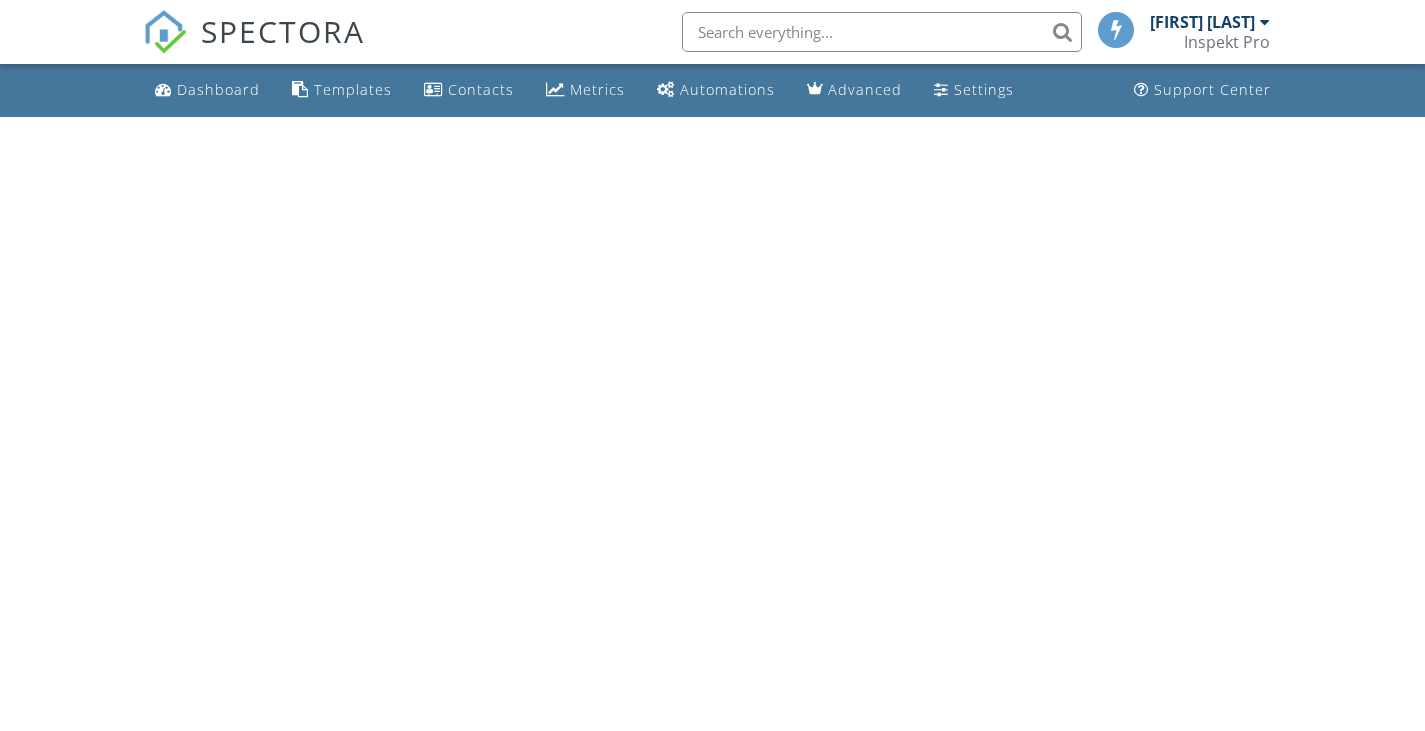 scroll, scrollTop: 0, scrollLeft: 0, axis: both 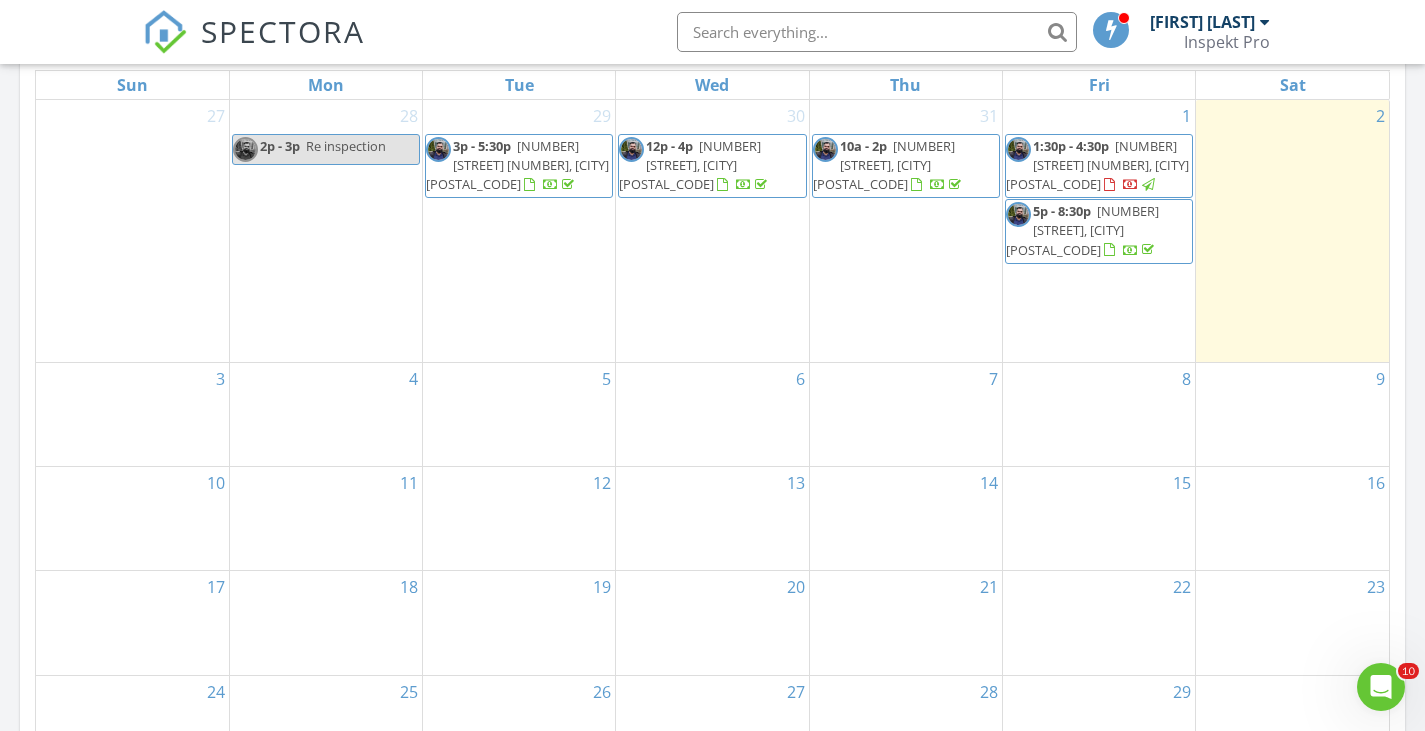 click on "4" at bounding box center [326, 414] 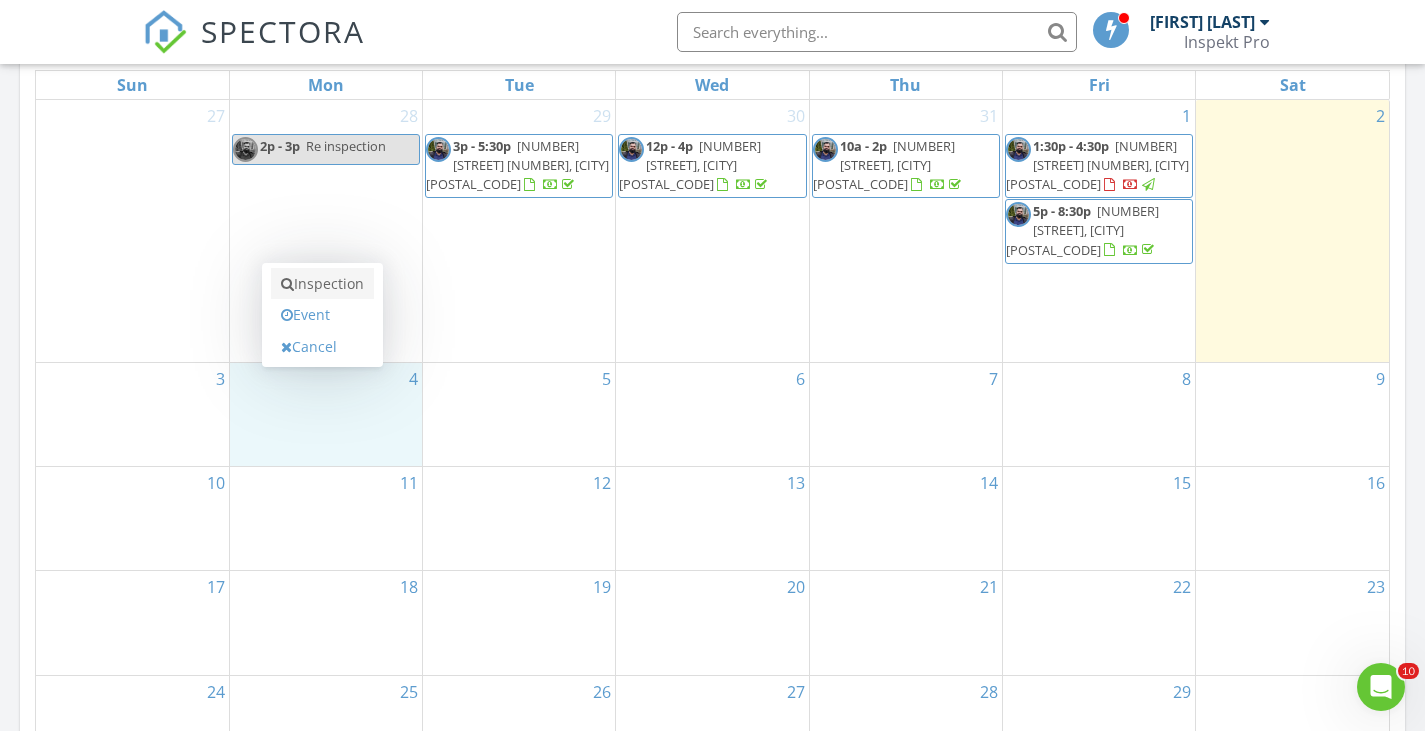 click on "Inspection" at bounding box center (322, 284) 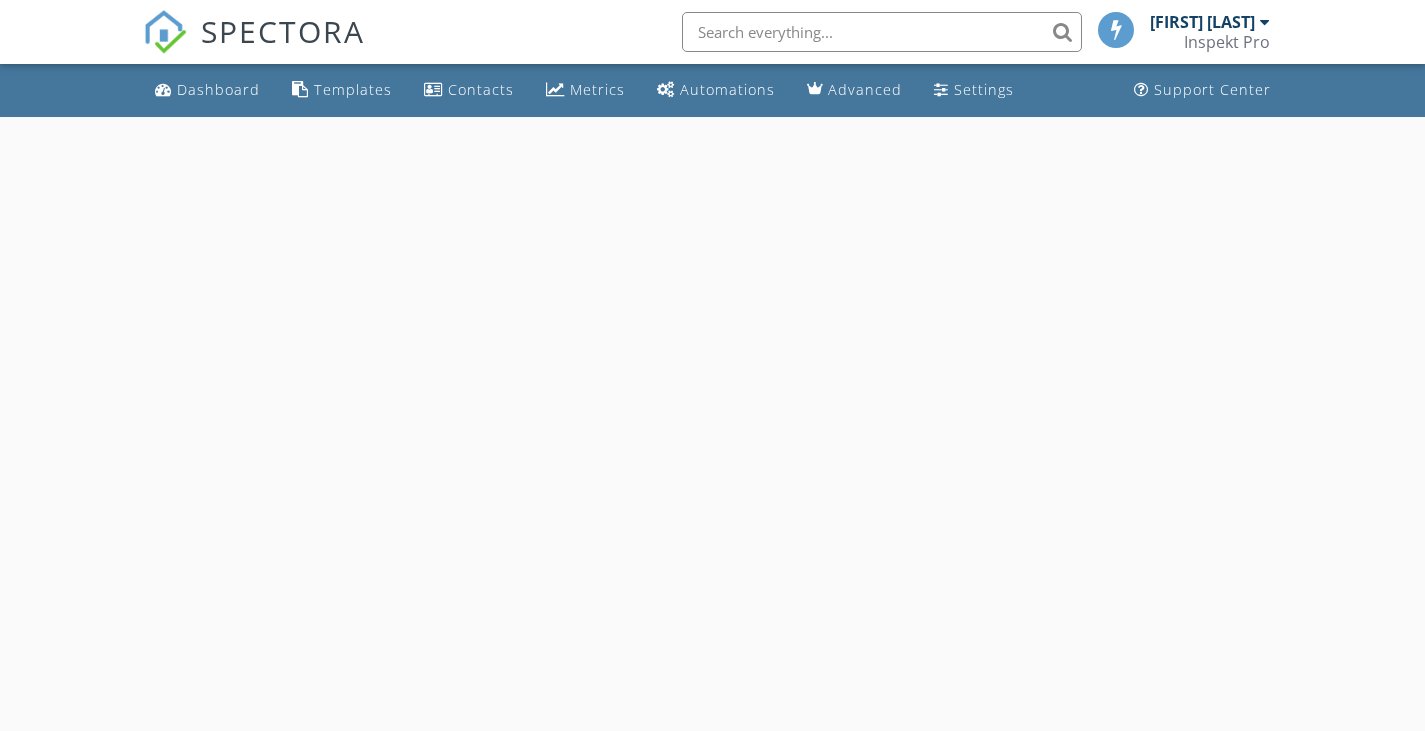 scroll, scrollTop: 0, scrollLeft: 0, axis: both 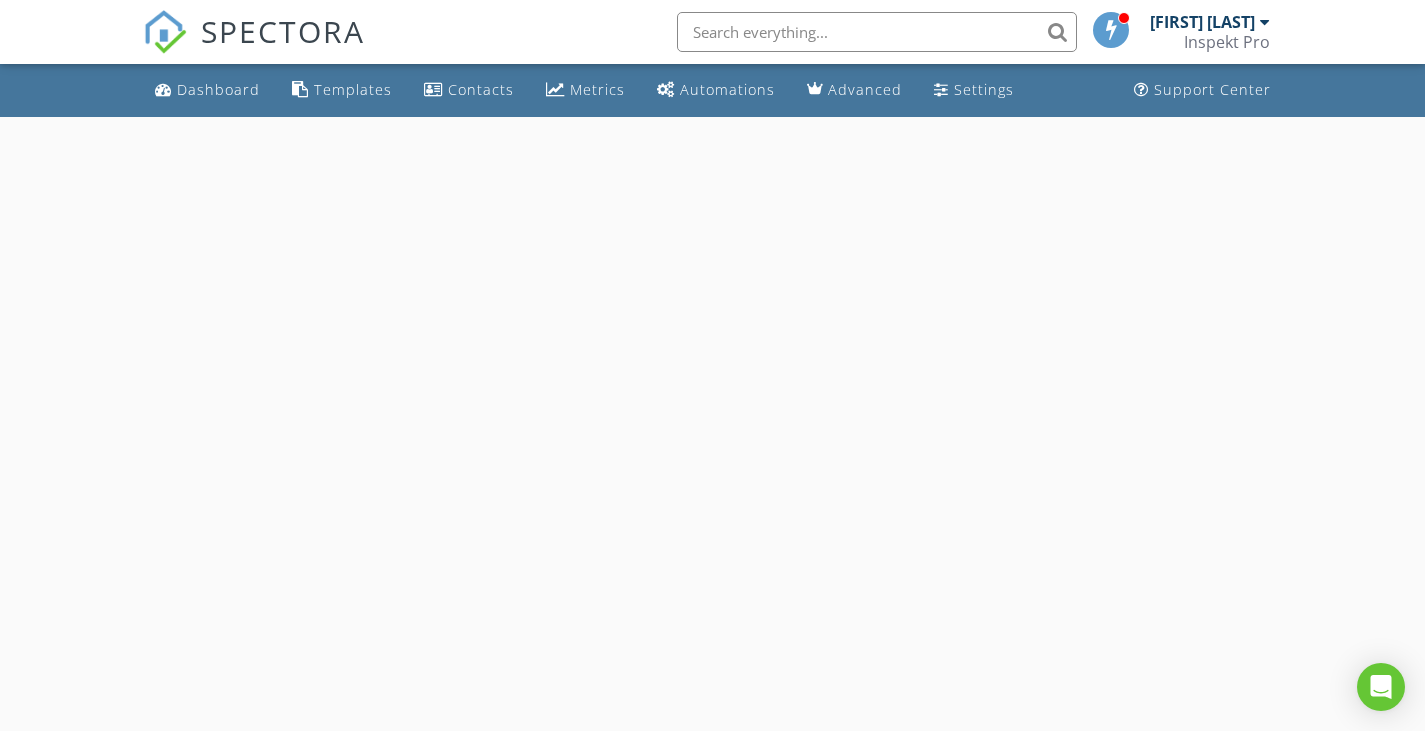 select on "7" 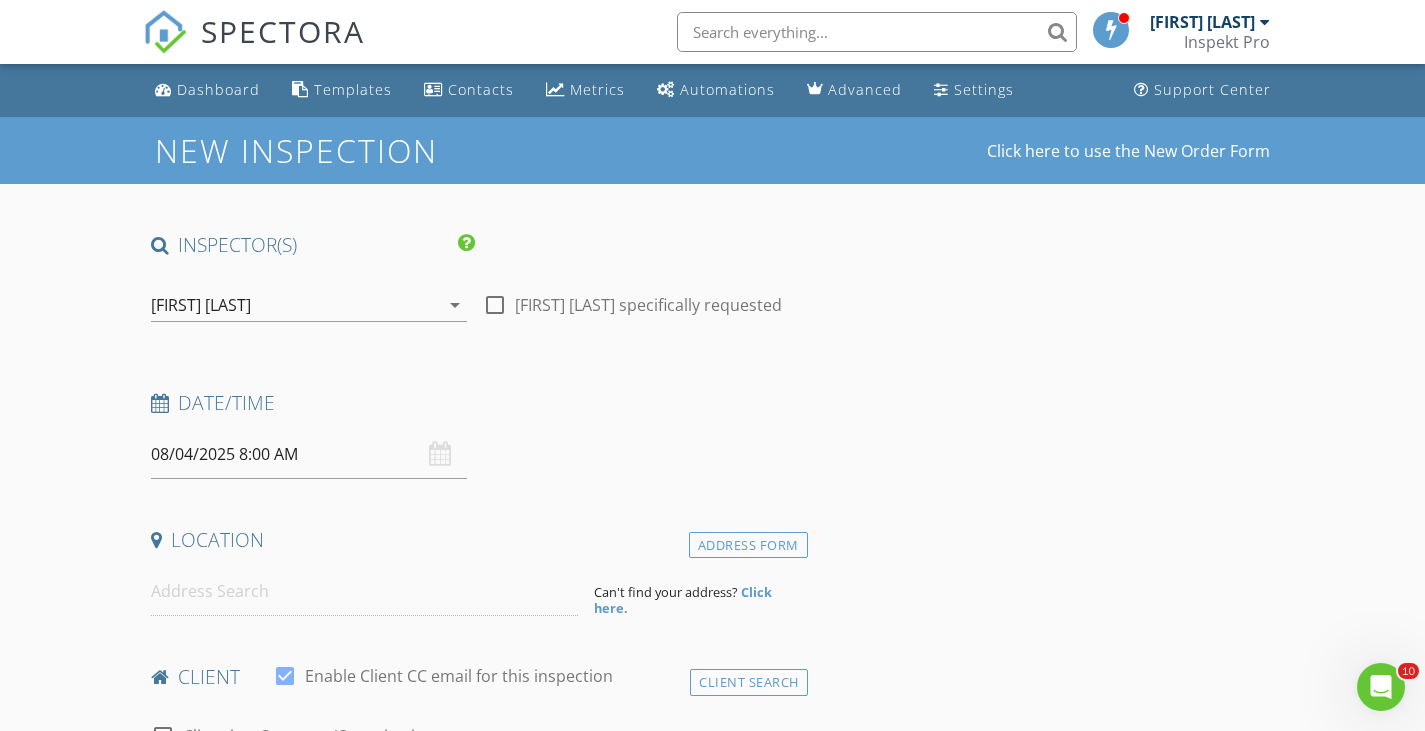 scroll, scrollTop: 0, scrollLeft: 0, axis: both 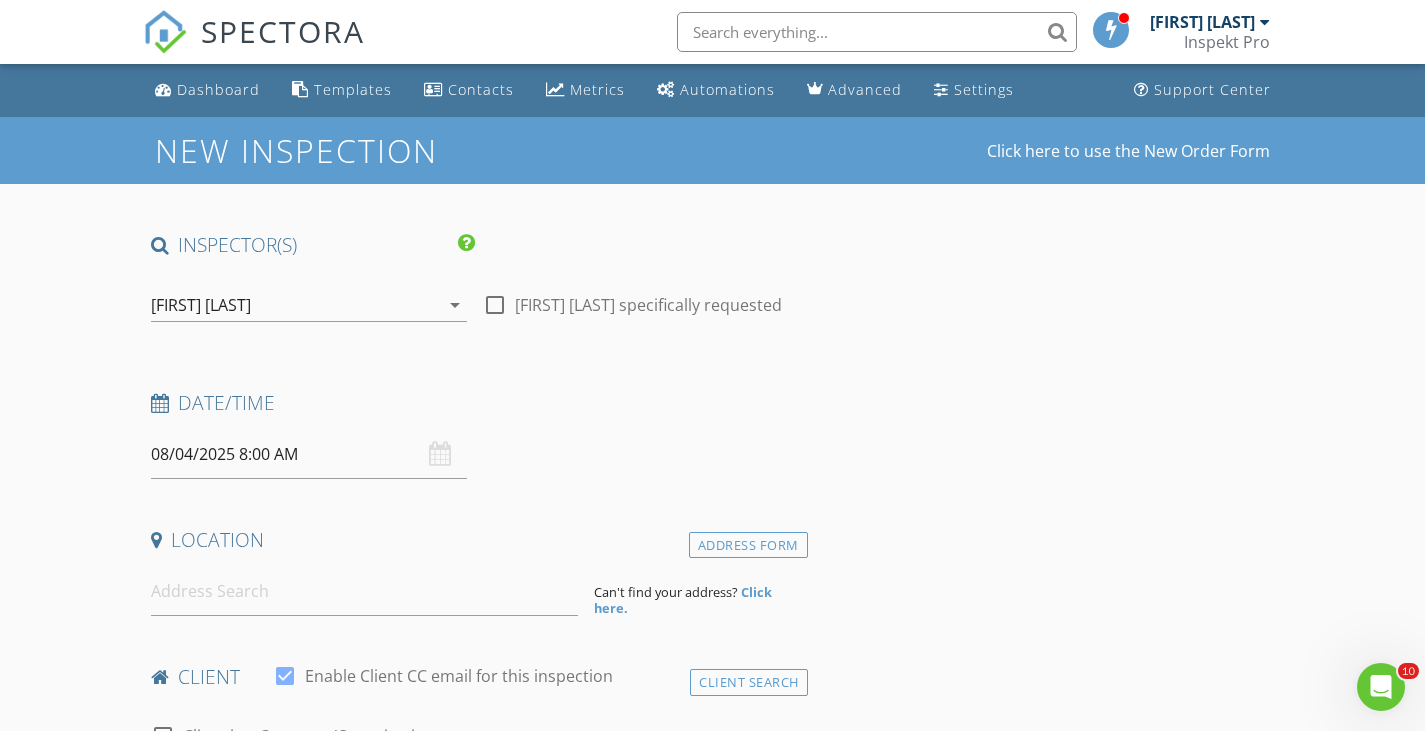 click on "08/04/2025 8:00 AM" at bounding box center [309, 454] 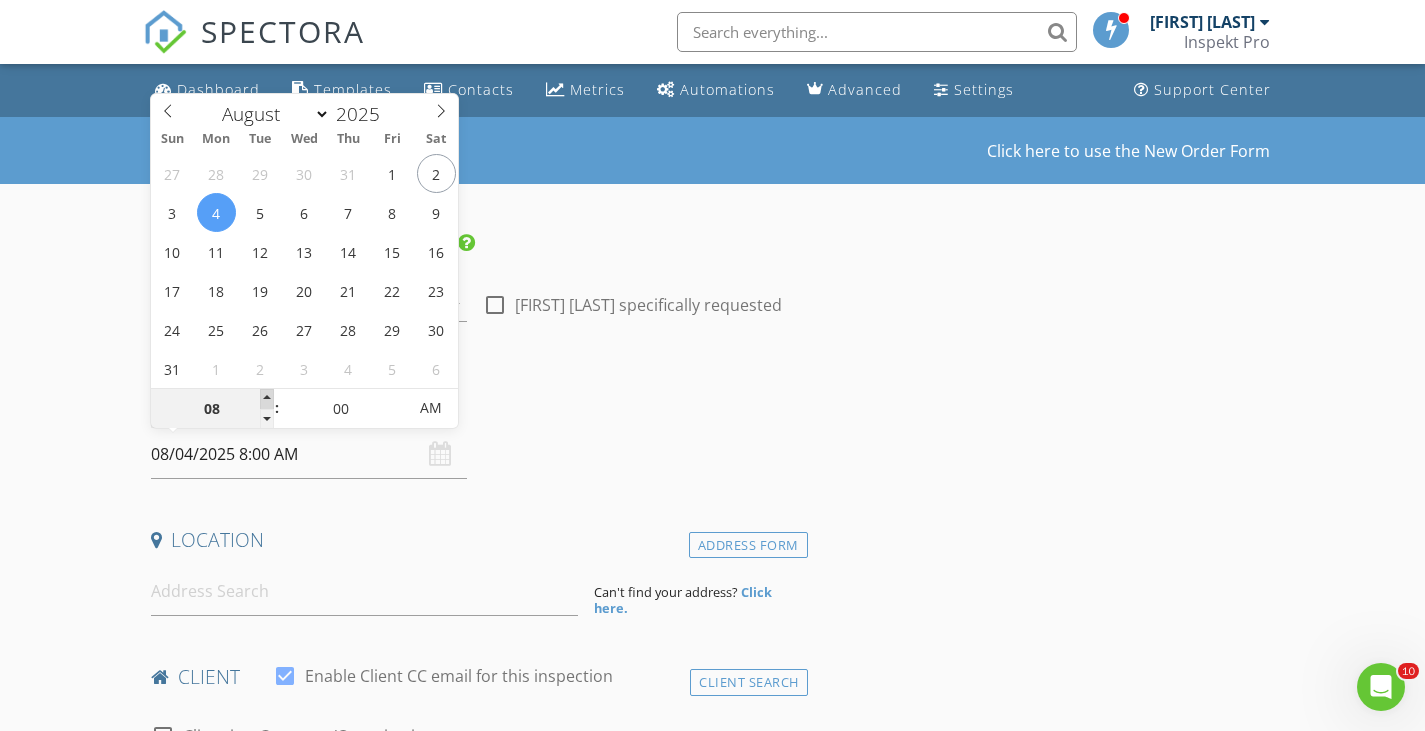 type on "09" 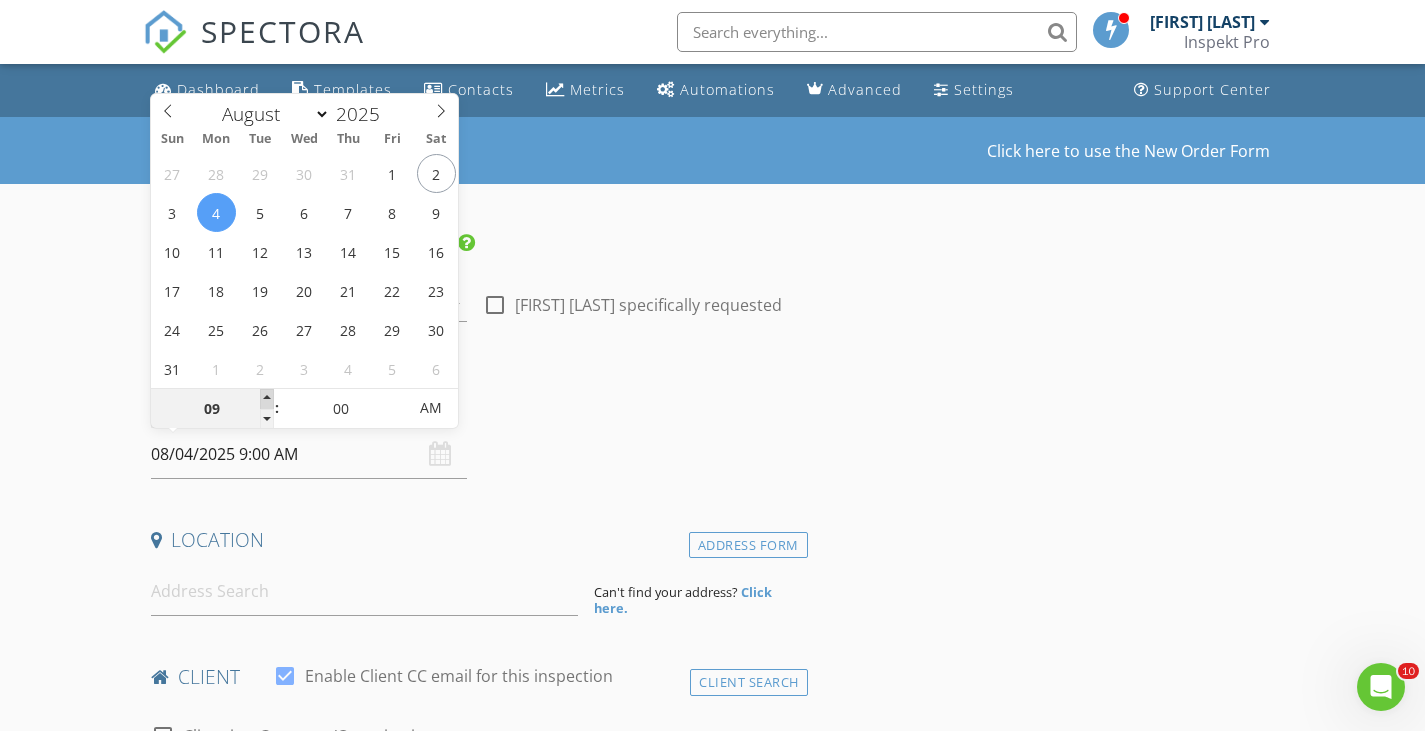 click at bounding box center [267, 399] 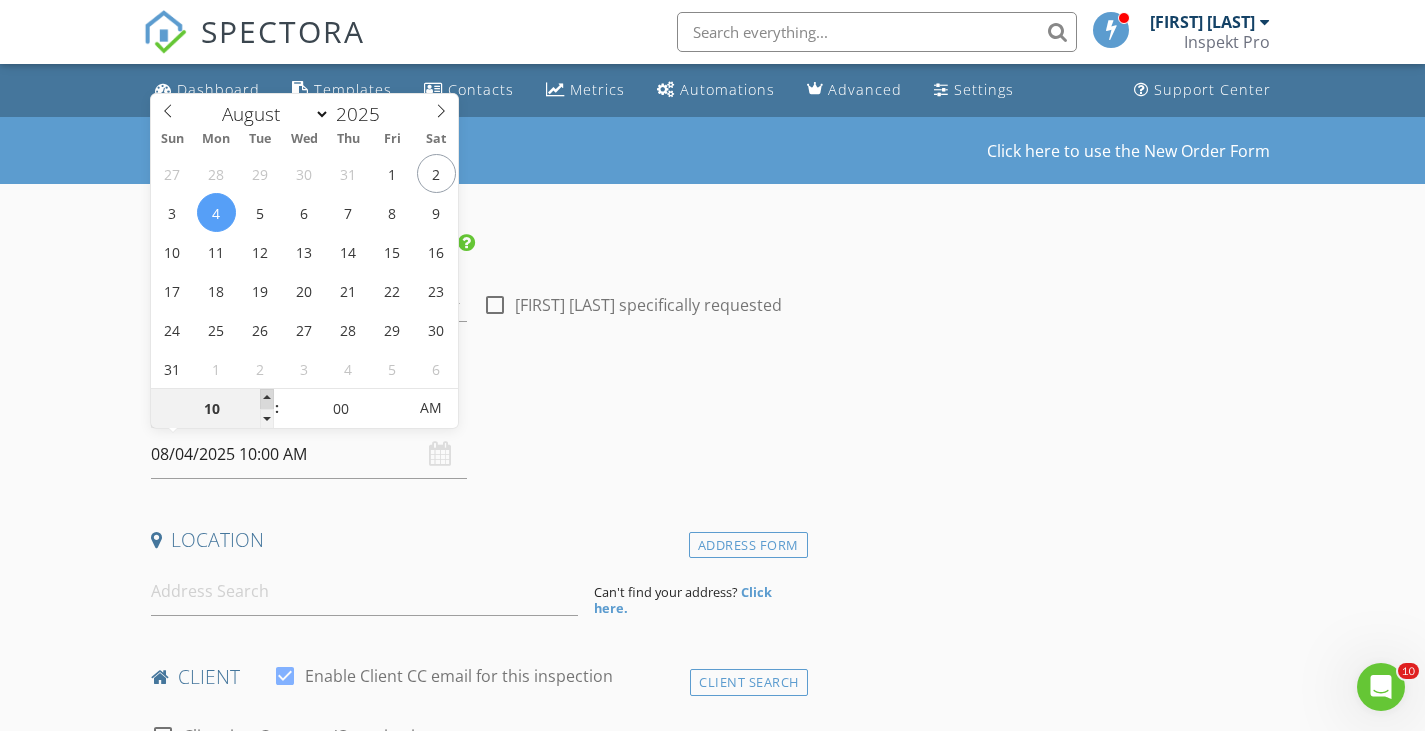 click at bounding box center (267, 399) 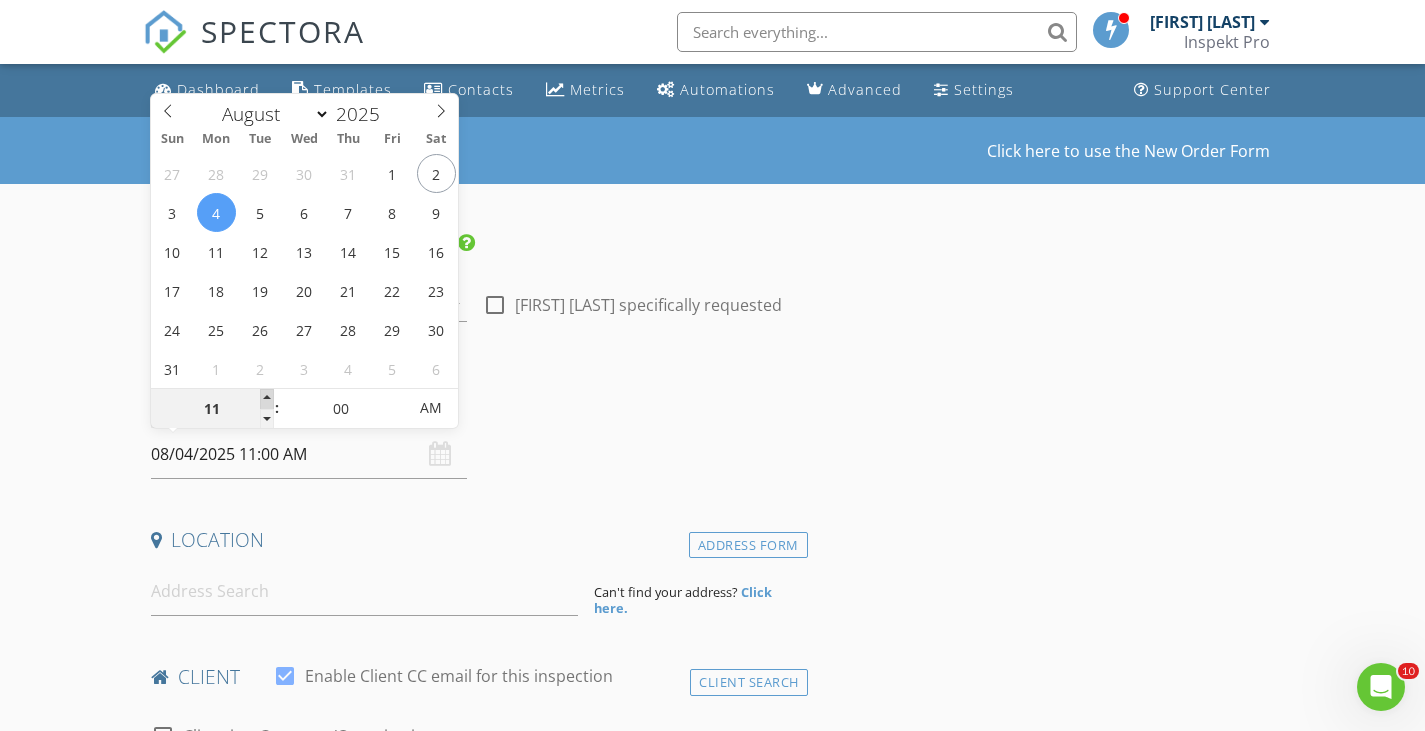 click at bounding box center (267, 399) 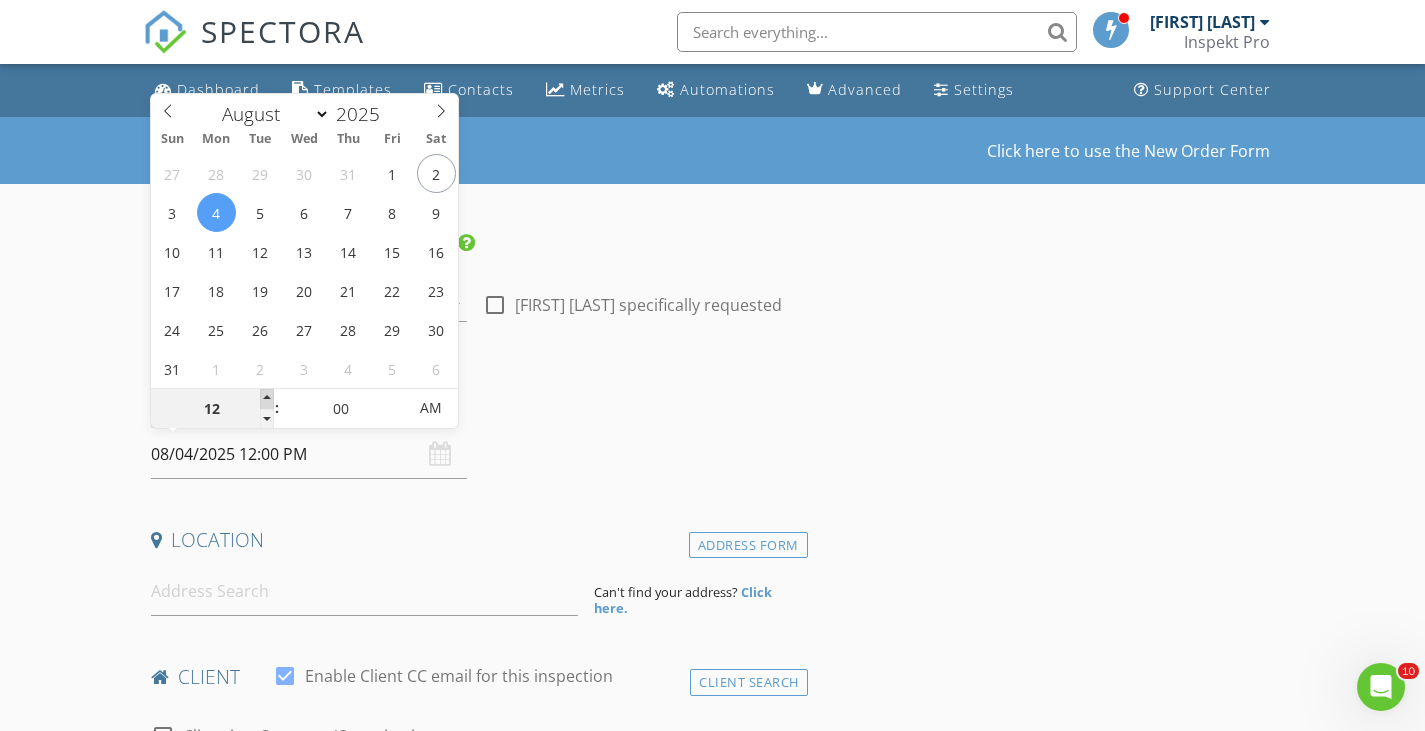 click at bounding box center [267, 399] 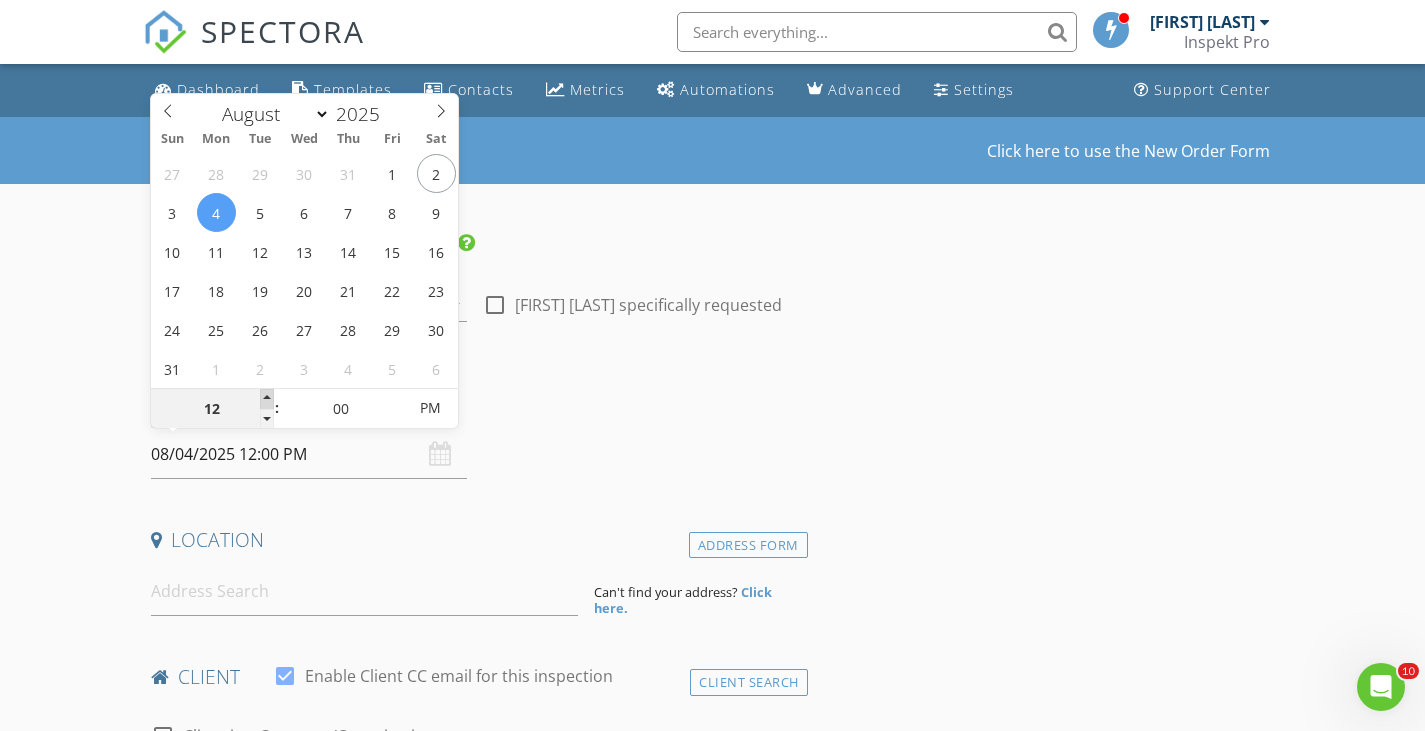 type on "01" 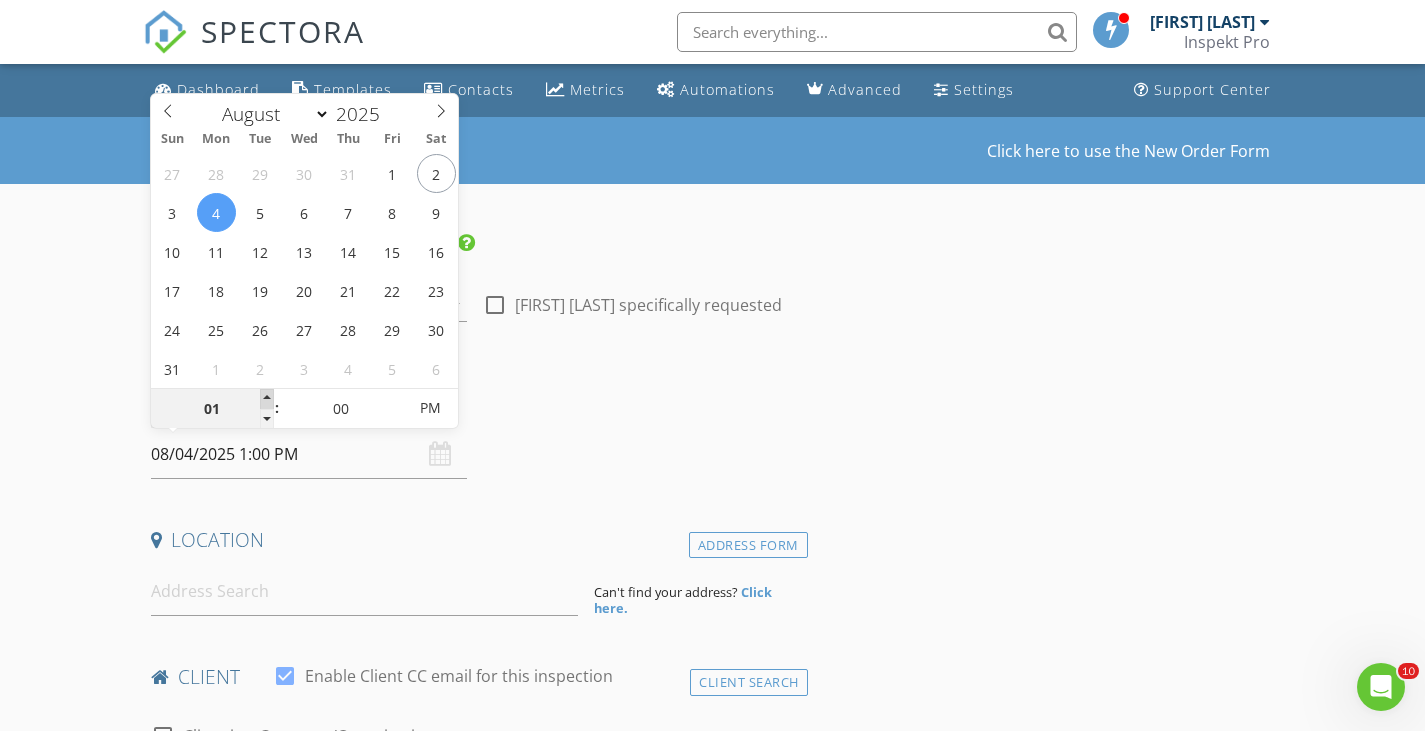 click at bounding box center (267, 399) 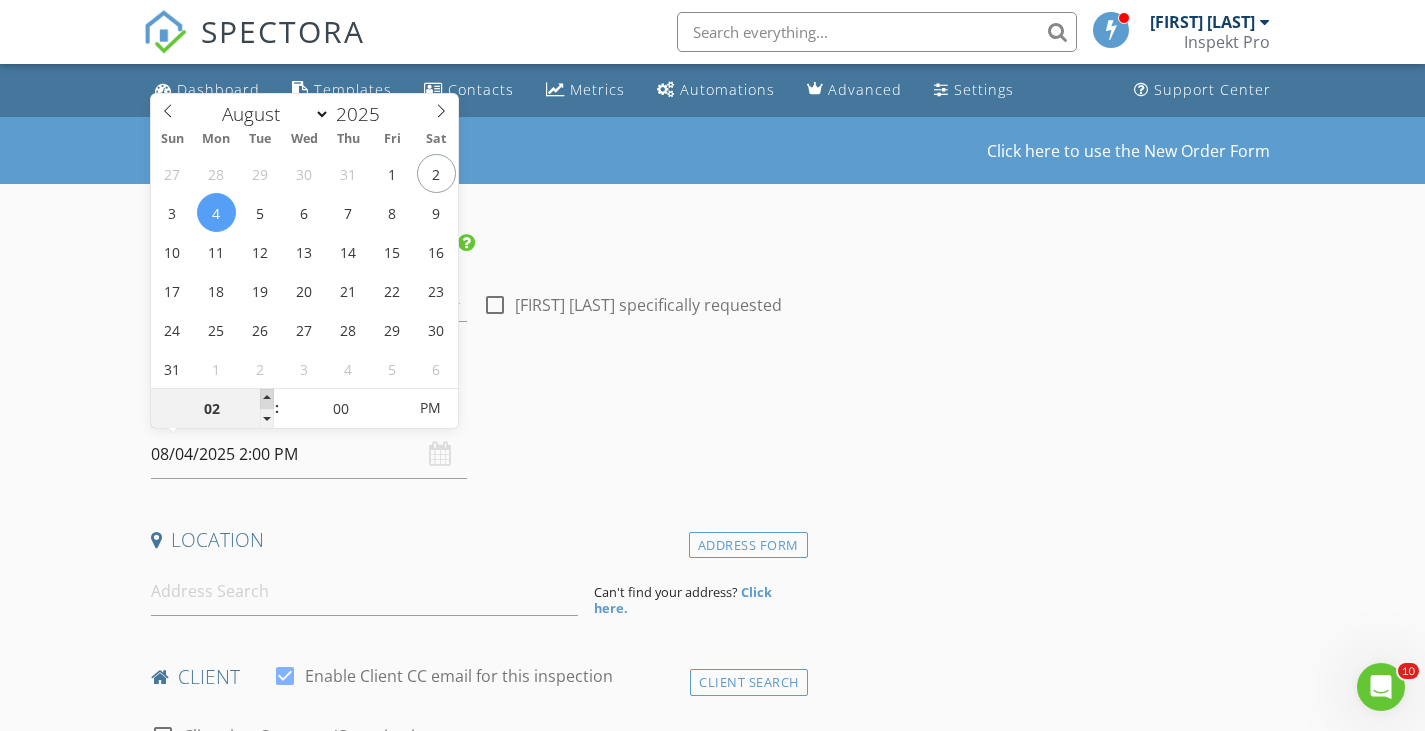 click at bounding box center (267, 399) 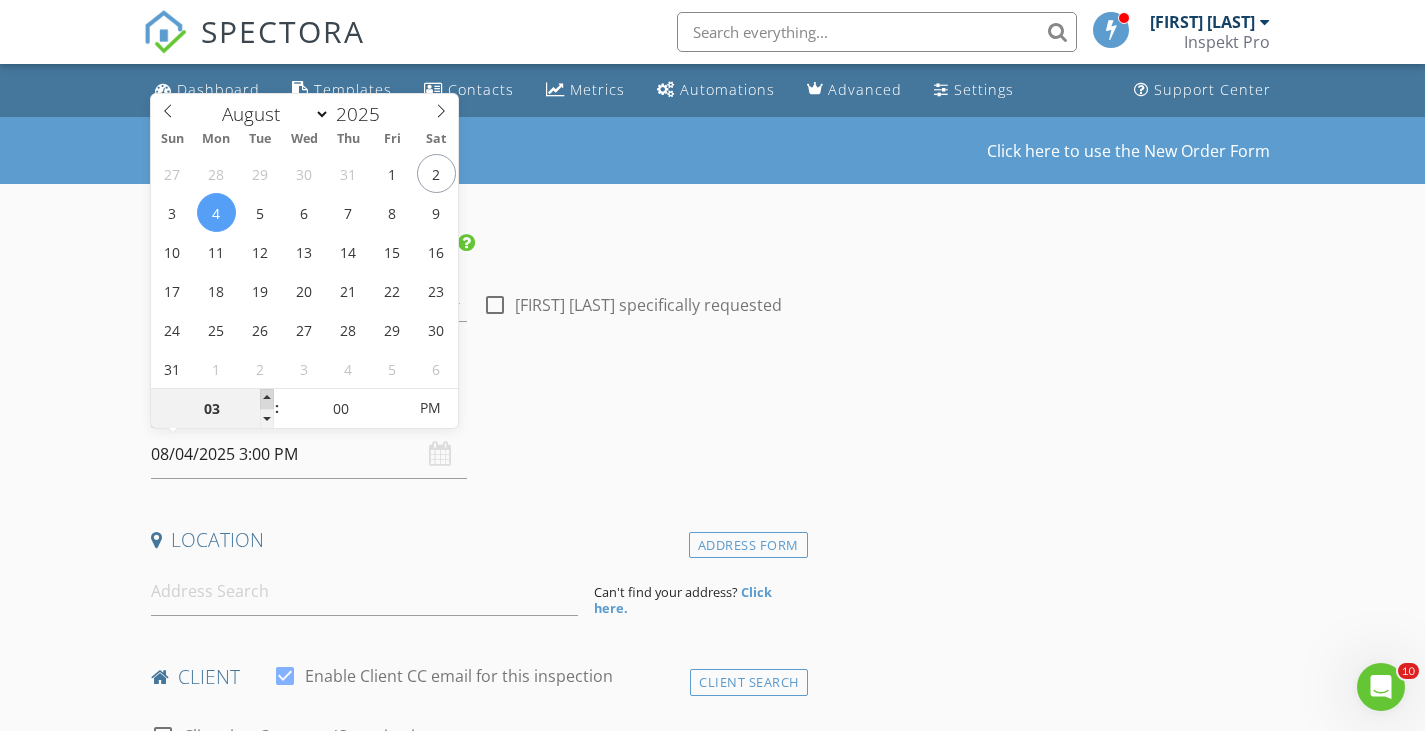 click at bounding box center (267, 399) 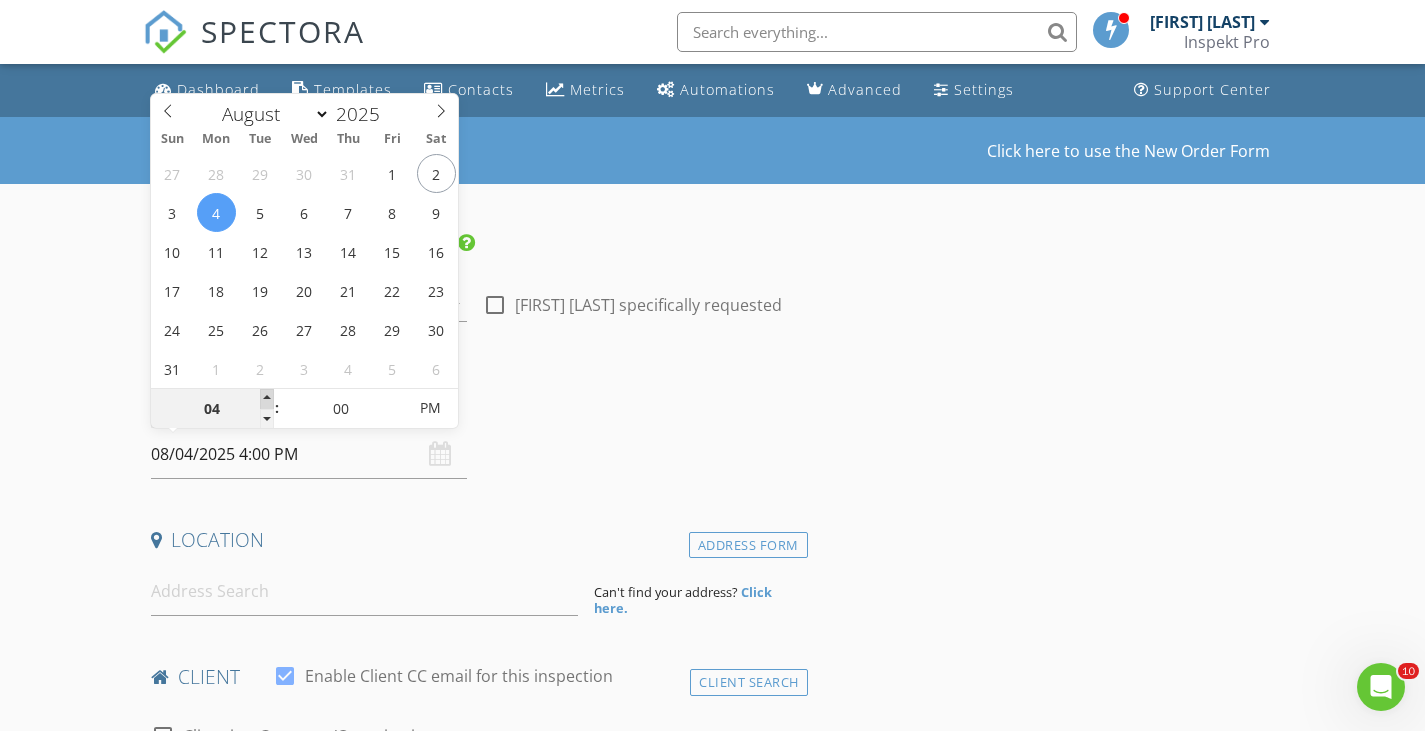 click at bounding box center [267, 399] 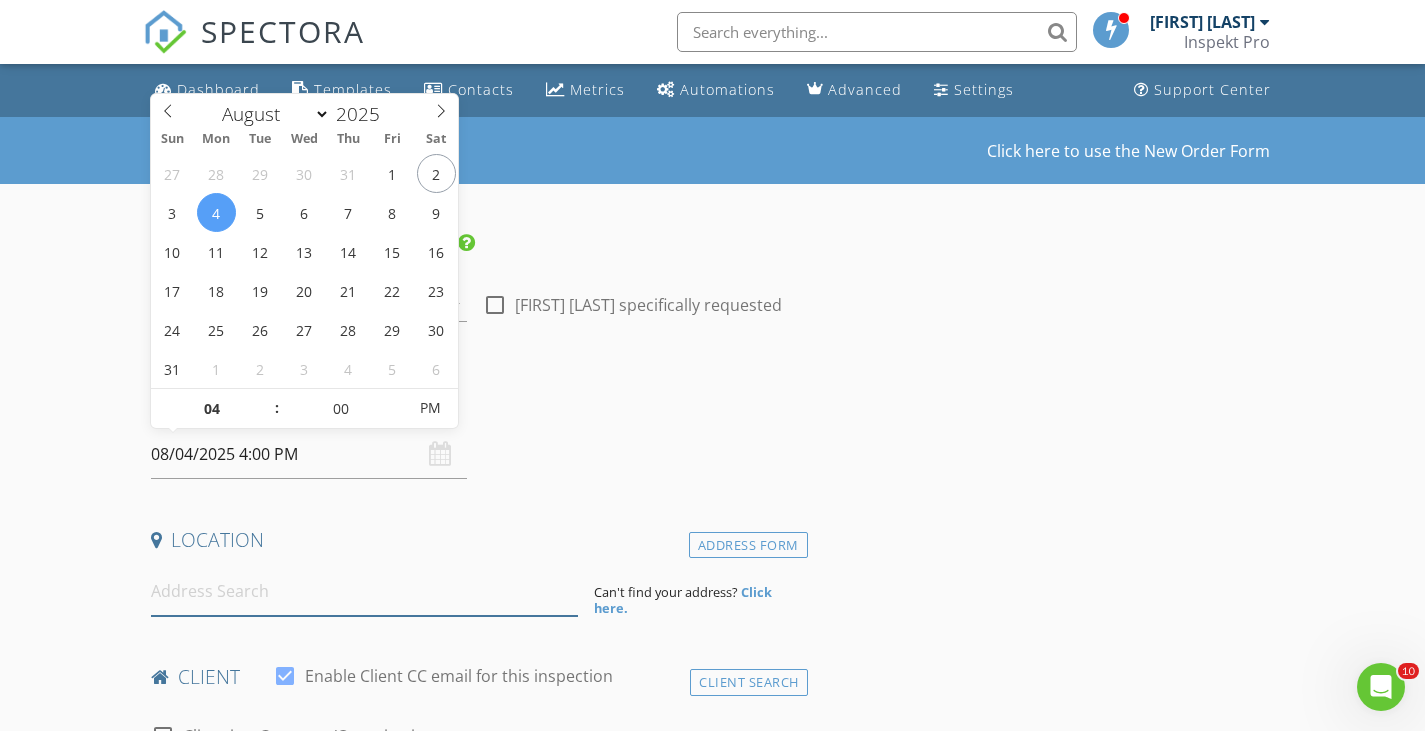 click at bounding box center (364, 591) 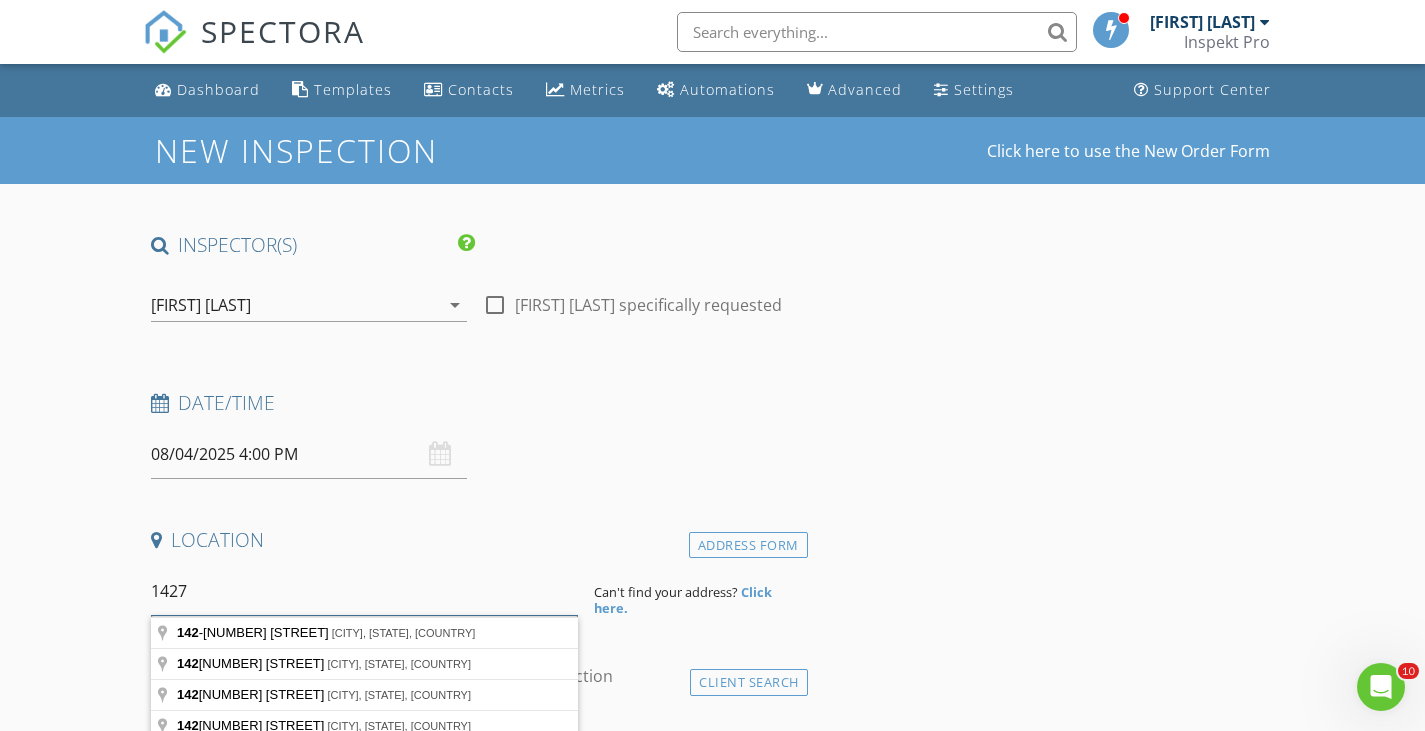type on "14271" 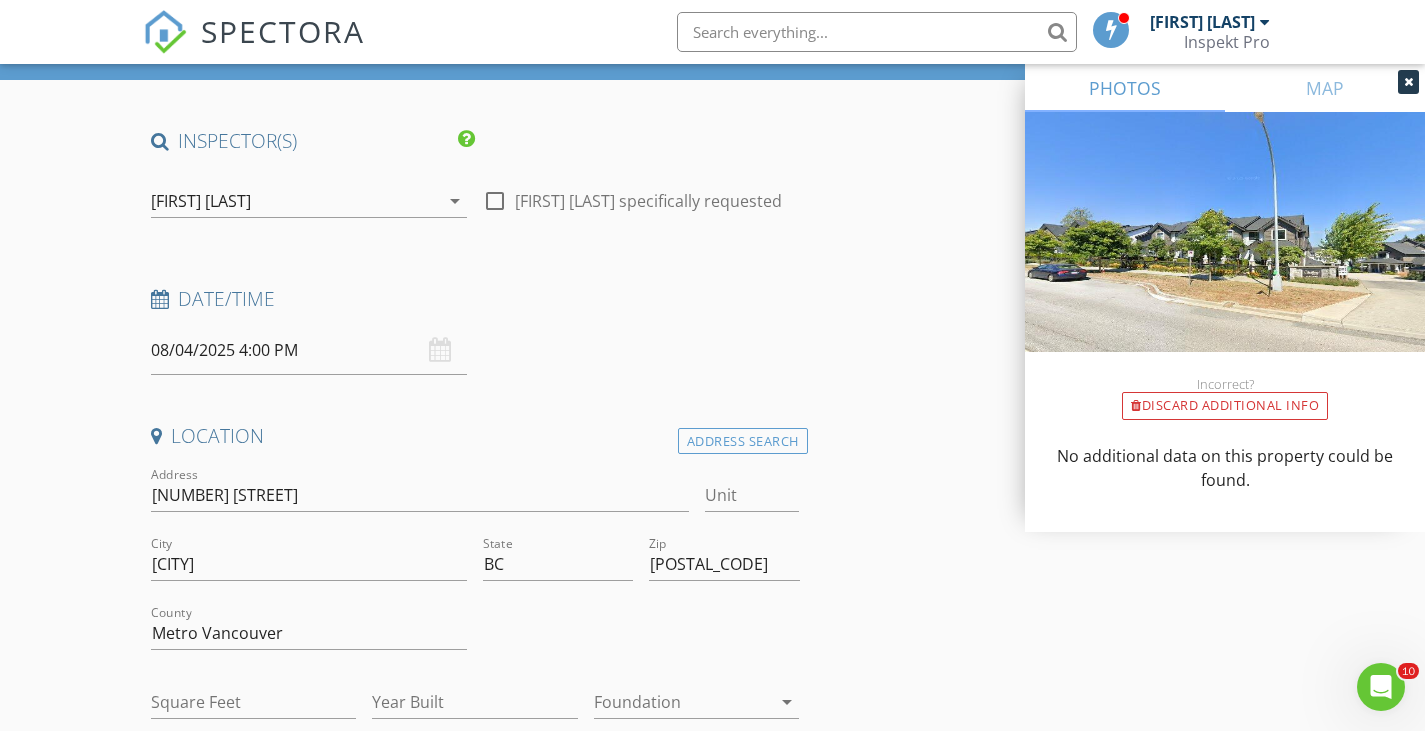 scroll, scrollTop: 107, scrollLeft: 0, axis: vertical 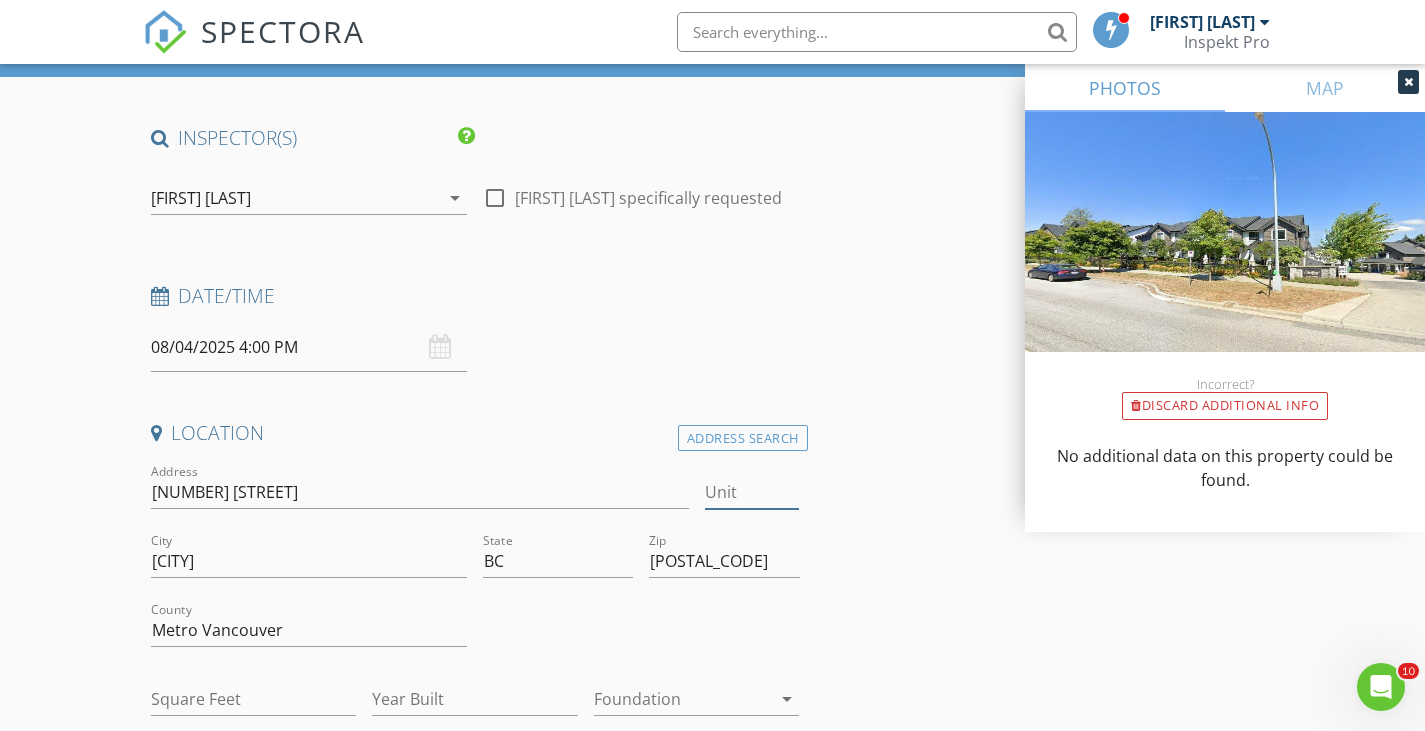 click on "Unit" at bounding box center (752, 492) 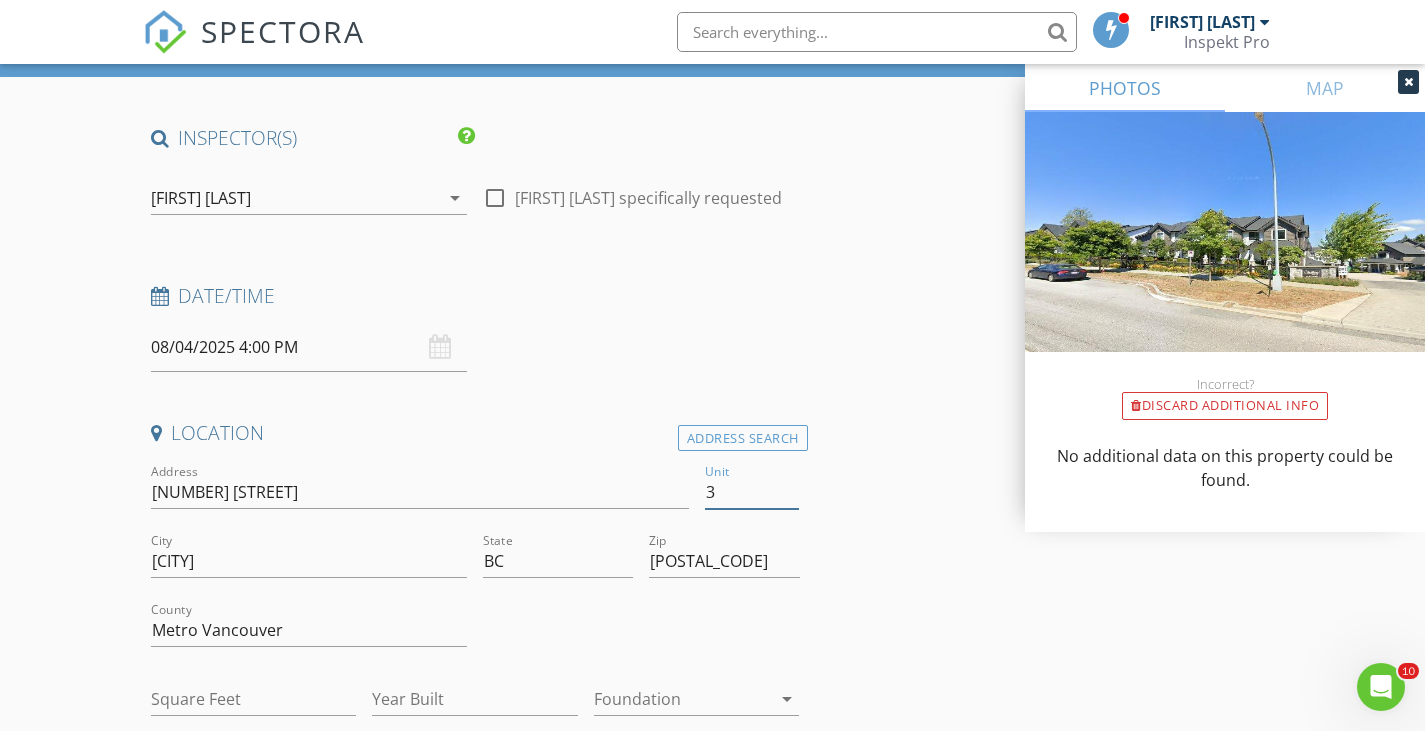 type on "3" 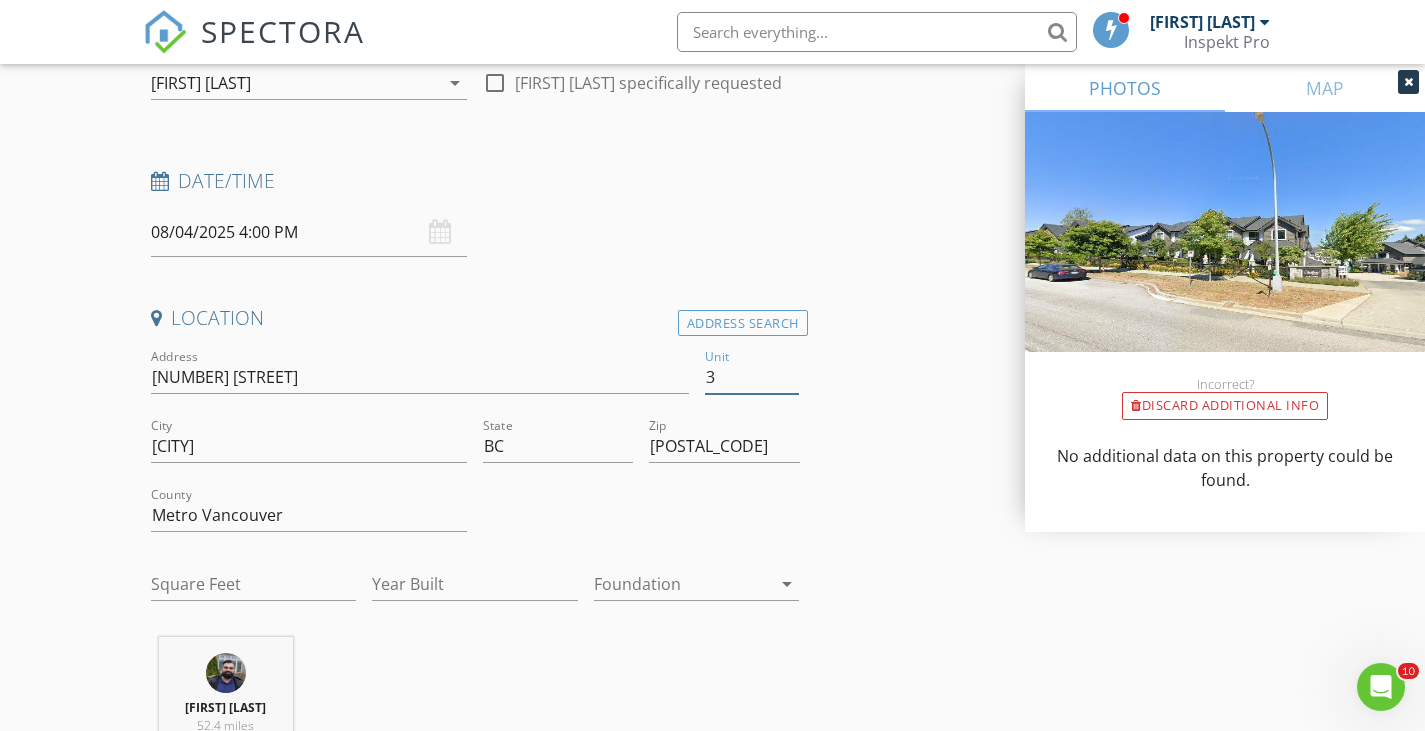 scroll, scrollTop: 234, scrollLeft: 0, axis: vertical 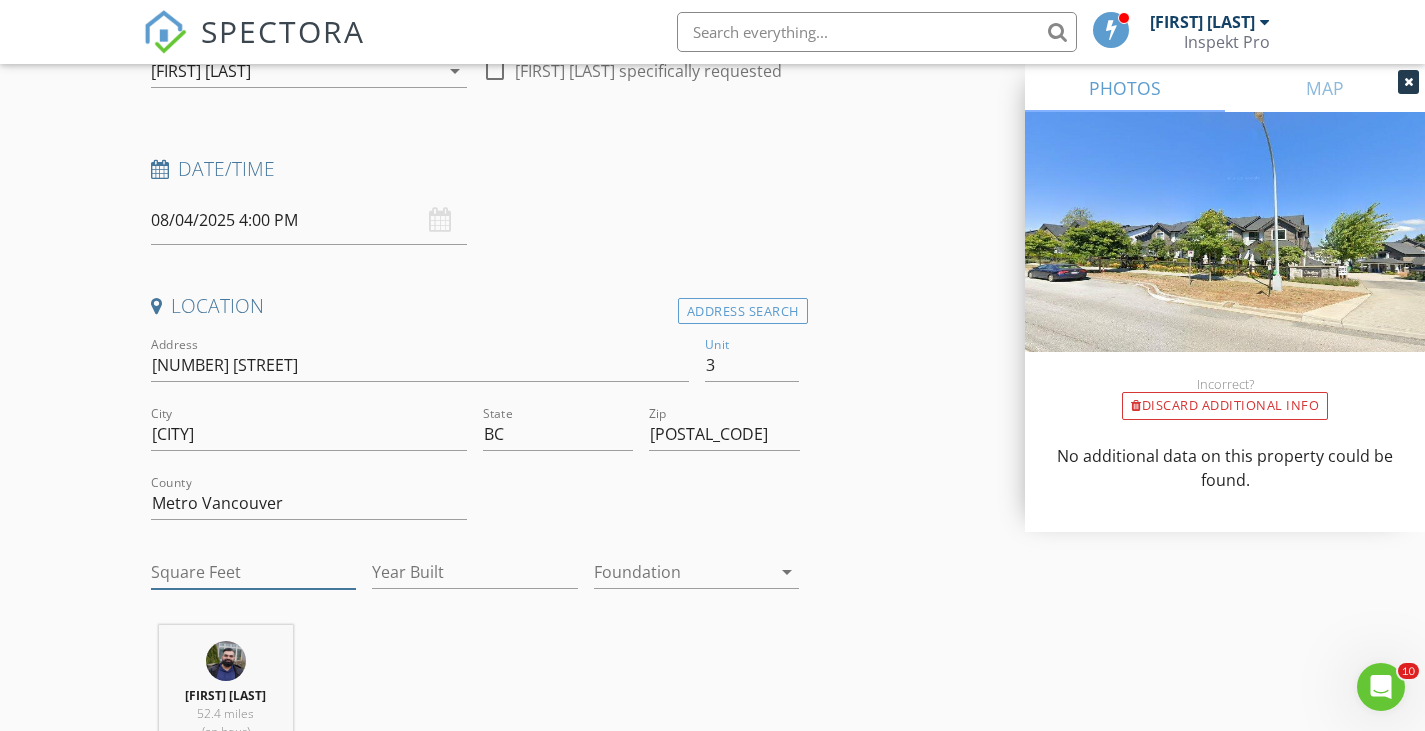 click on "Square Feet" at bounding box center (254, 572) 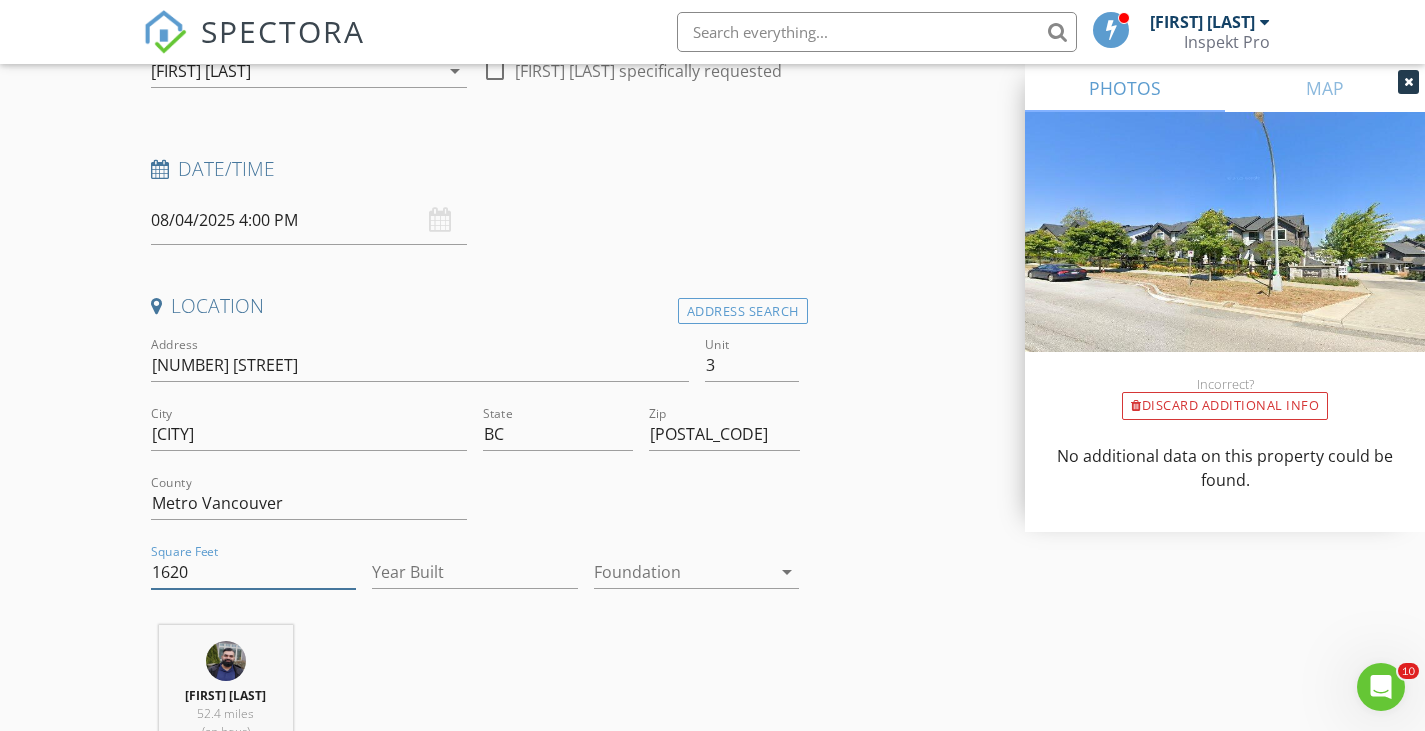 type on "1620" 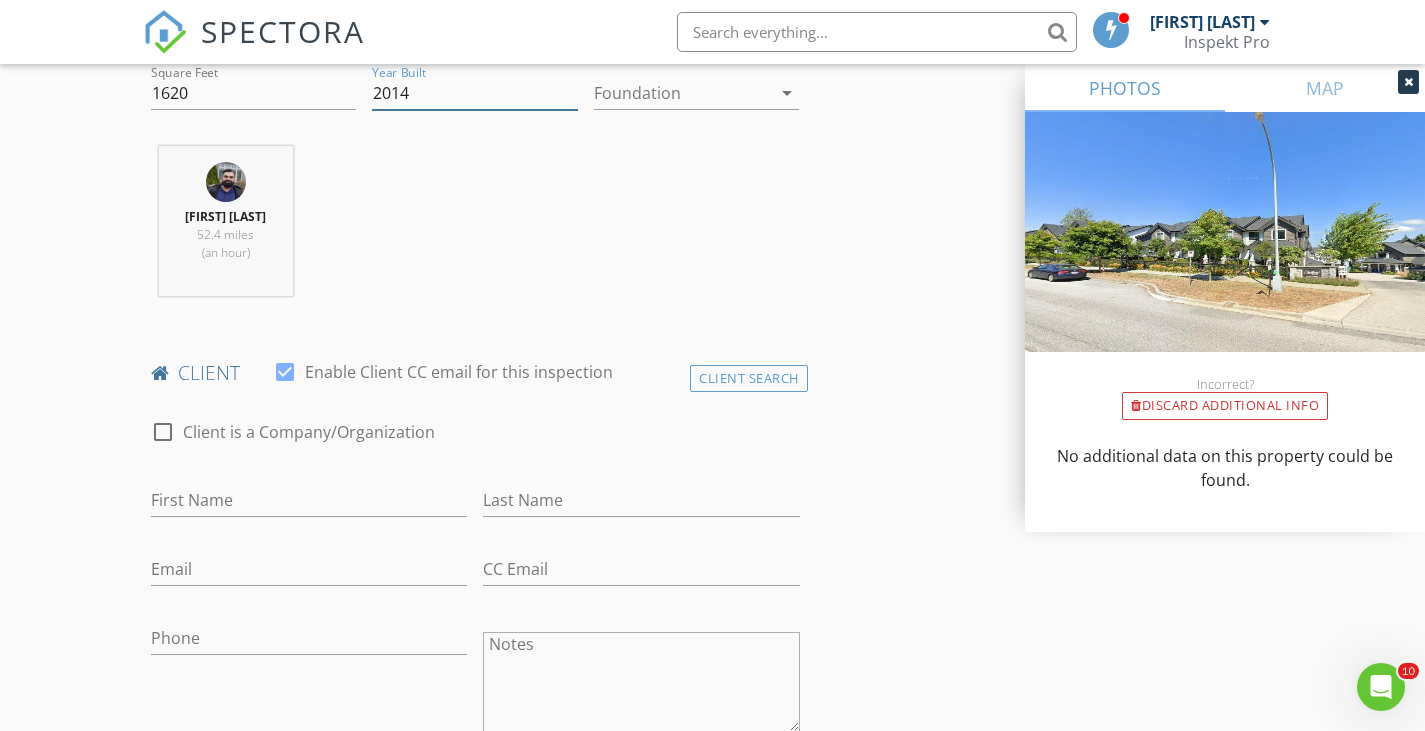 scroll, scrollTop: 799, scrollLeft: 0, axis: vertical 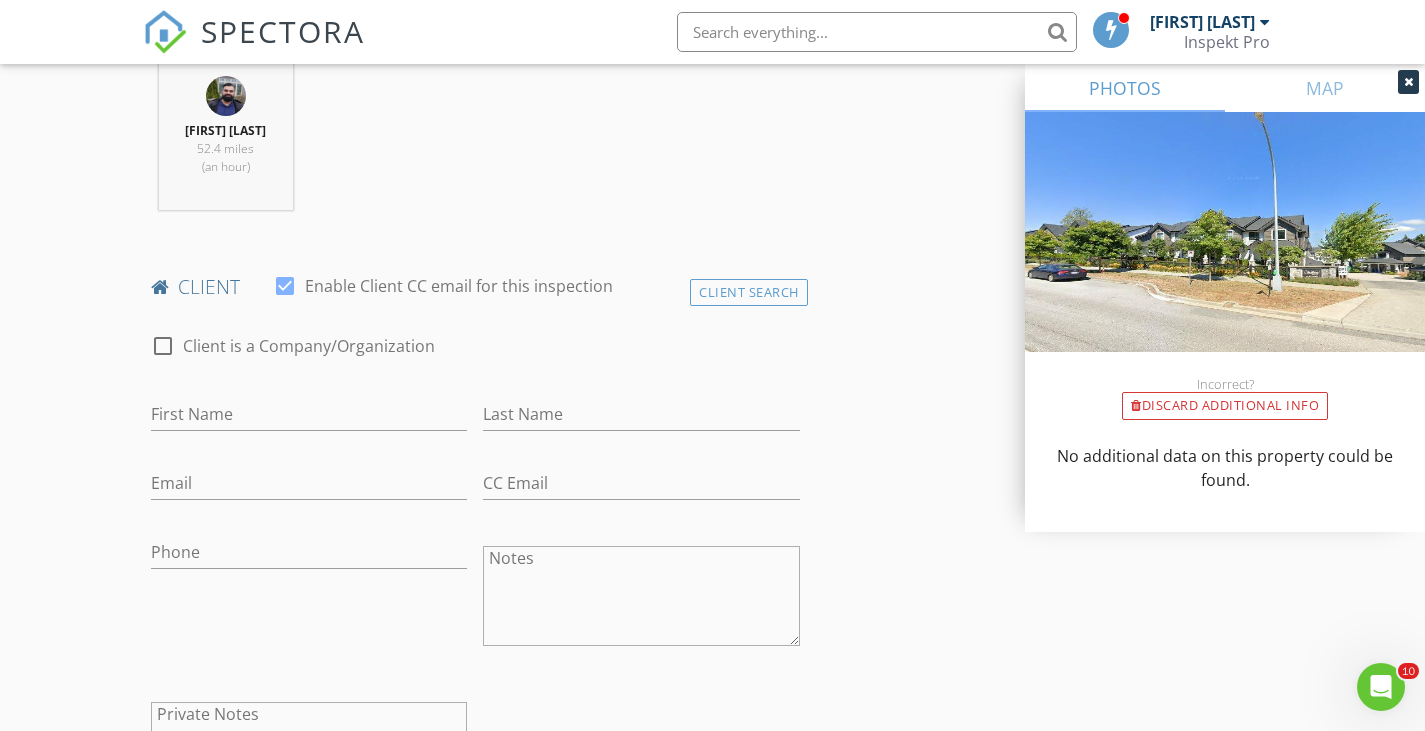 type on "2014" 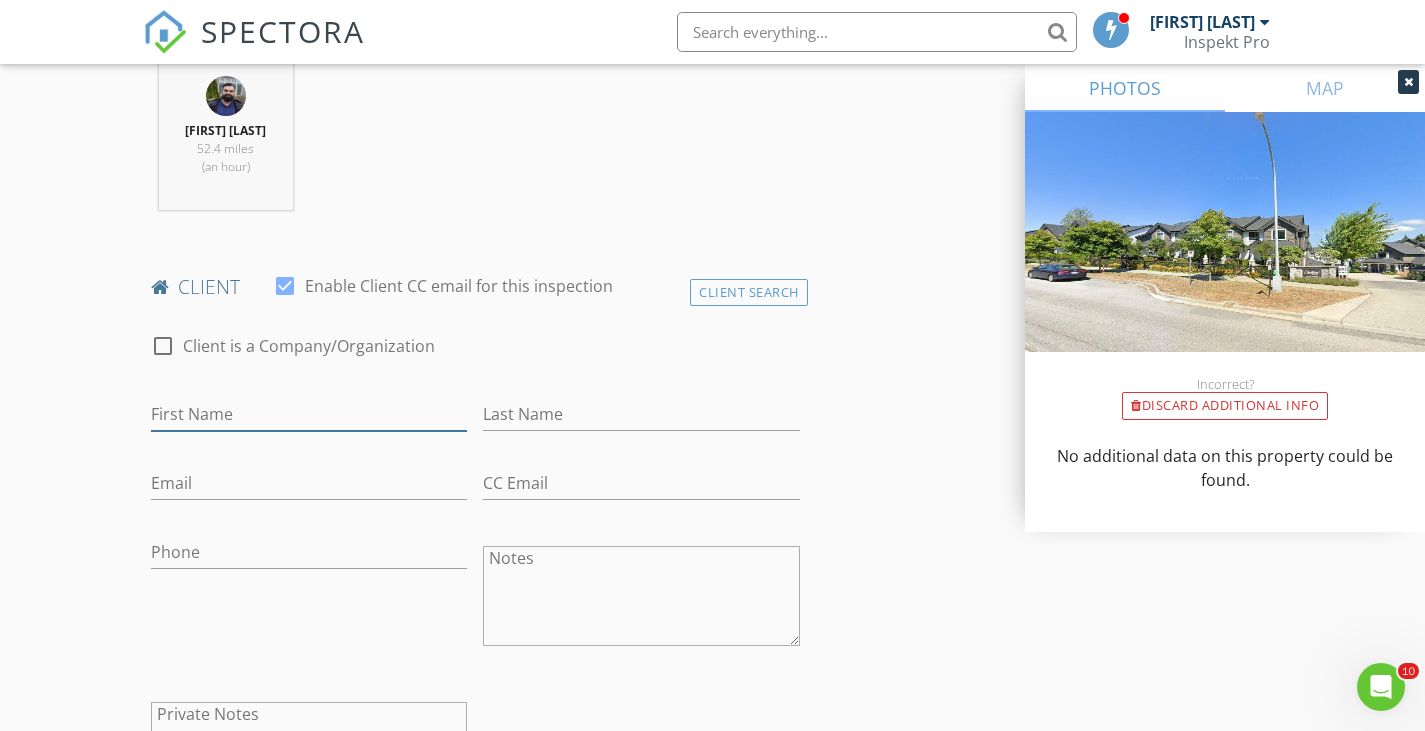click on "First Name" at bounding box center (309, 414) 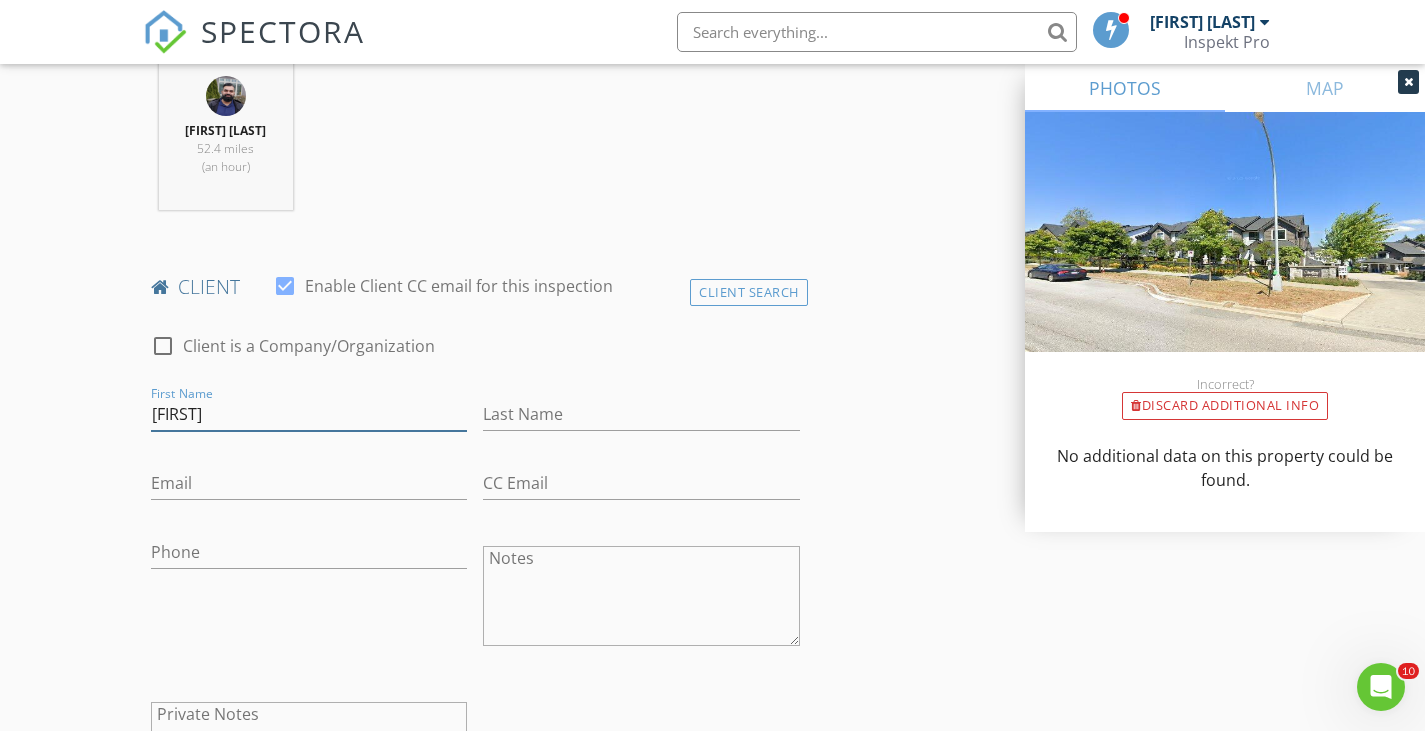type on "Najibullah" 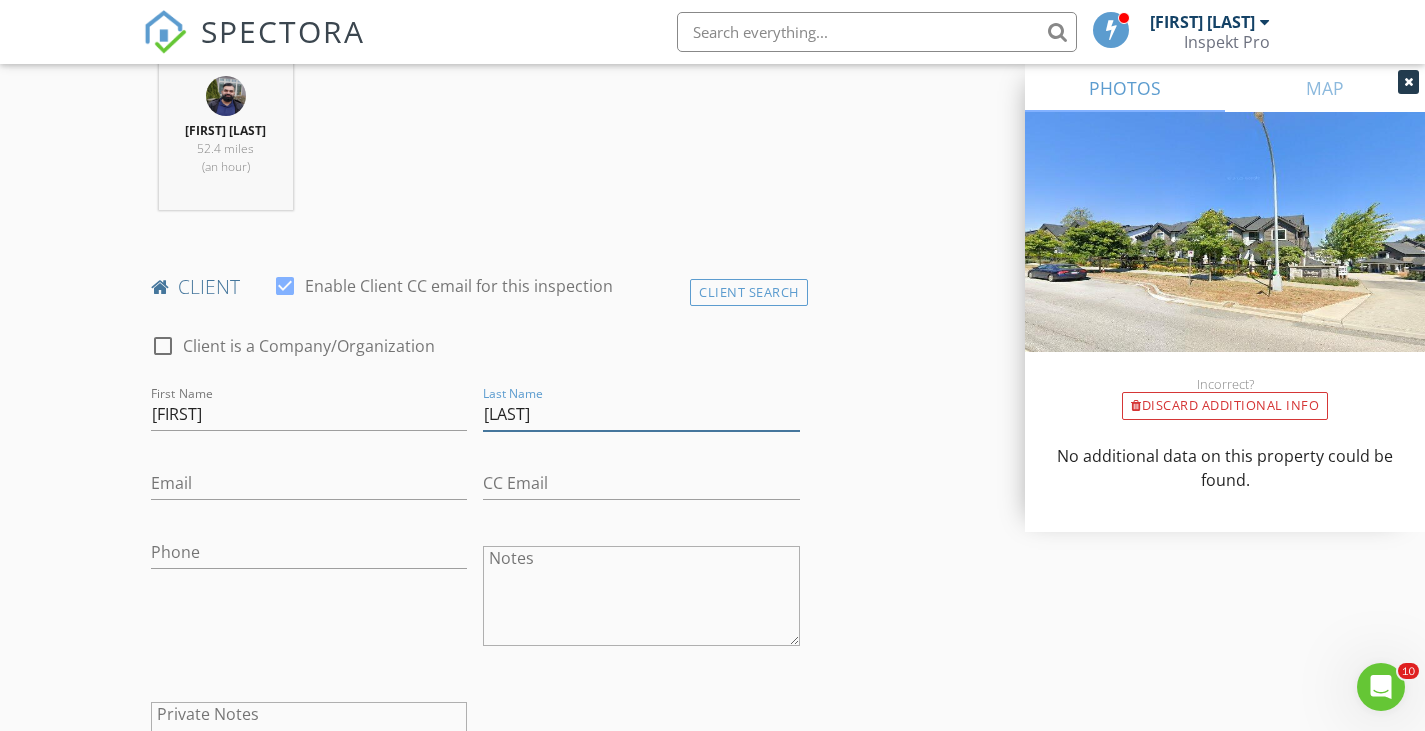 type on "Naseri" 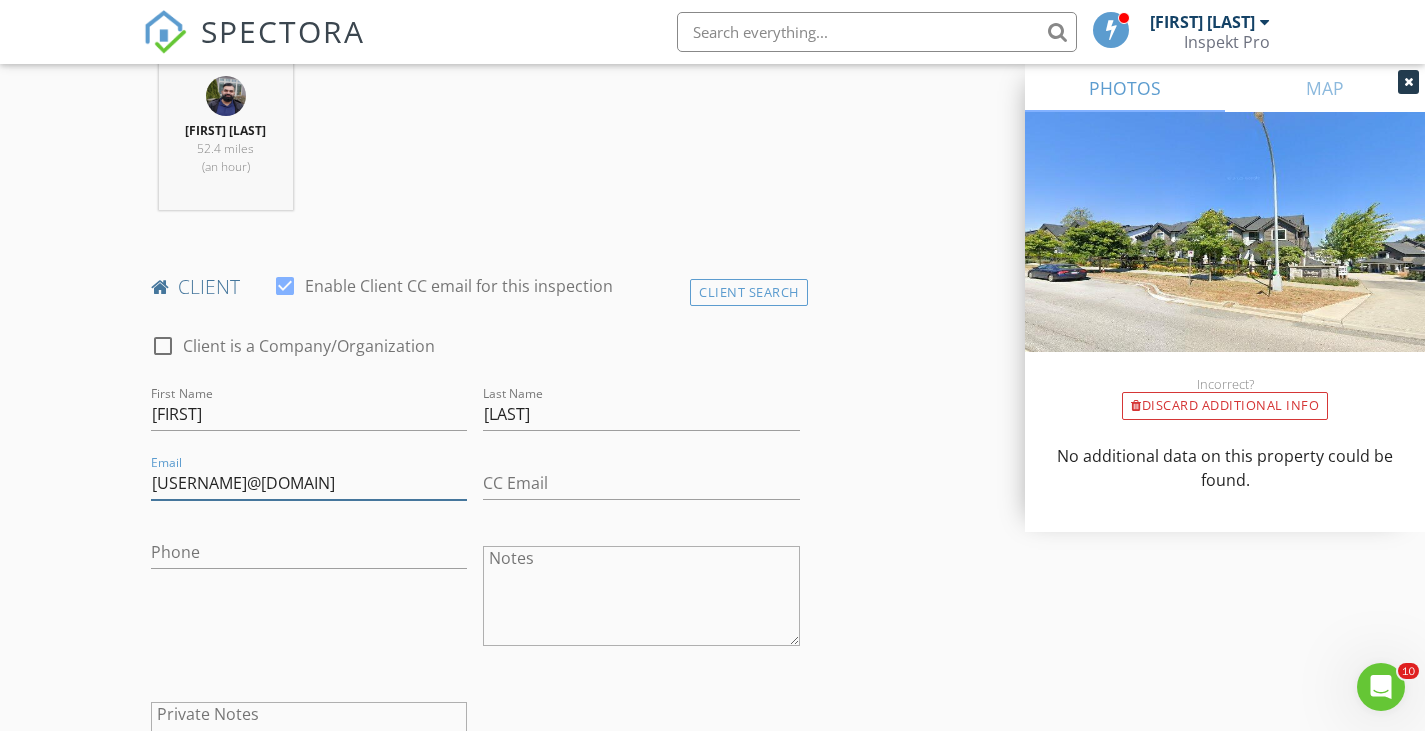 type on "najib_2@msn.com" 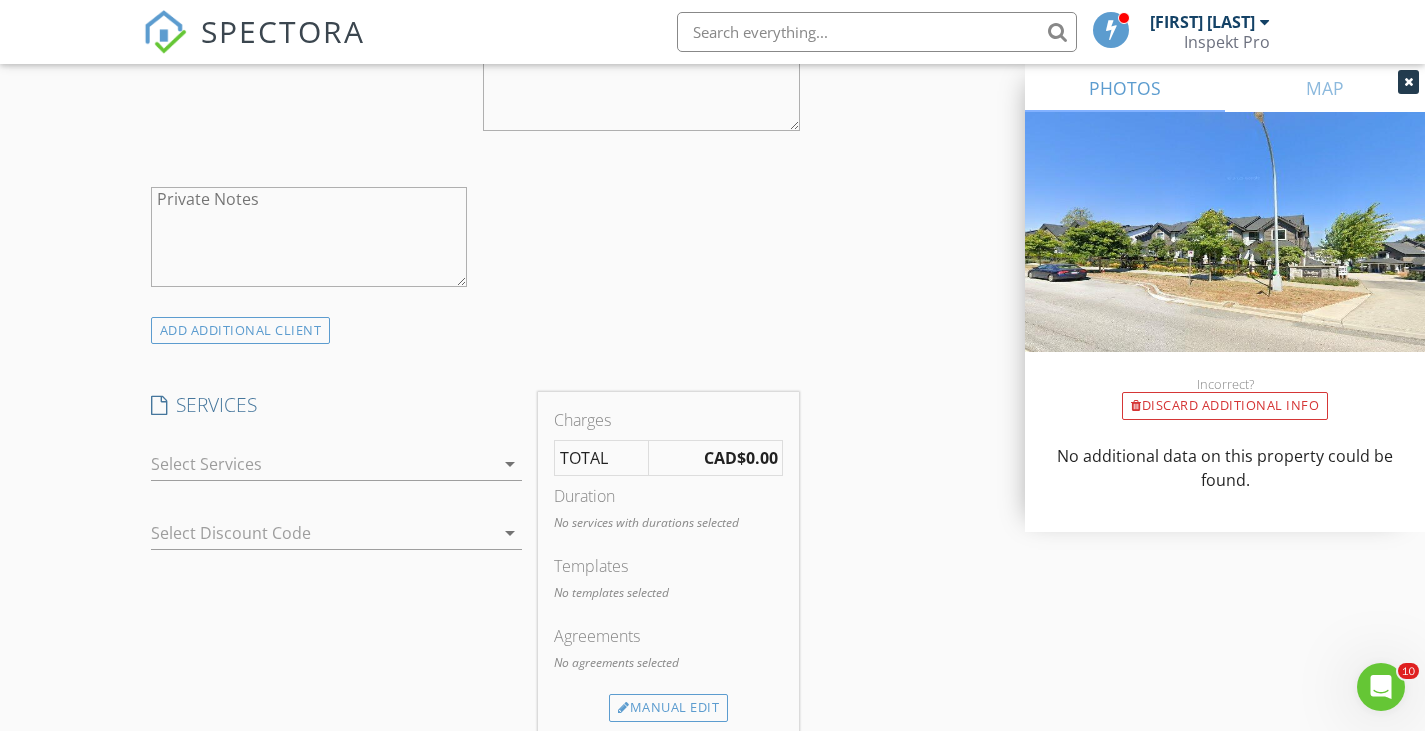 scroll, scrollTop: 1321, scrollLeft: 0, axis: vertical 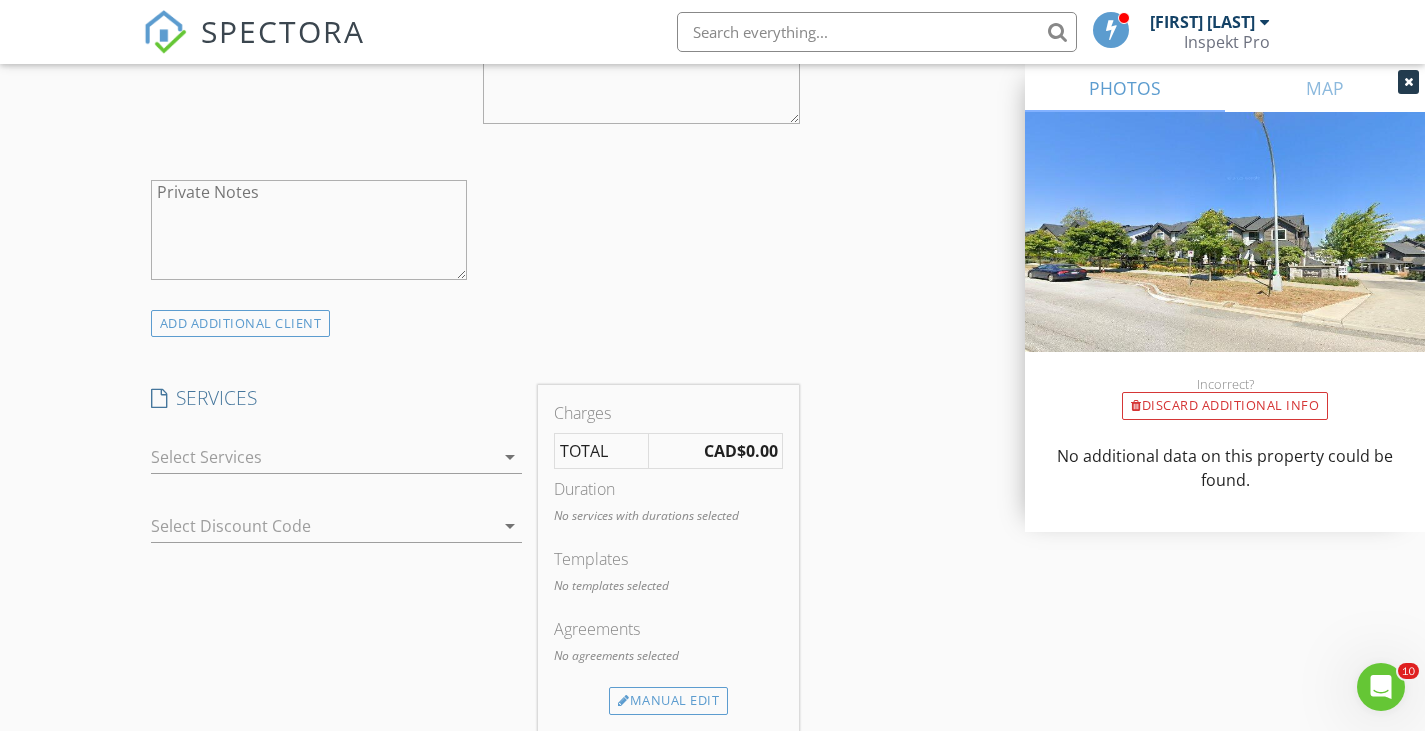 type on "604-307-4441" 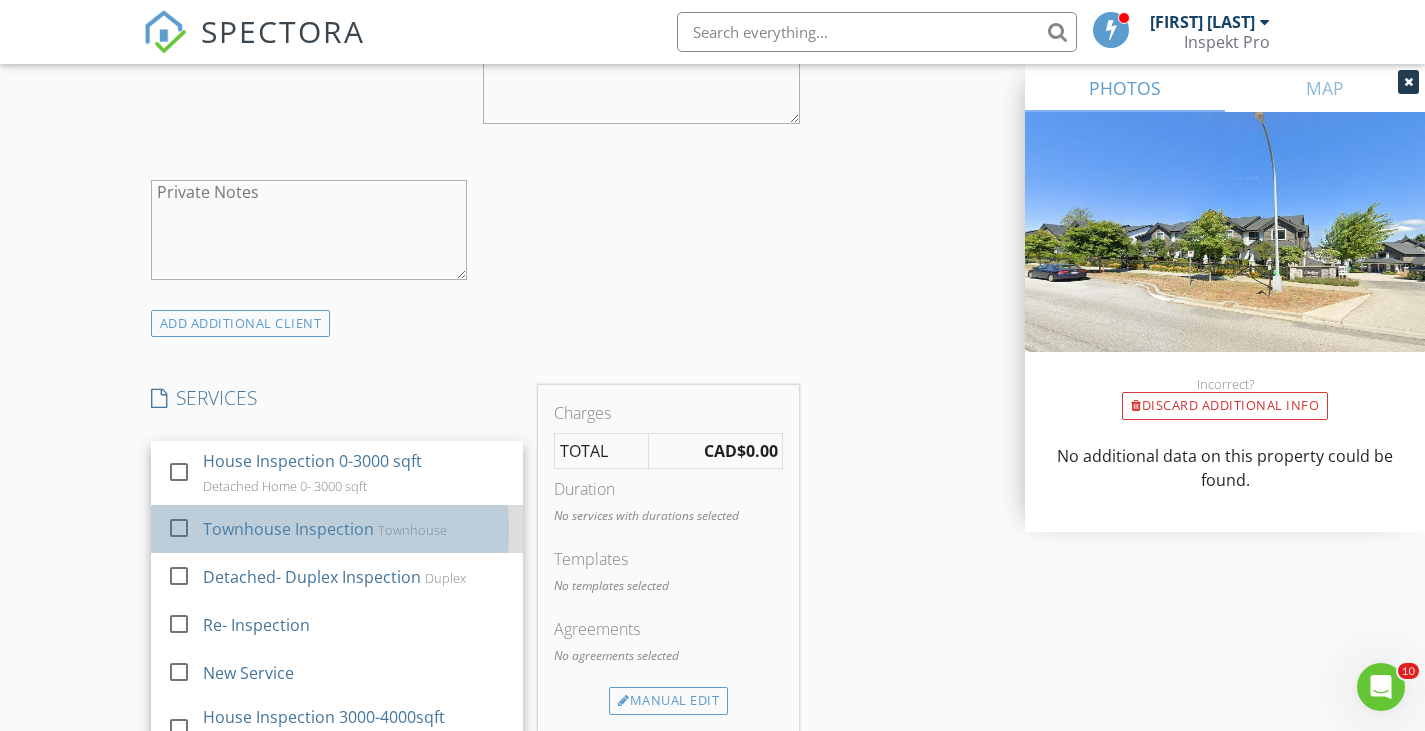 click on "Townhouse Inspection" at bounding box center [288, 529] 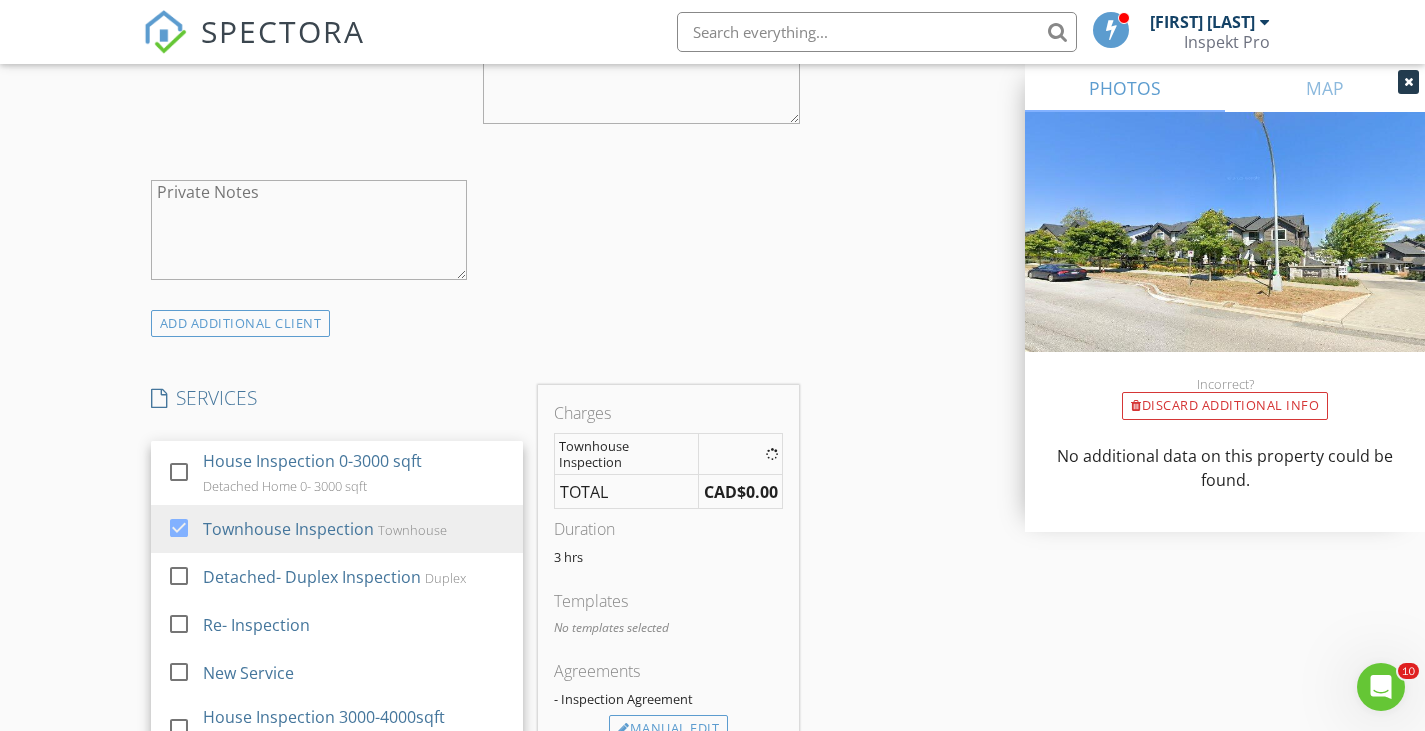 click on "New Inspection
Click here to use the New Order Form
INSPECTOR(S)
check_box   Charlie Rattan   PRIMARY   Charlie Rattan arrow_drop_down   check_box_outline_blank Charlie Rattan specifically requested
Date/Time
08/04/2025 4:00 PM
Location
Address Search       Address 14271 60 Ave   Unit 3   City Surrey   State BC   Zip V3X 2N4   County Metro Vancouver     Square Feet 1620   Year Built 2014   Foundation arrow_drop_down     Charlie Rattan     52.4 miles     (an hour)
client
check_box Enable Client CC email for this inspection   Client Search     check_box_outline_blank Client is a Company/Organization     First Name Najibullah   Last Name Naseri   Email najib_2@msn.com   CC Email   Phone 604-307-4441           Notes   Private Notes
ADD ADDITIONAL client
SERVICES" at bounding box center [712, 531] 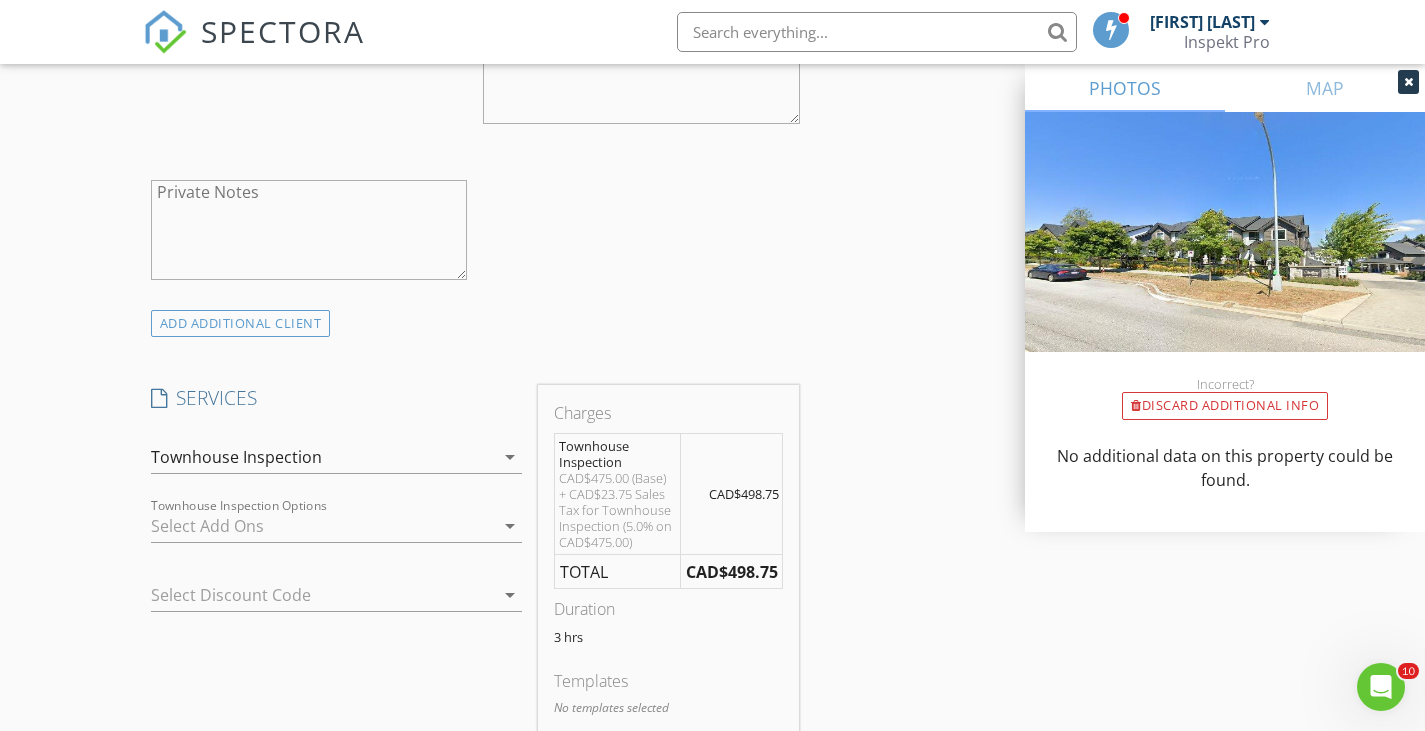 click at bounding box center [323, 526] 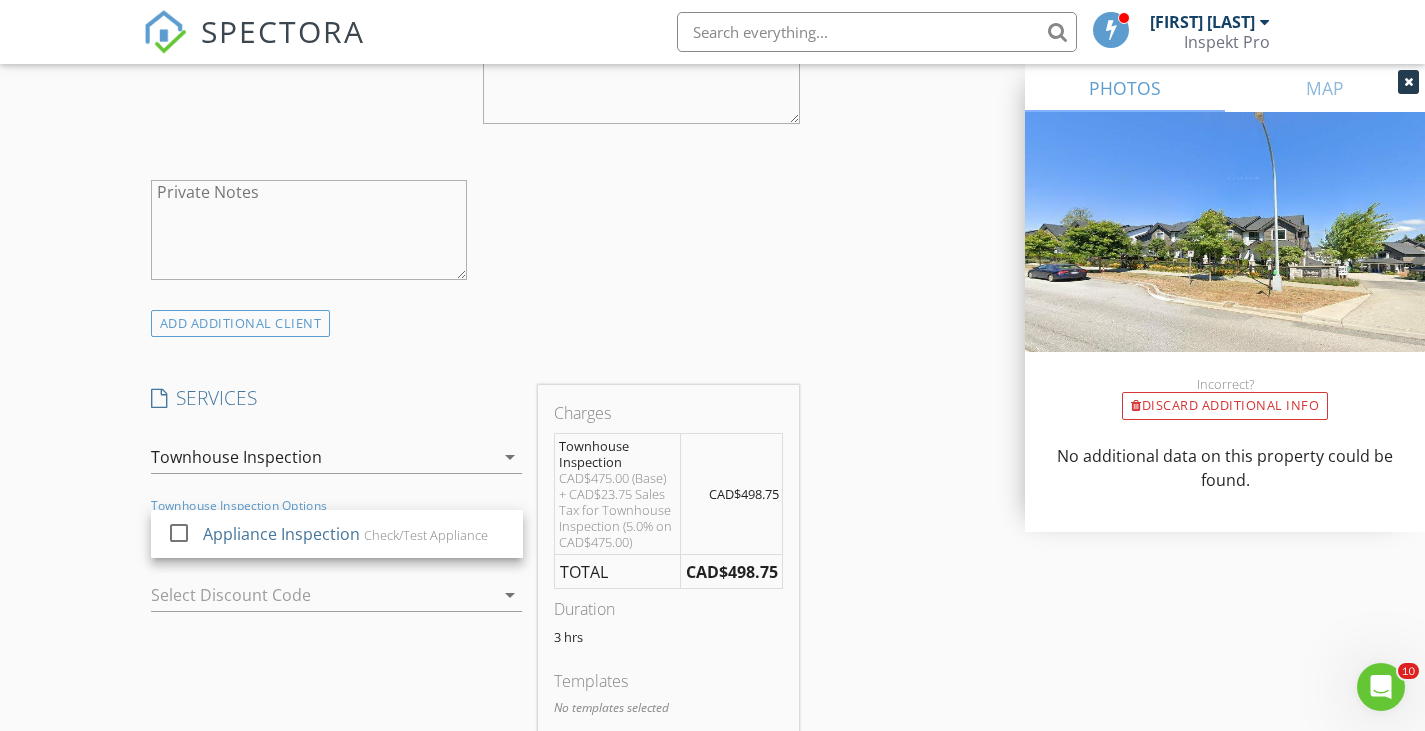 click on "Appliance Inspection   Check/Test Appliance" at bounding box center (355, 534) 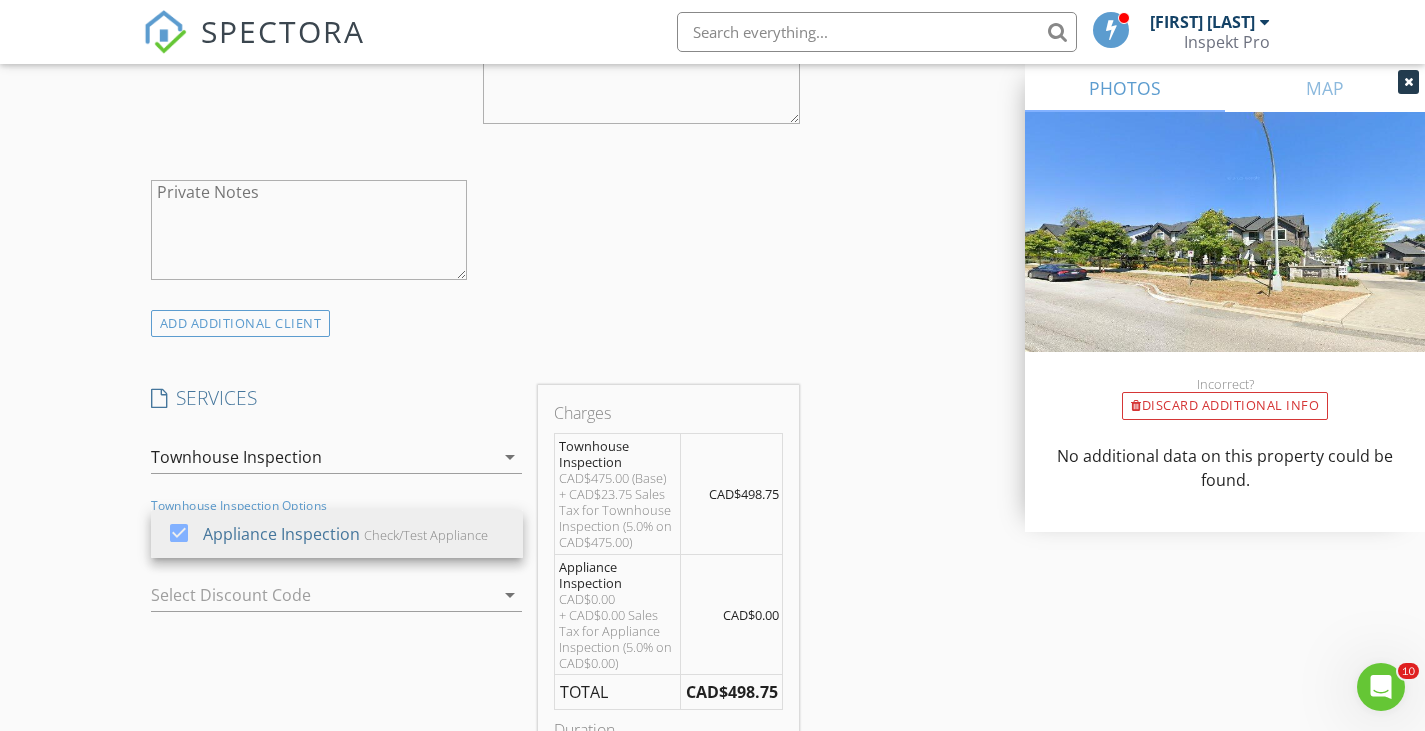 click on "ADD ADDITIONAL client" at bounding box center [475, 323] 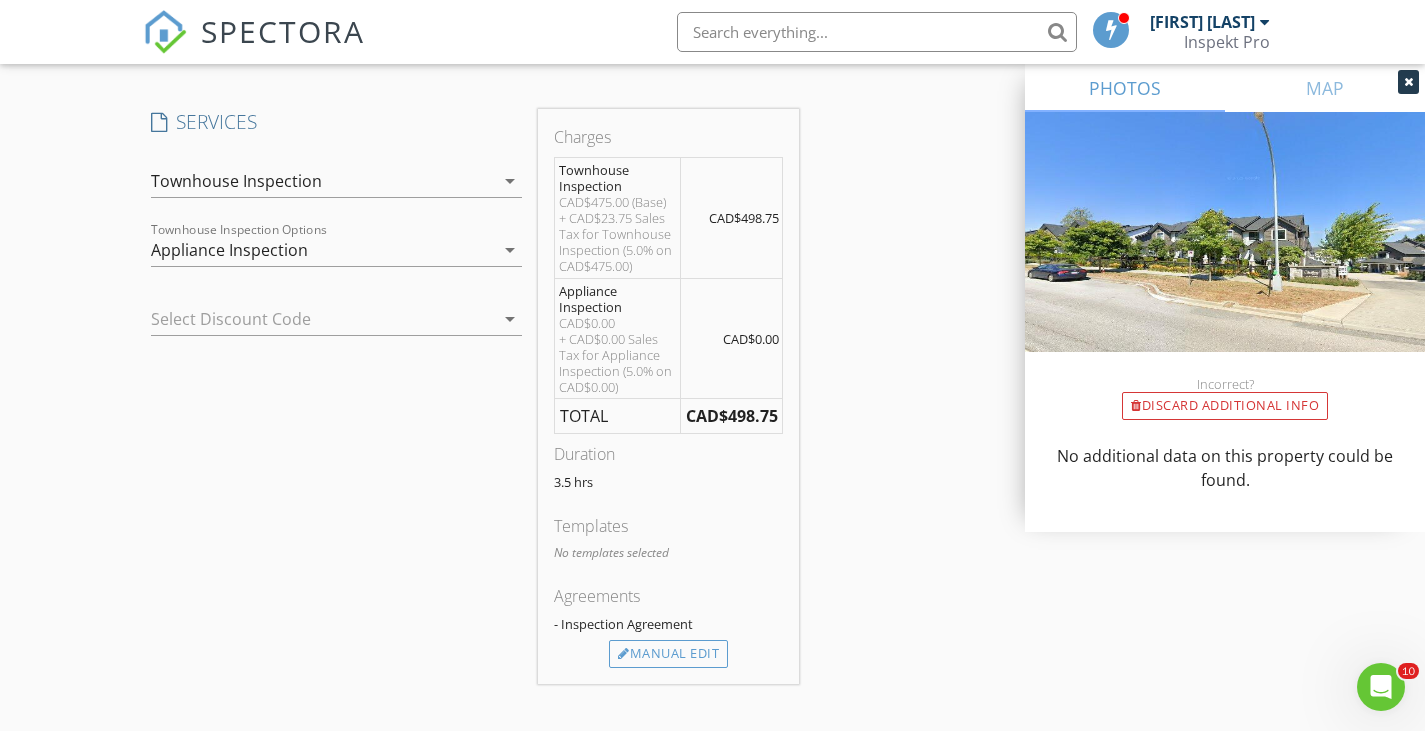 scroll, scrollTop: 1603, scrollLeft: 0, axis: vertical 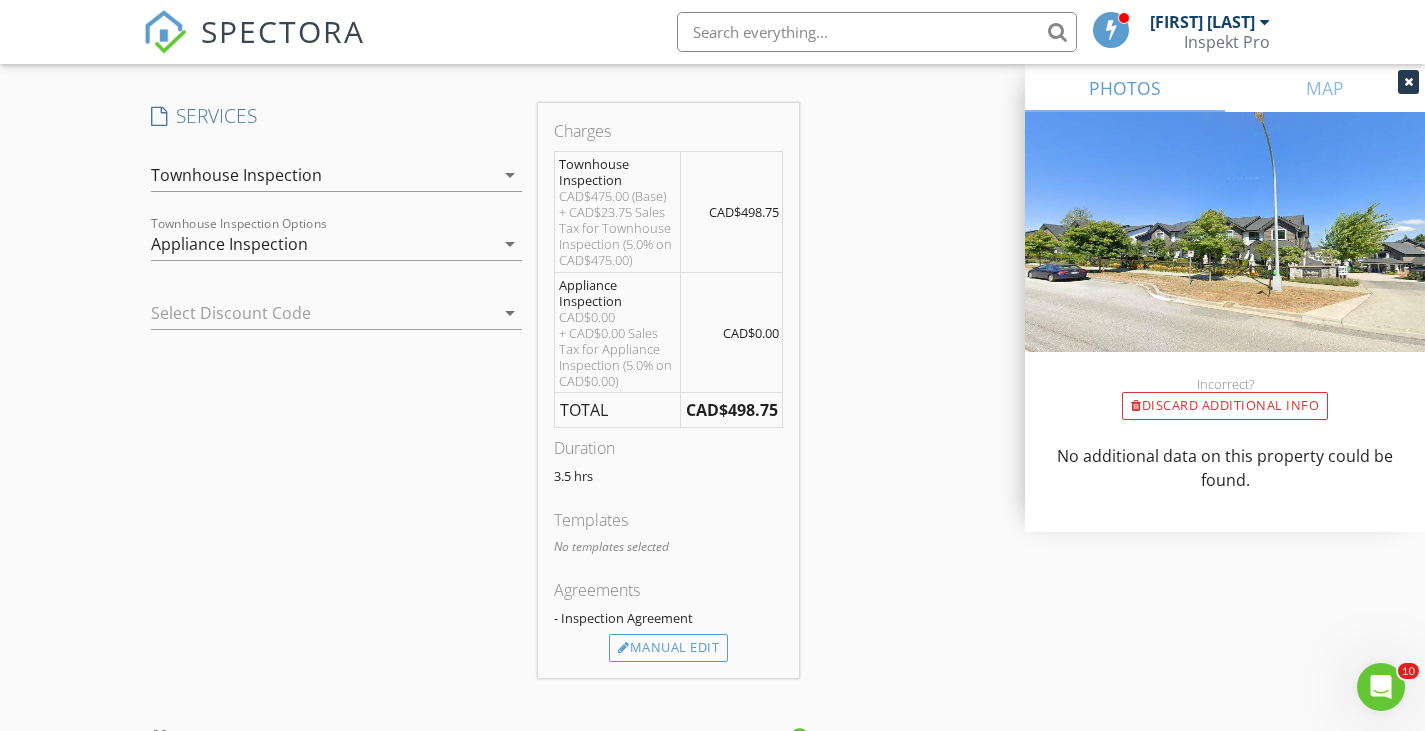 click on "Charges    Townhouse Inspection
CAD$475.00 (Base)
+ CAD$23.75 Sales Tax for Townhouse Inspection (5.0% on CAD$475.00)
CAD$498.75   Appliance Inspection
CAD$0.00
+ CAD$0.00 Sales Tax for Appliance Inspection (5.0% on CAD$0.00)
CAD$0.00   TOTAL   CAD$498.75    Duration    3.5 hrs      Templates    No templates selected    Agreements
- Inspection Agreement
Manual Edit" at bounding box center [668, 390] 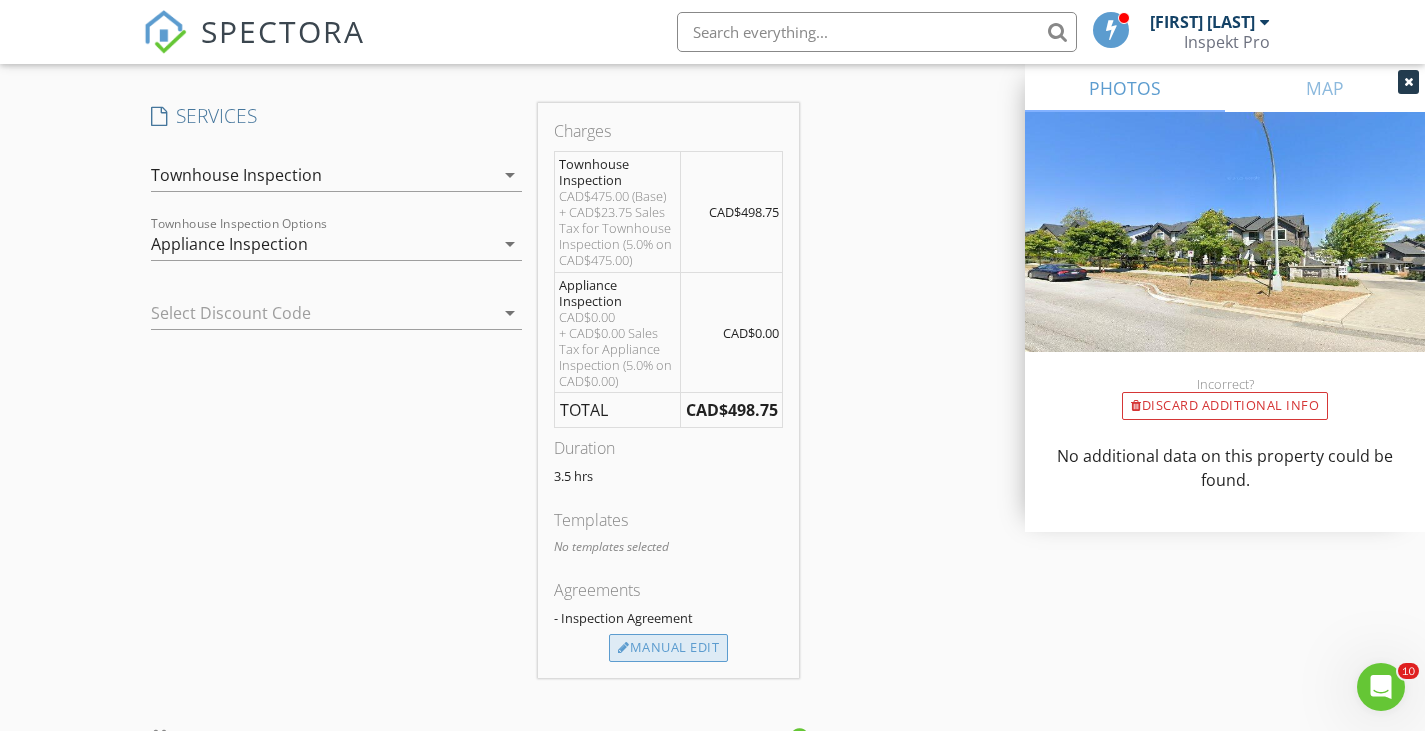 click on "Manual Edit" at bounding box center (668, 648) 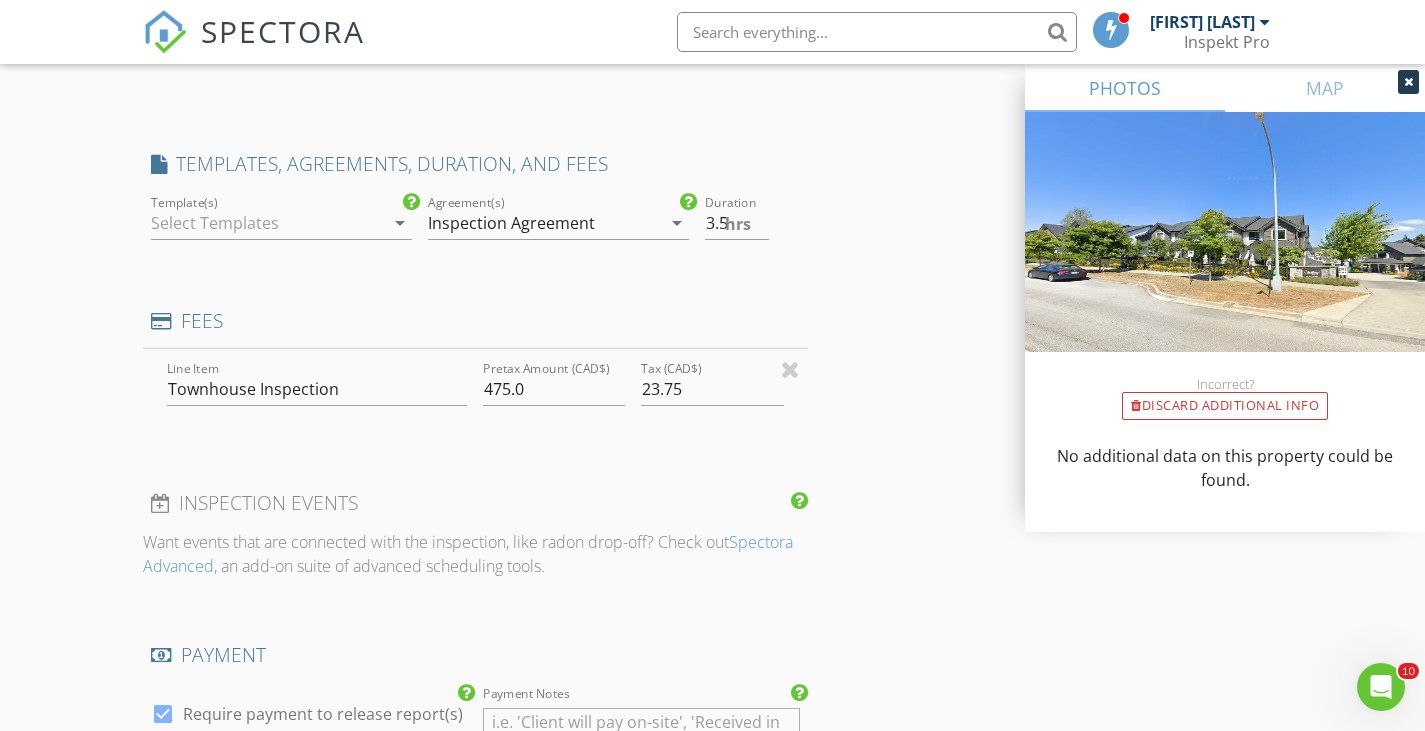 type on "0" 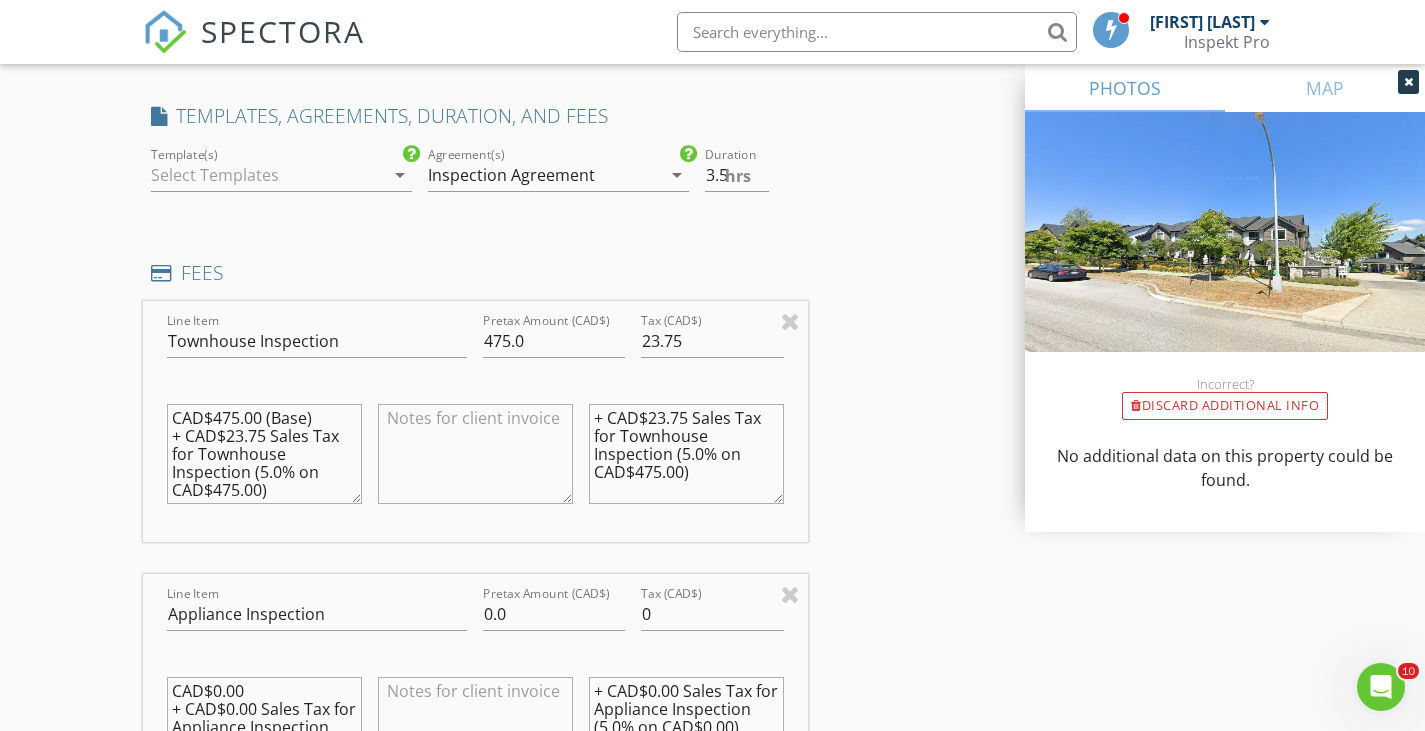 click on "Inspection Agreement" at bounding box center (544, 175) 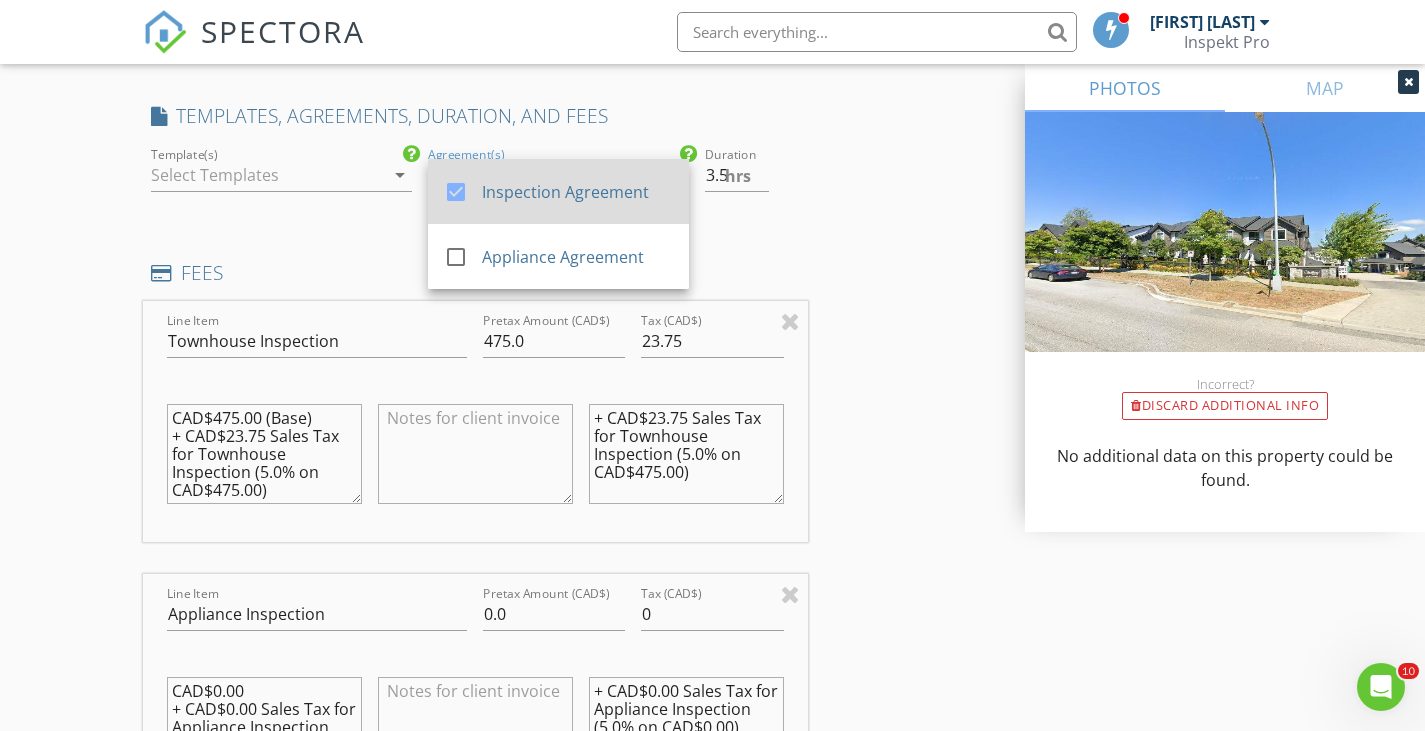 click on "check_box   Inspection Agreement" at bounding box center [558, 191] 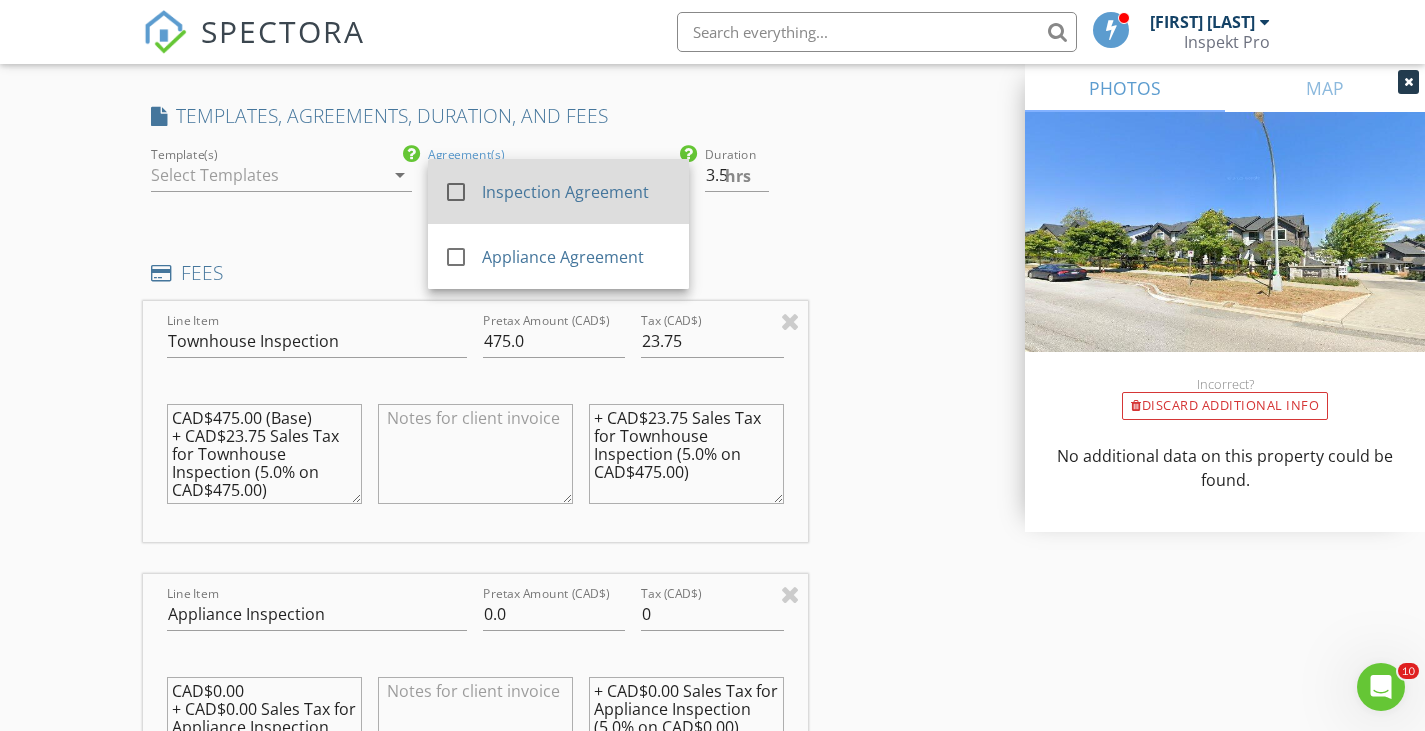 click at bounding box center [456, 192] 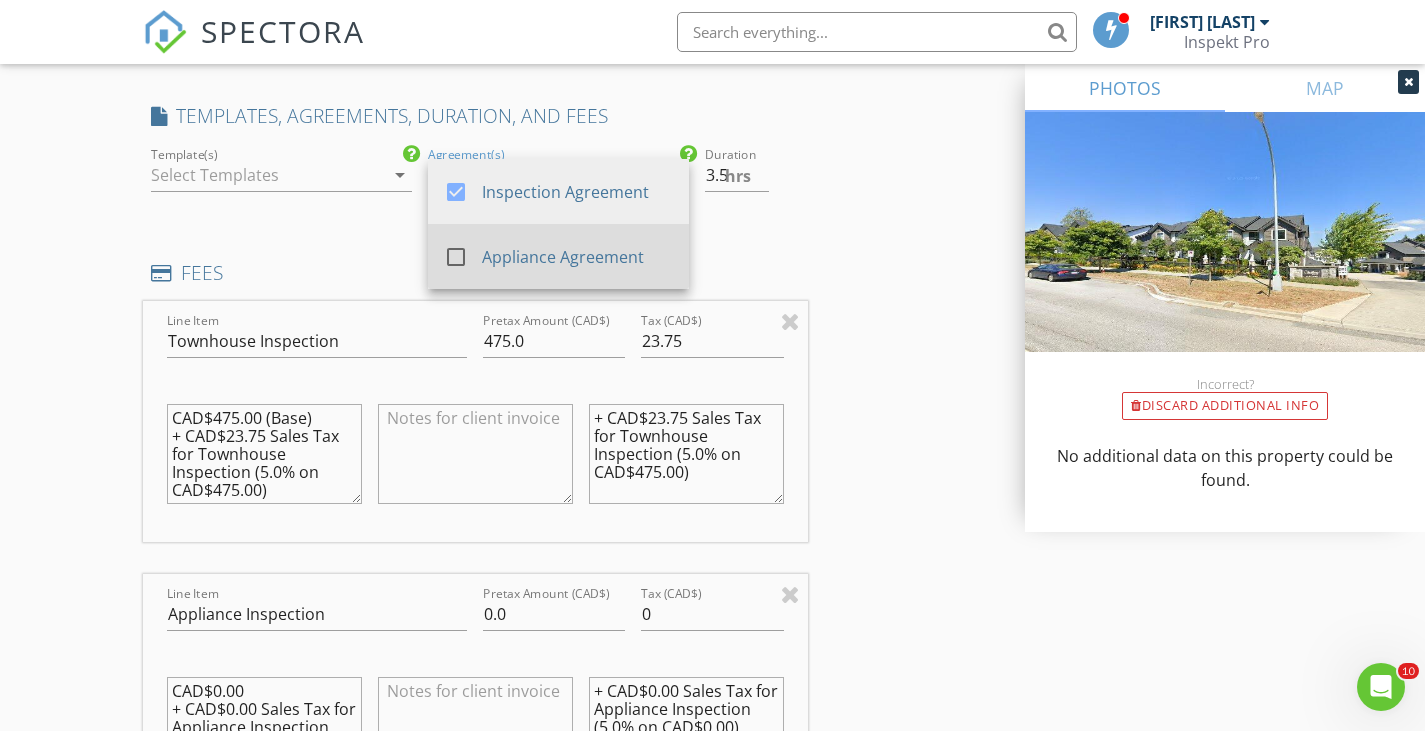 click at bounding box center [456, 257] 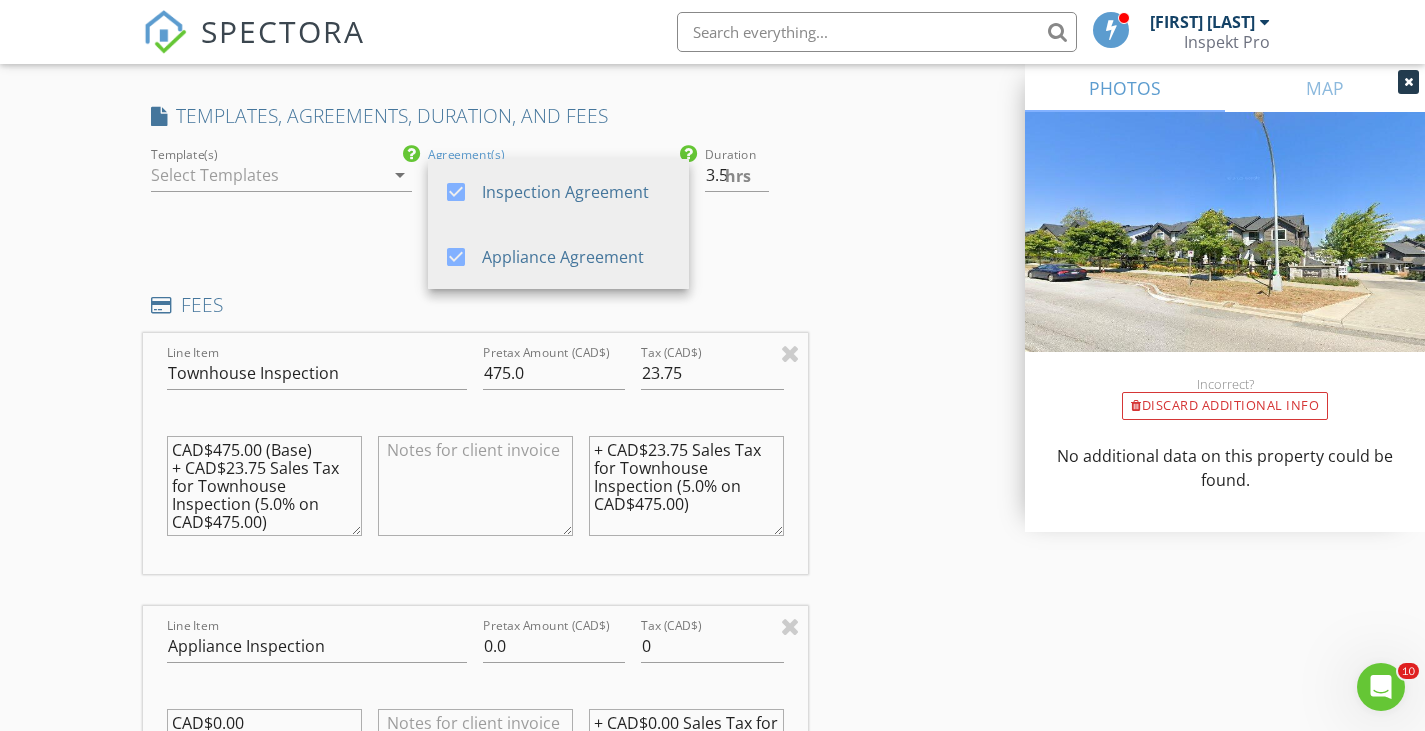 click at bounding box center [267, 175] 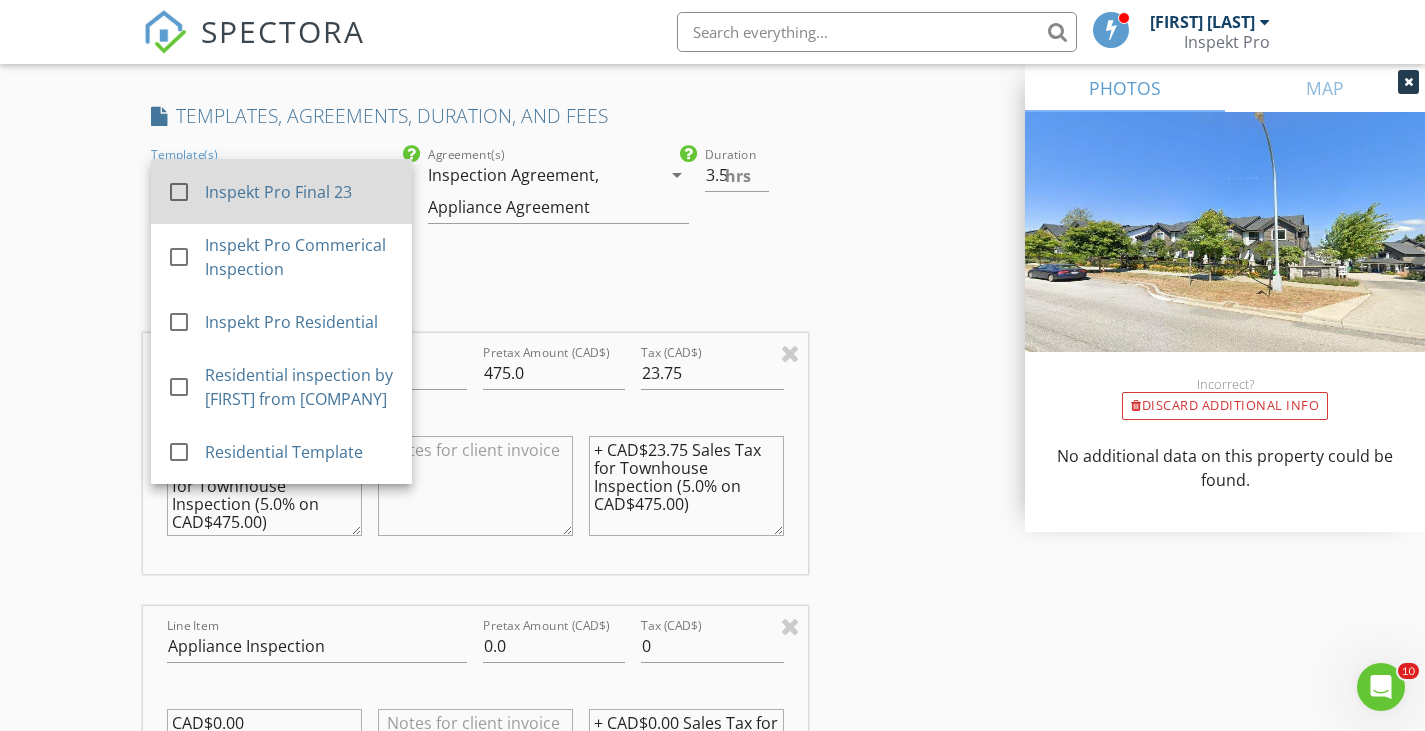 click on "Inspekt Pro Final 23" at bounding box center (300, 192) 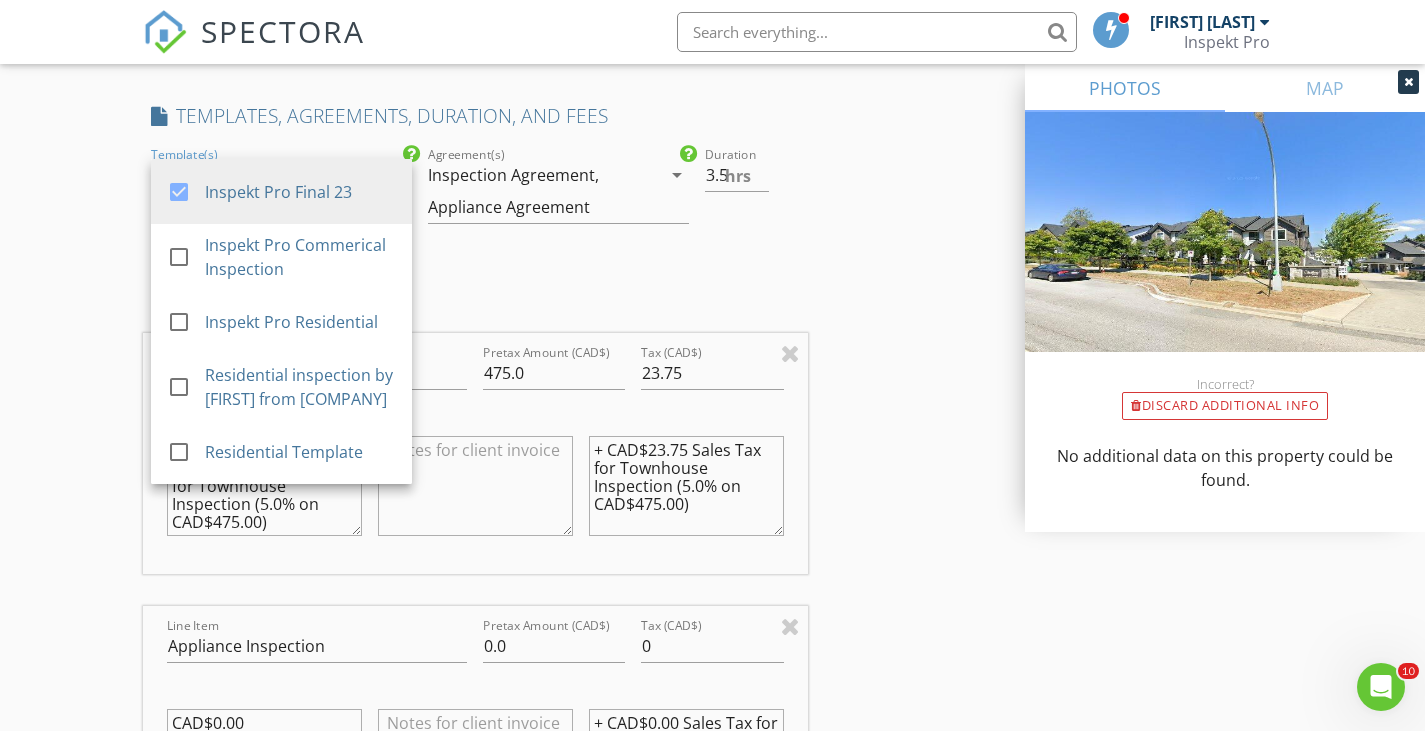 click on "FEES" at bounding box center (475, 312) 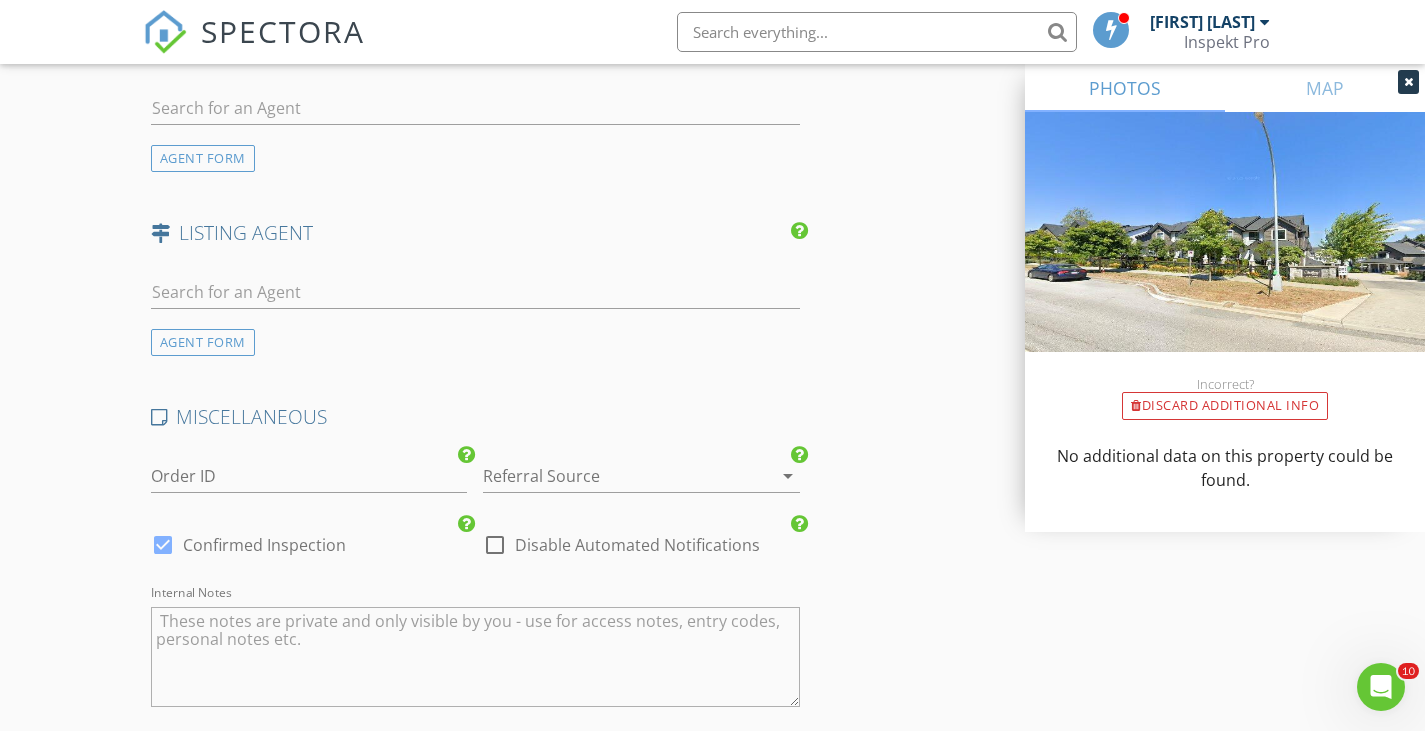 scroll, scrollTop: 2985, scrollLeft: 0, axis: vertical 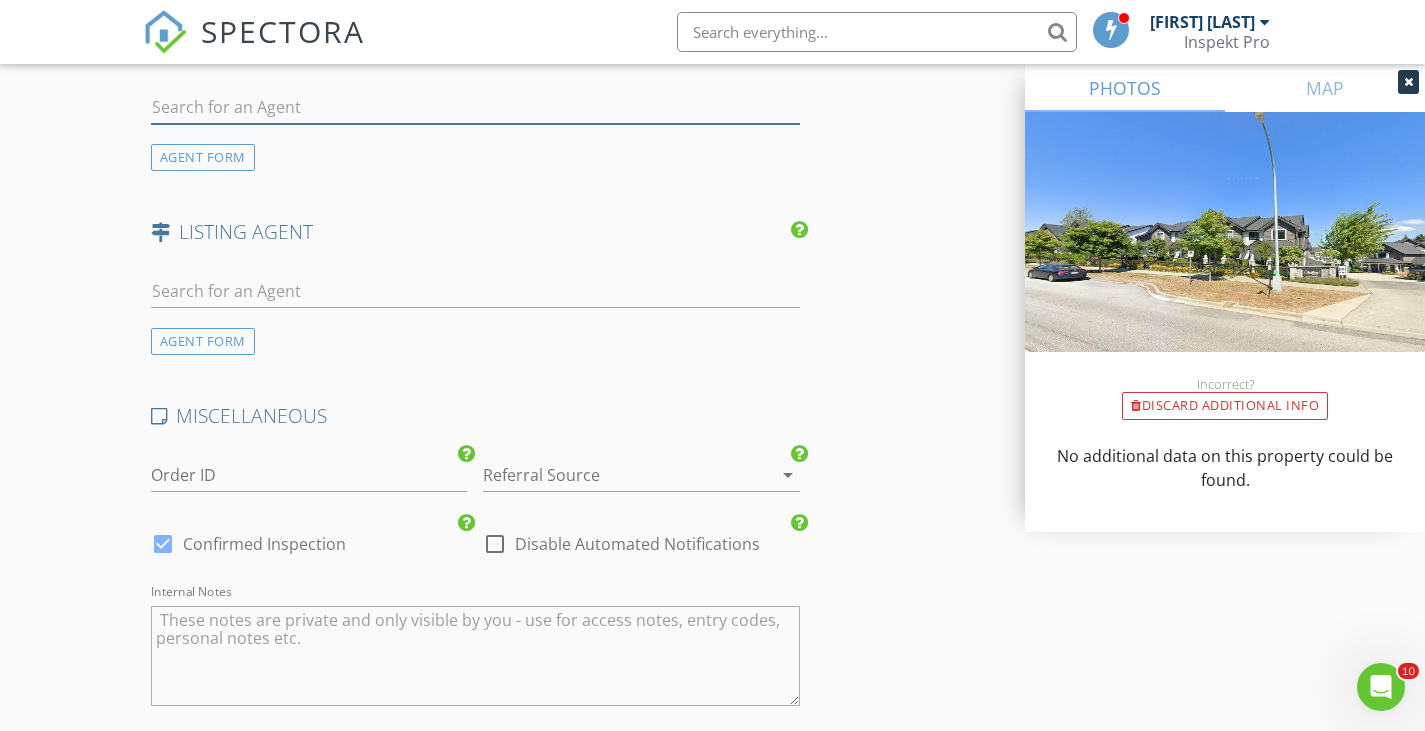 click at bounding box center (475, 107) 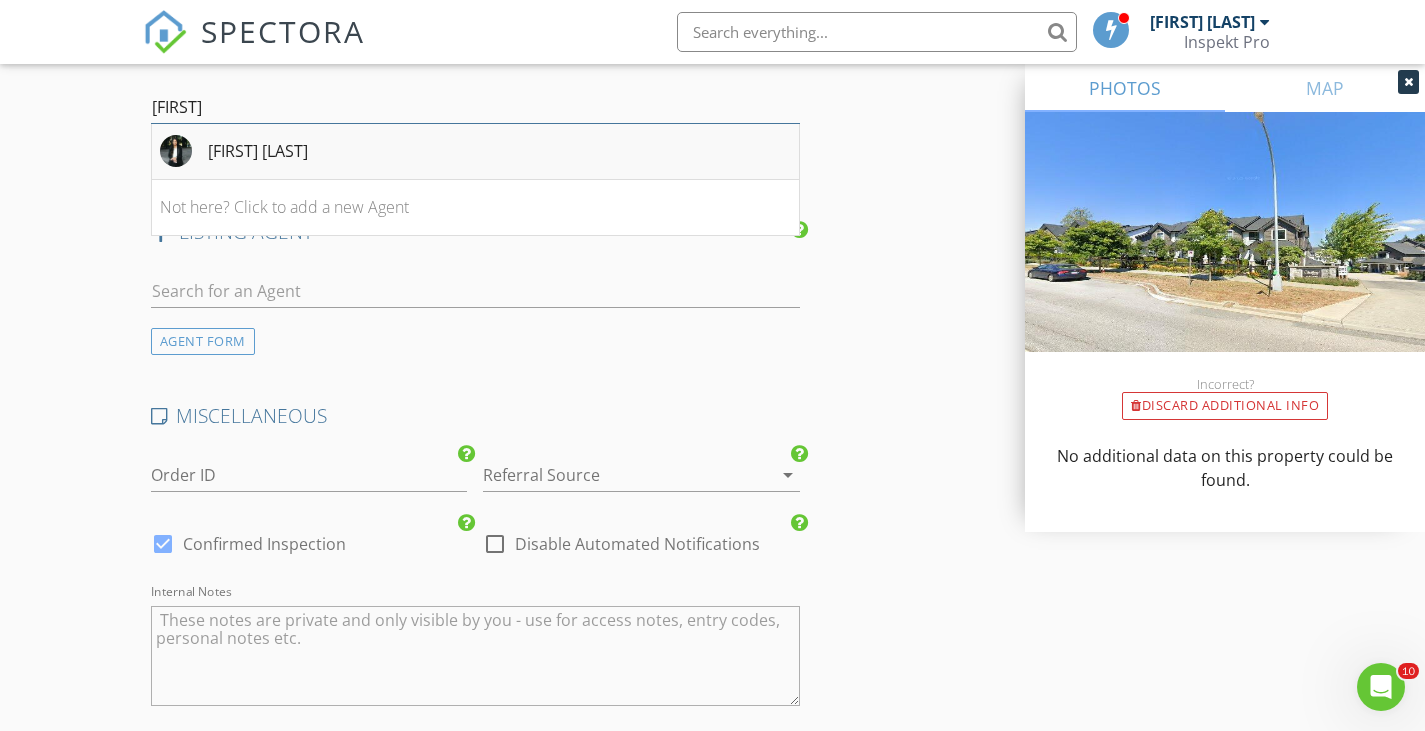 type on "kira" 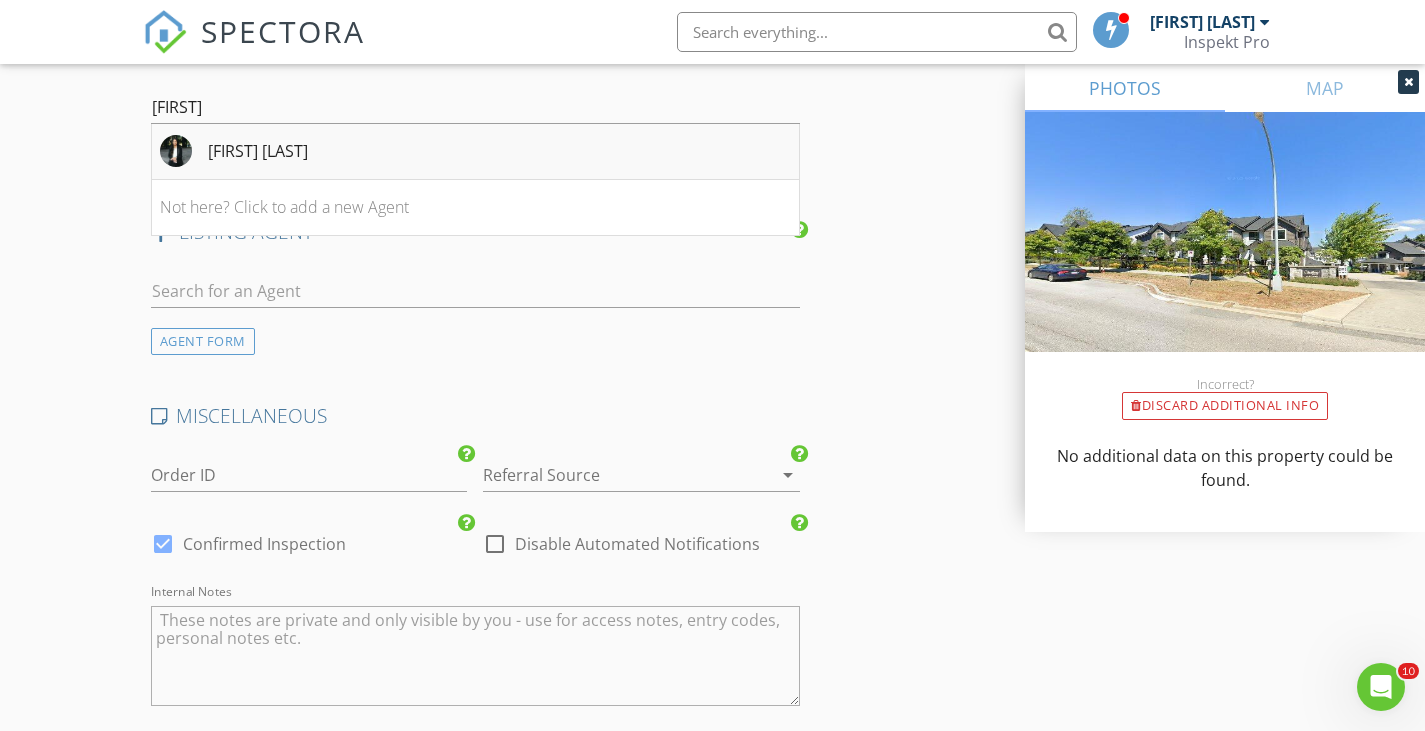 click on "Kira Johnson" at bounding box center (475, 152) 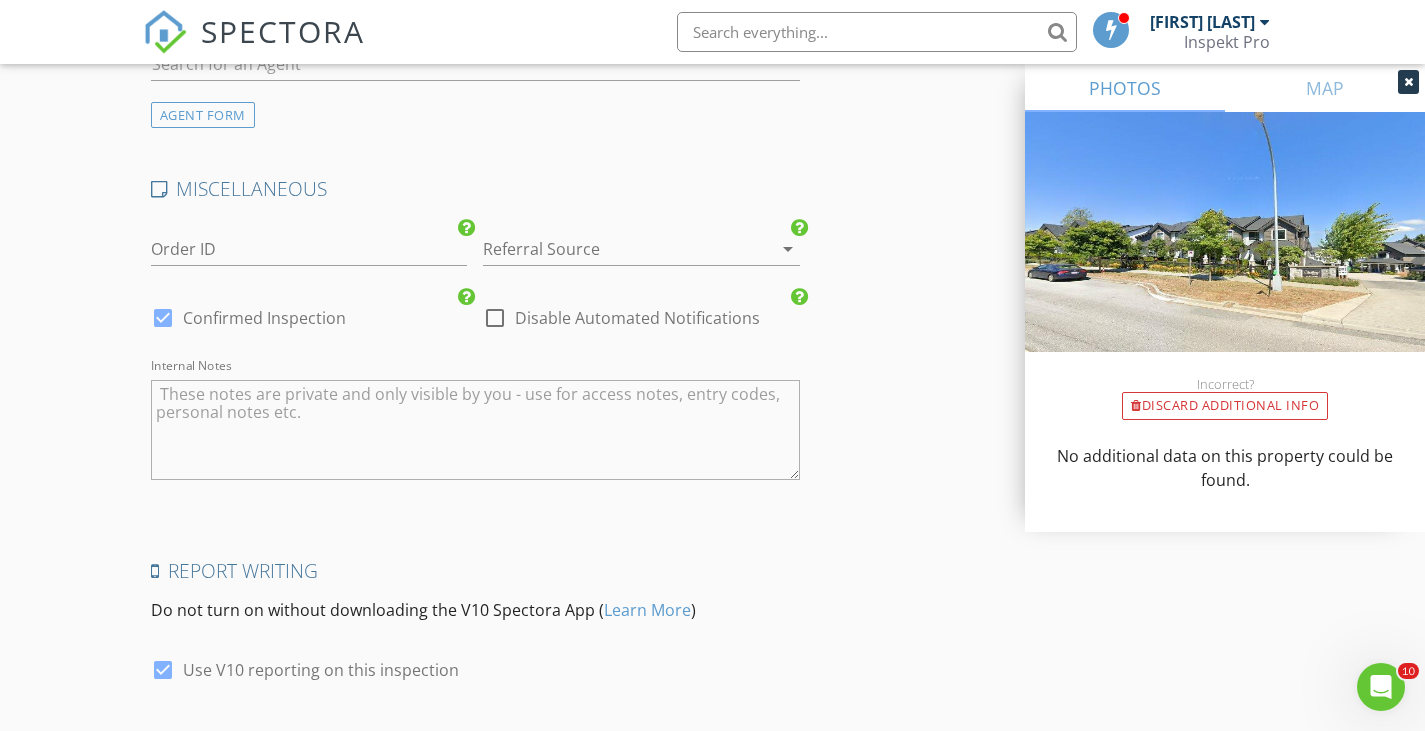scroll, scrollTop: 3806, scrollLeft: 0, axis: vertical 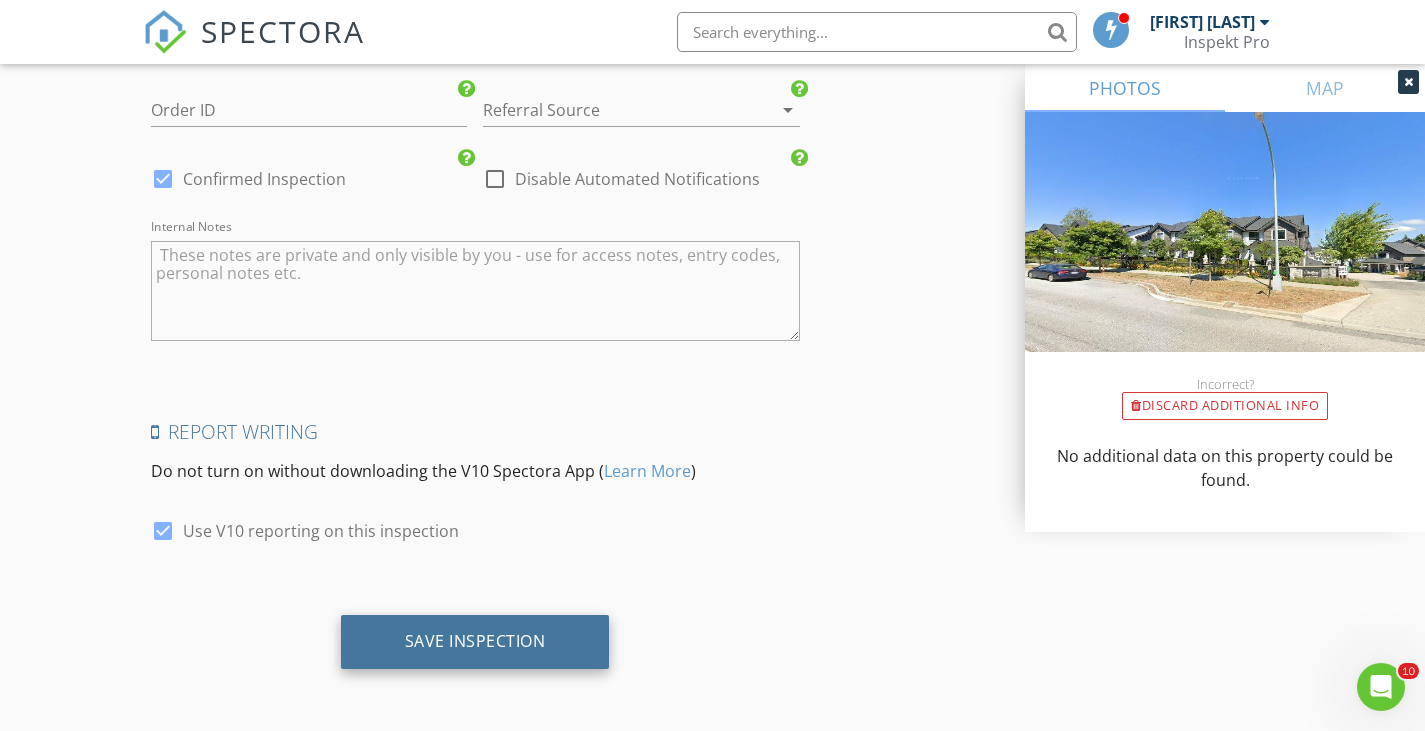 click on "Save Inspection" at bounding box center (475, 641) 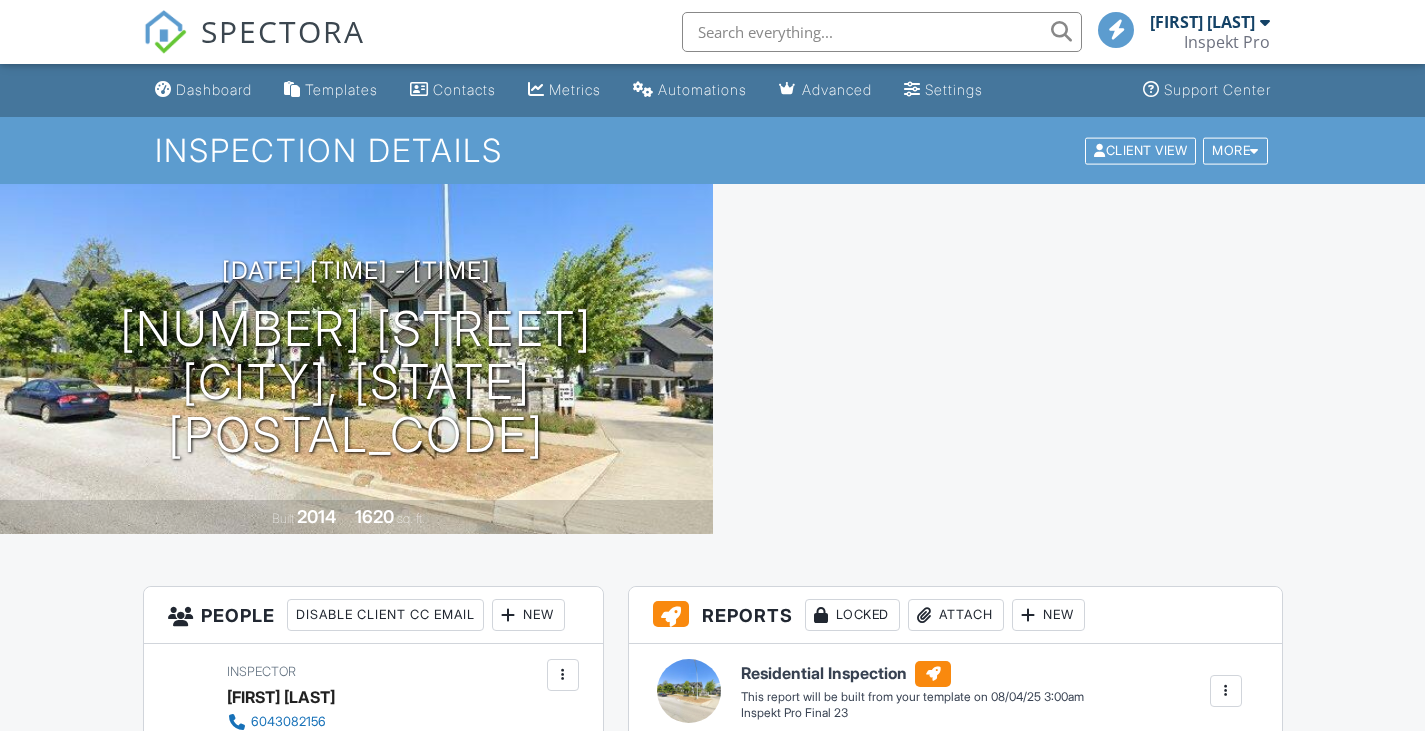 scroll, scrollTop: 225, scrollLeft: 0, axis: vertical 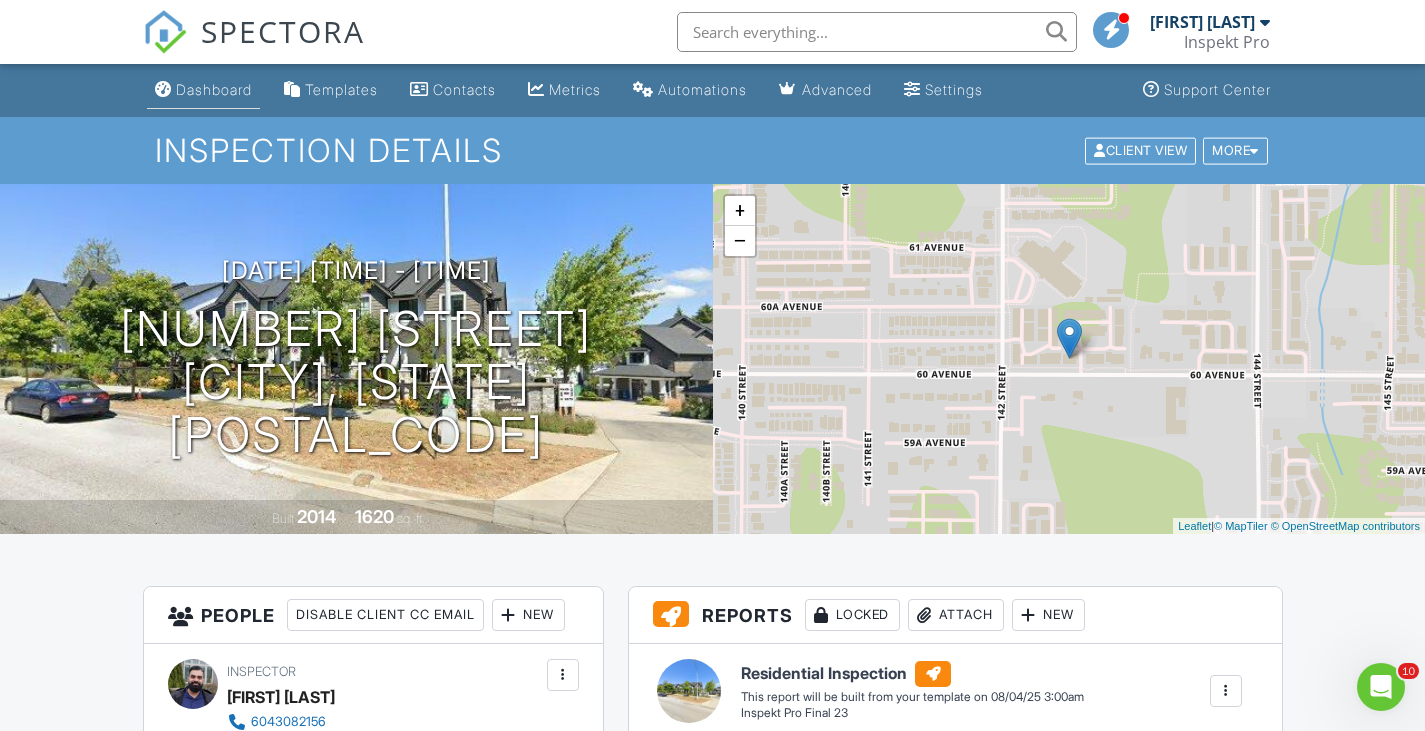 click on "Dashboard" at bounding box center [214, 89] 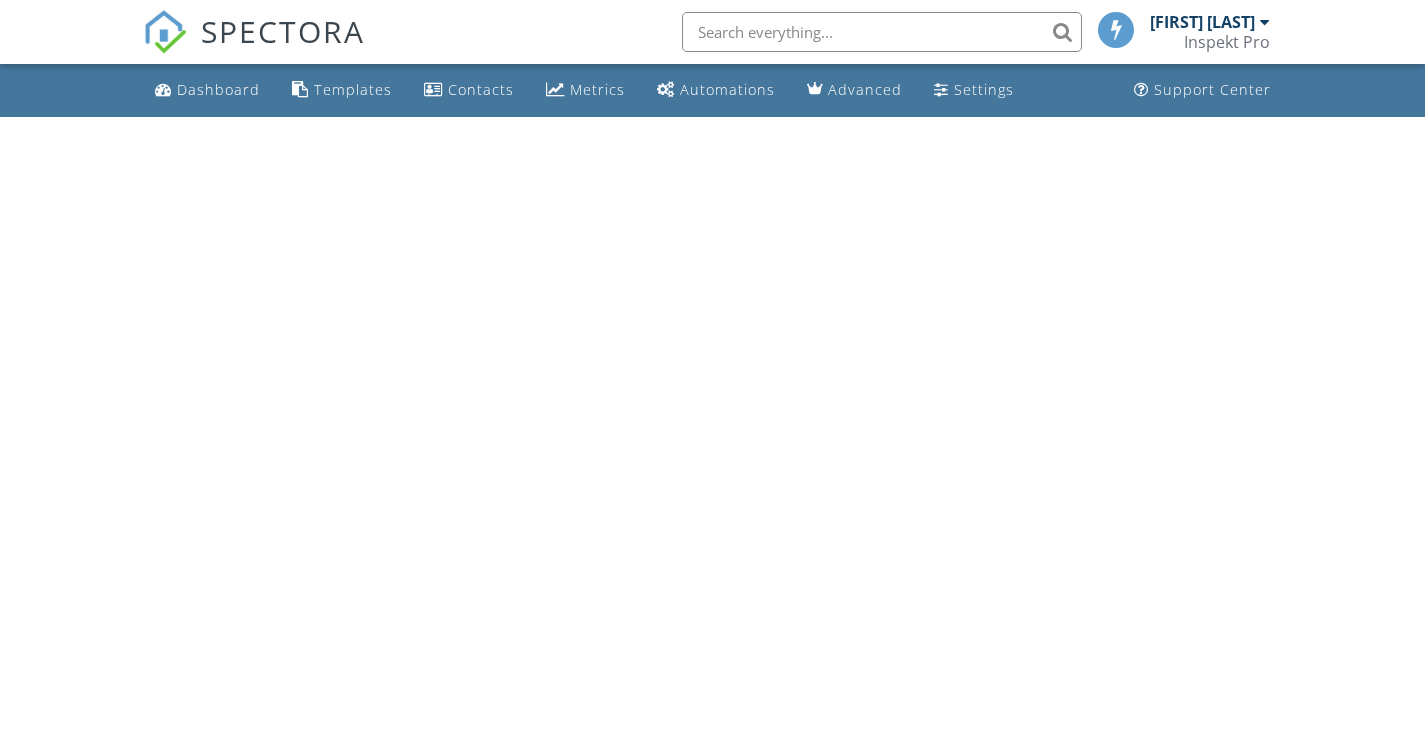 scroll, scrollTop: 0, scrollLeft: 0, axis: both 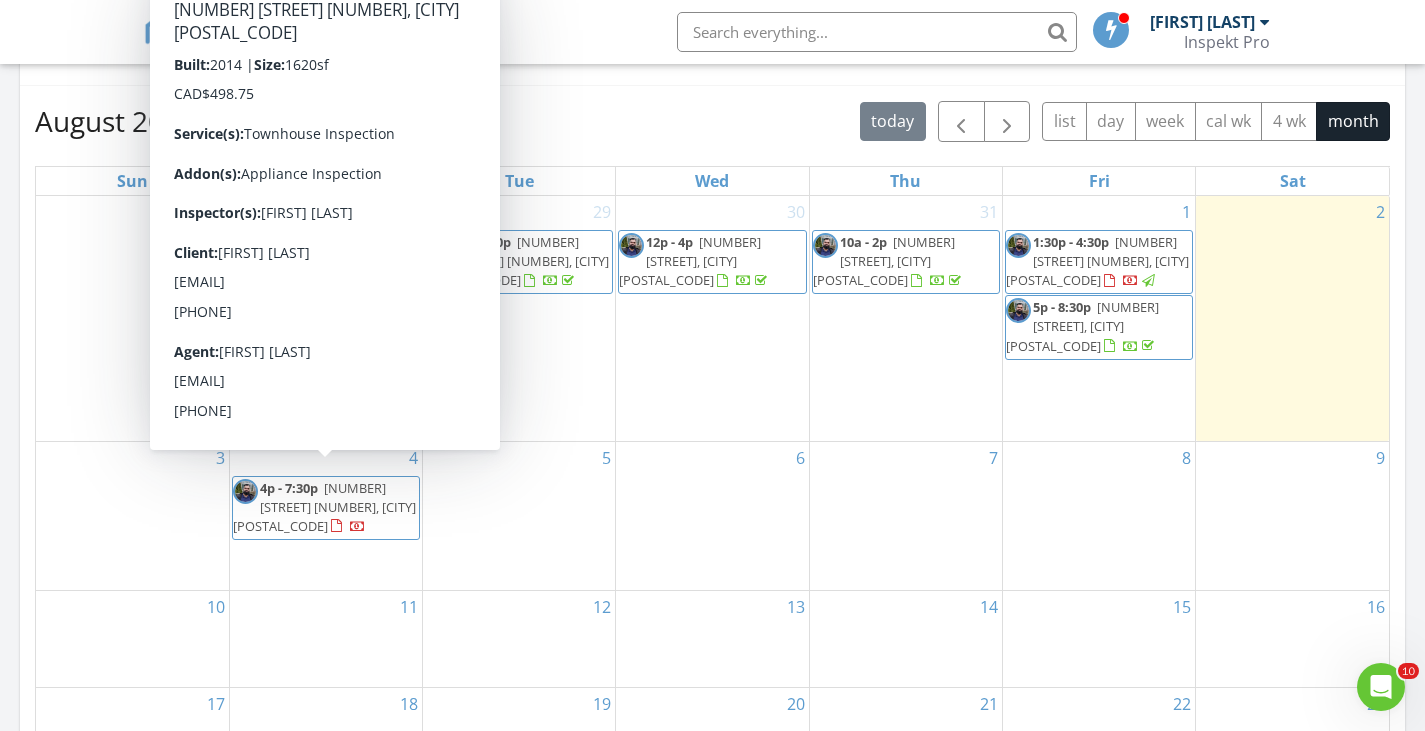 click on "5" at bounding box center [519, 516] 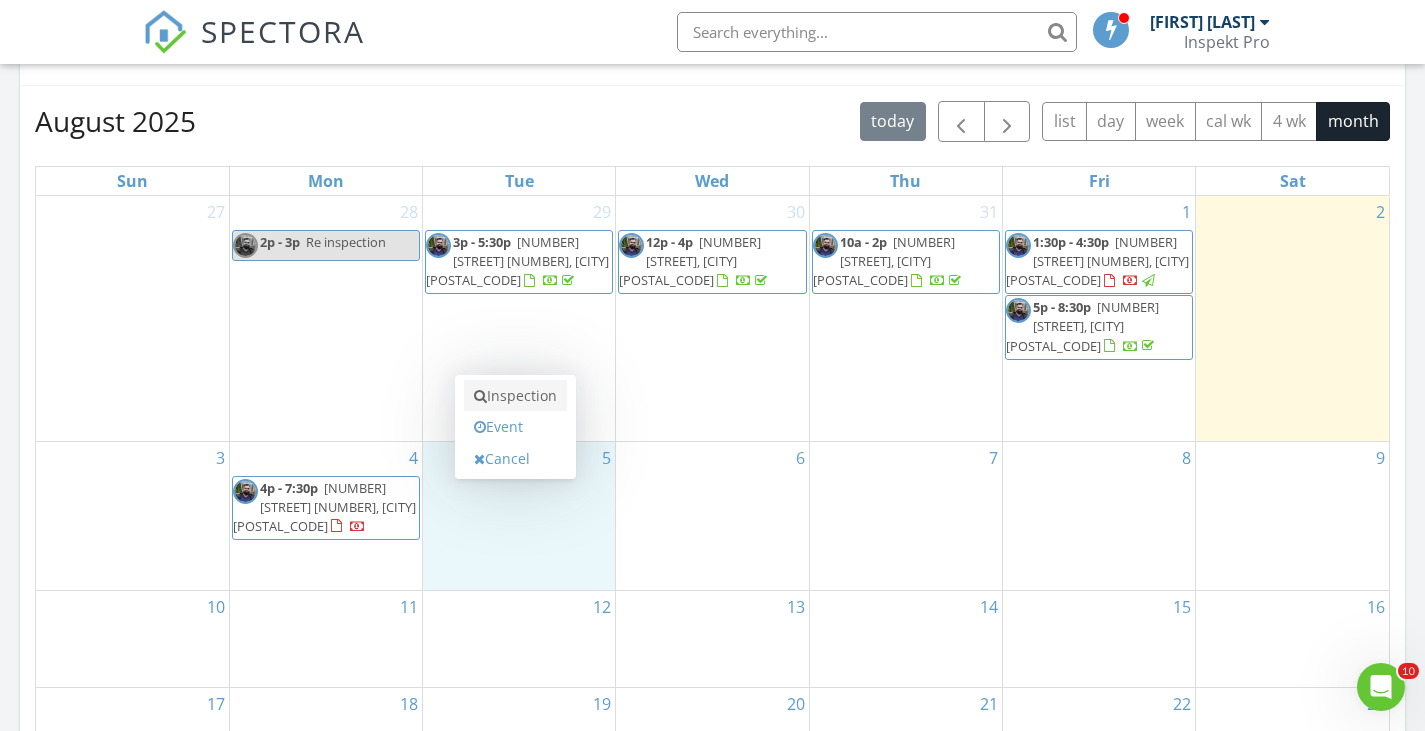 click on "Inspection" at bounding box center (515, 396) 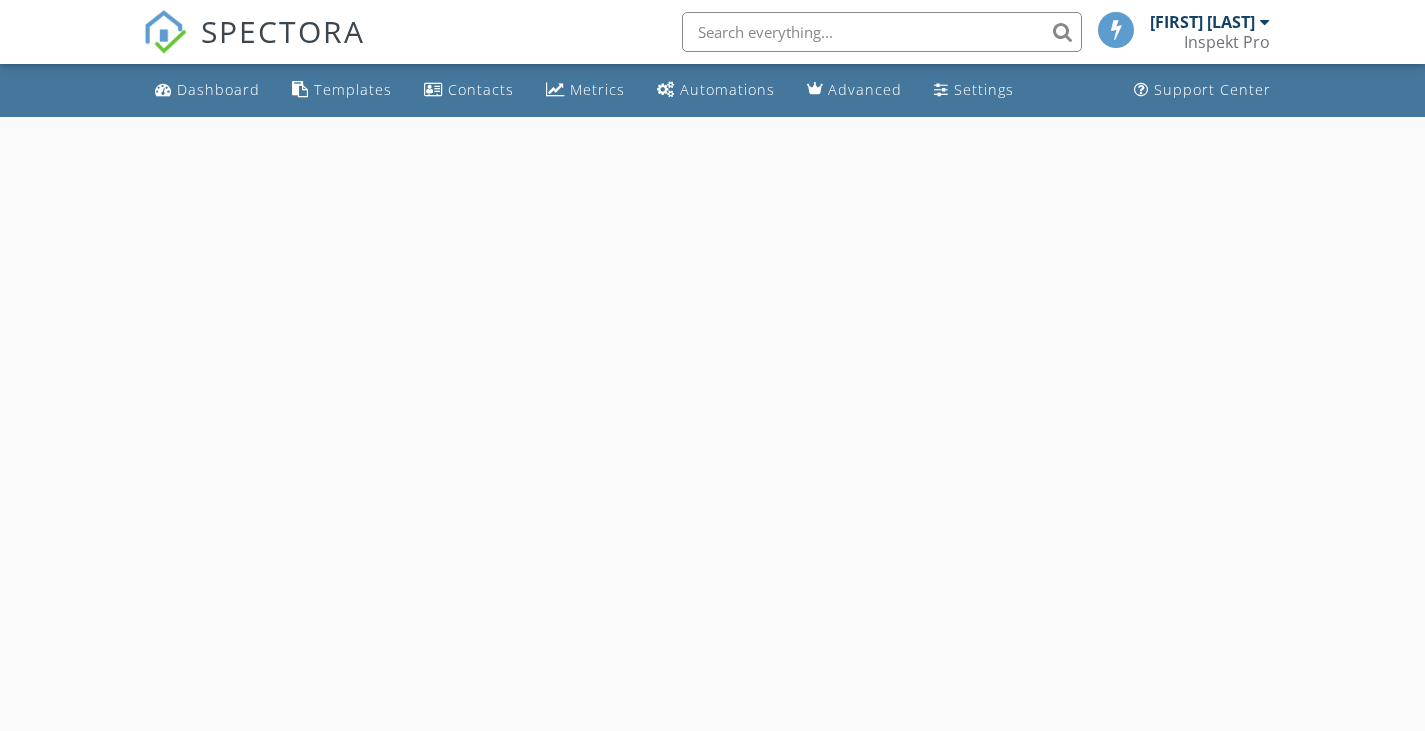 scroll, scrollTop: 0, scrollLeft: 0, axis: both 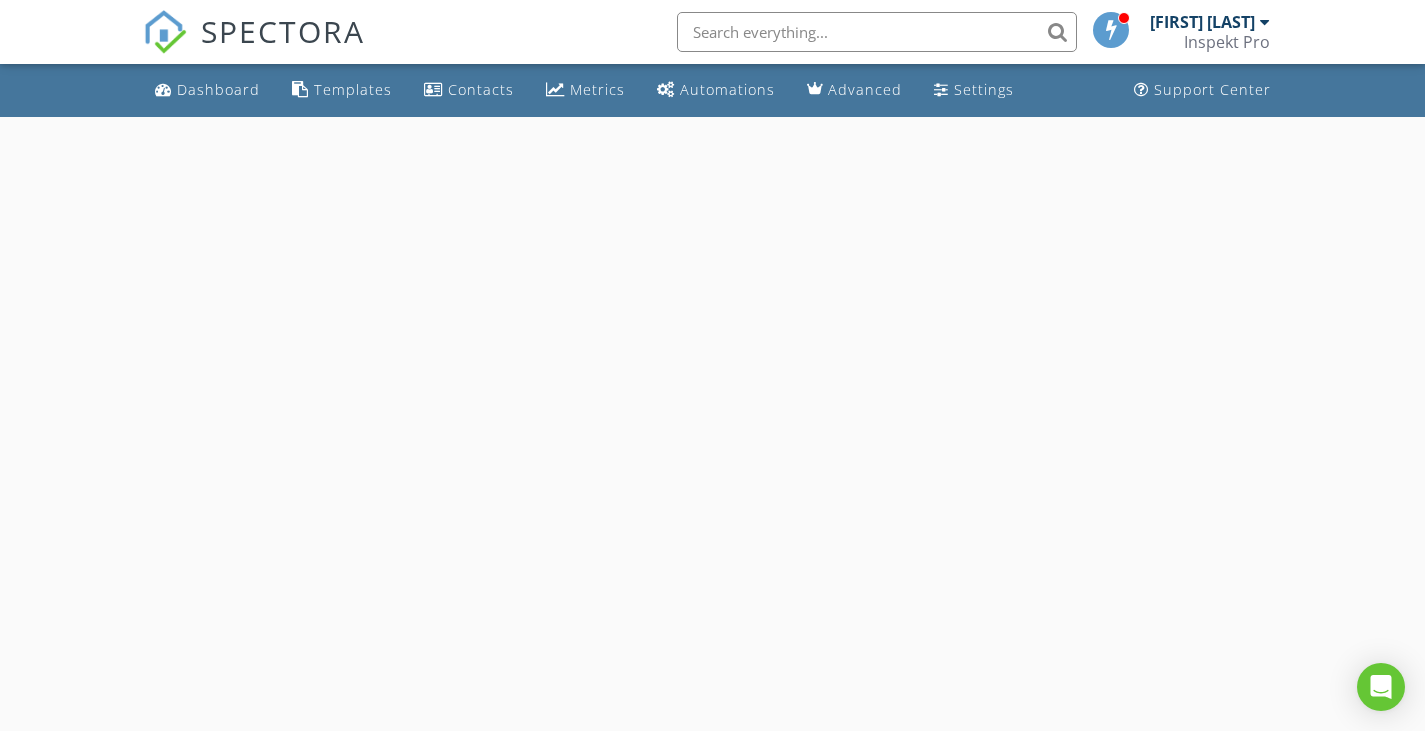 select on "7" 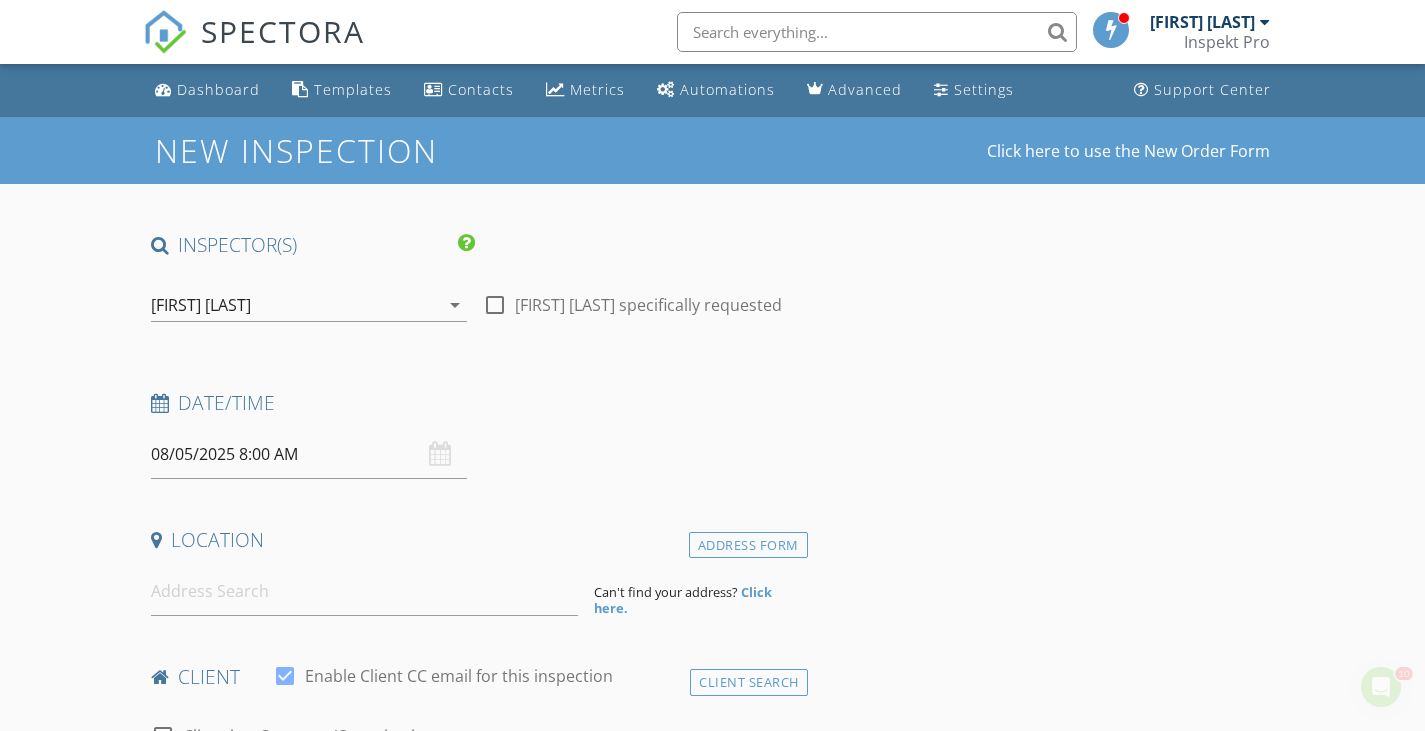 scroll, scrollTop: 0, scrollLeft: 0, axis: both 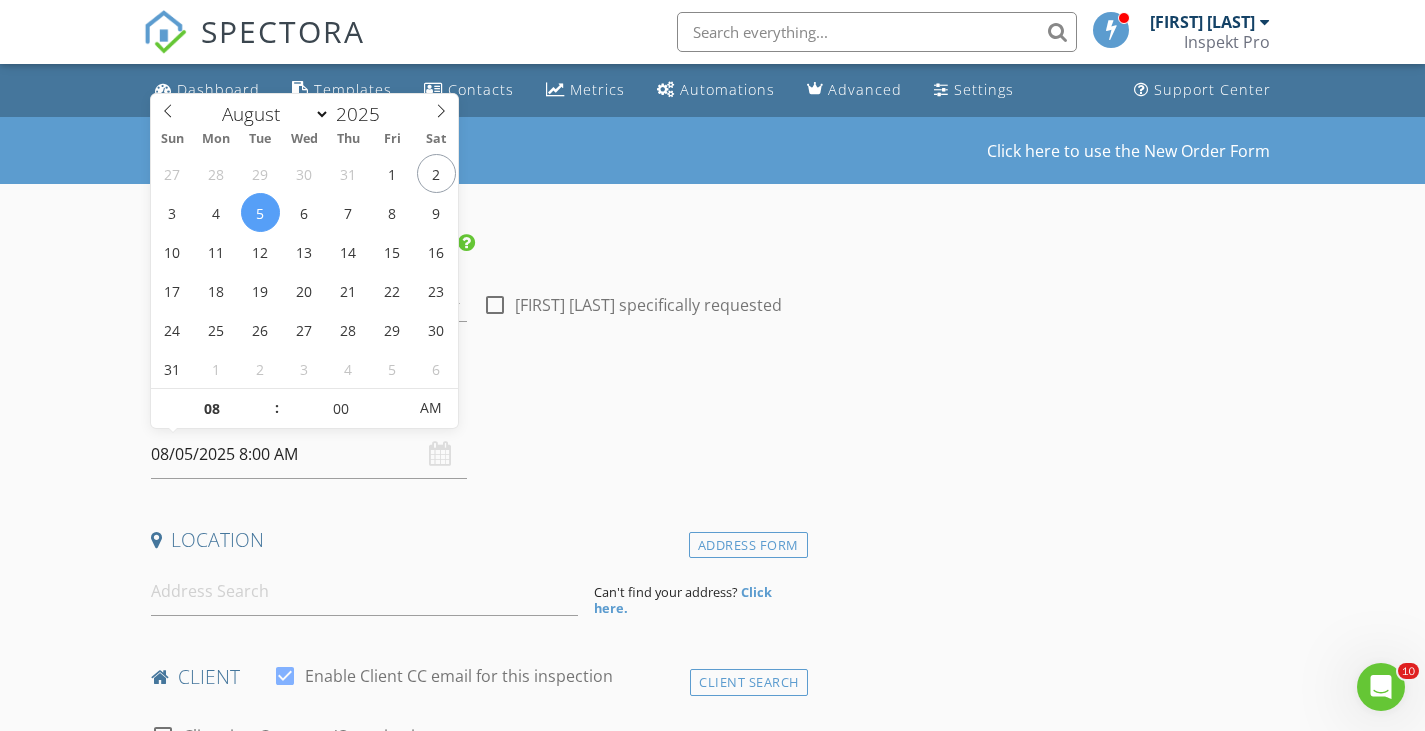 click on "08/05/2025 8:00 AM" at bounding box center [309, 454] 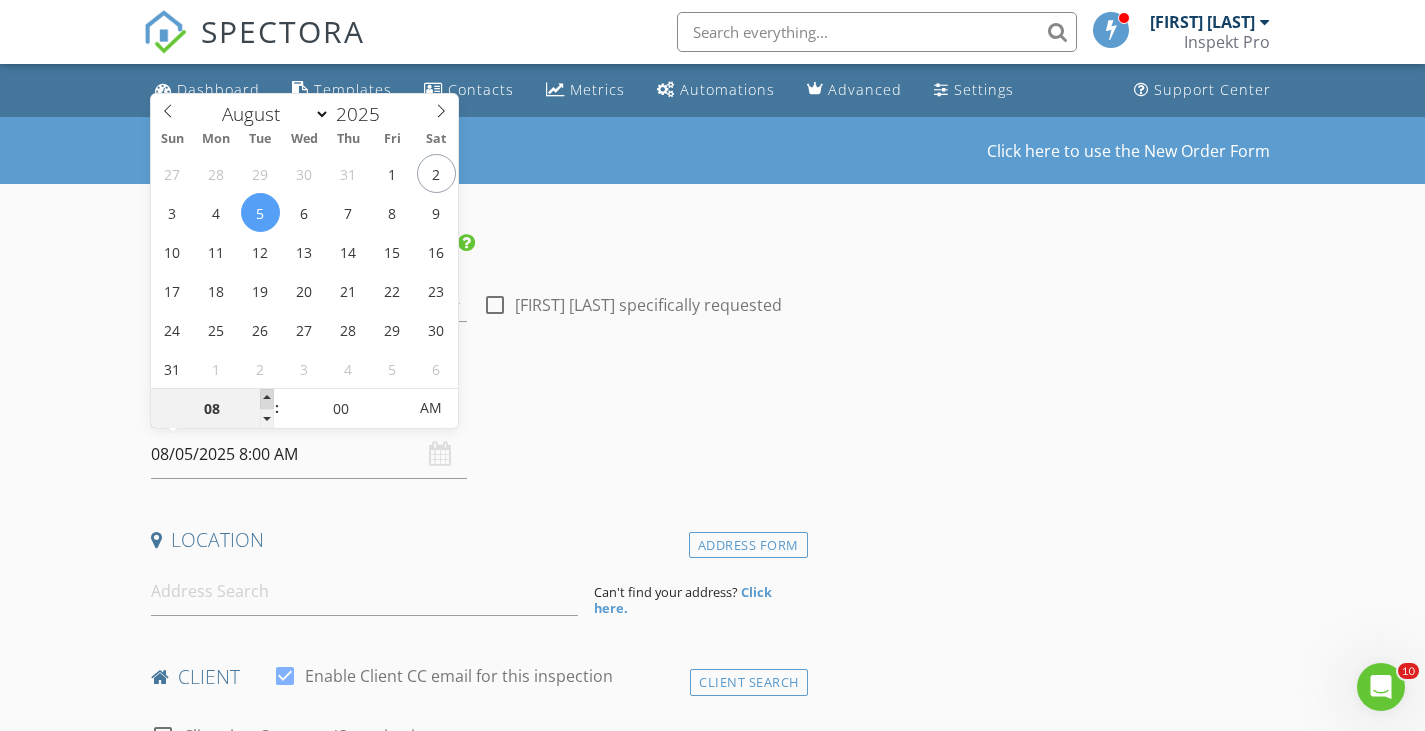 type on "09" 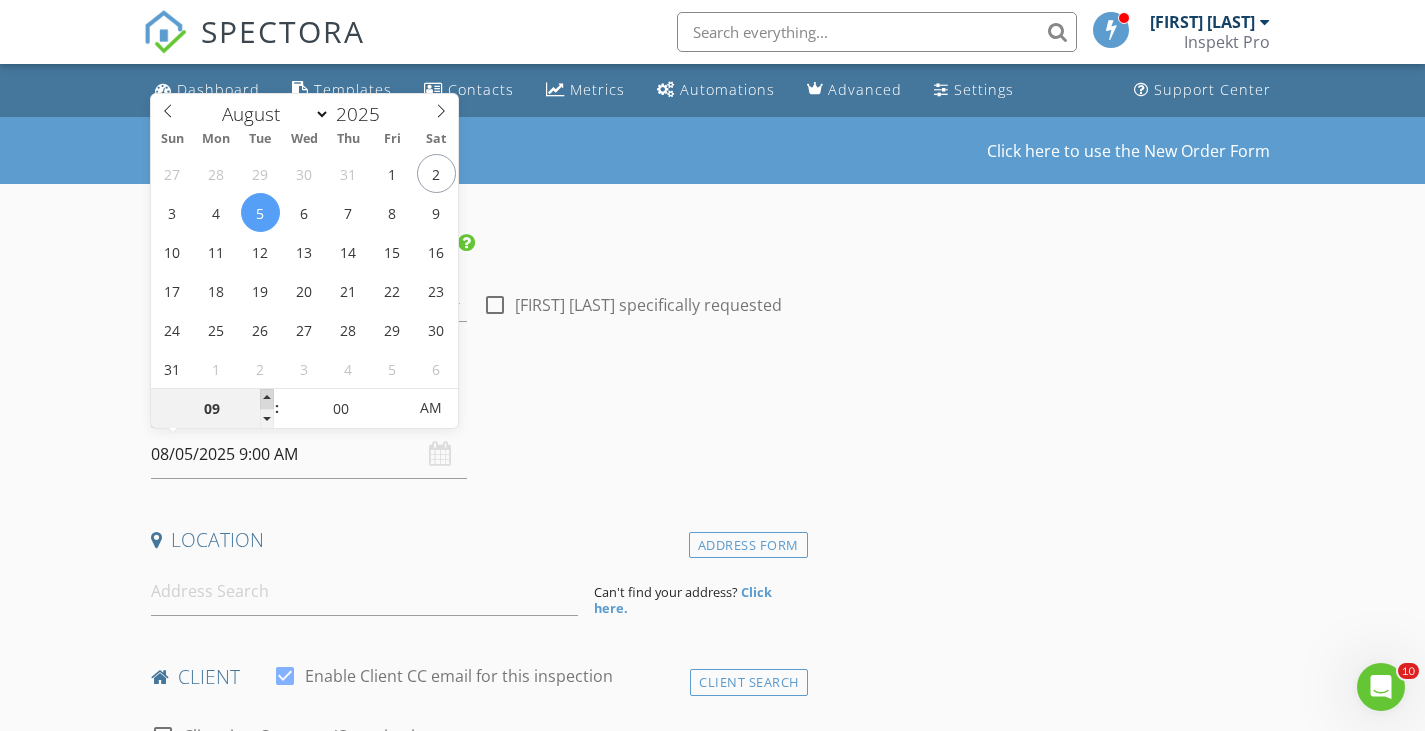 click at bounding box center [267, 399] 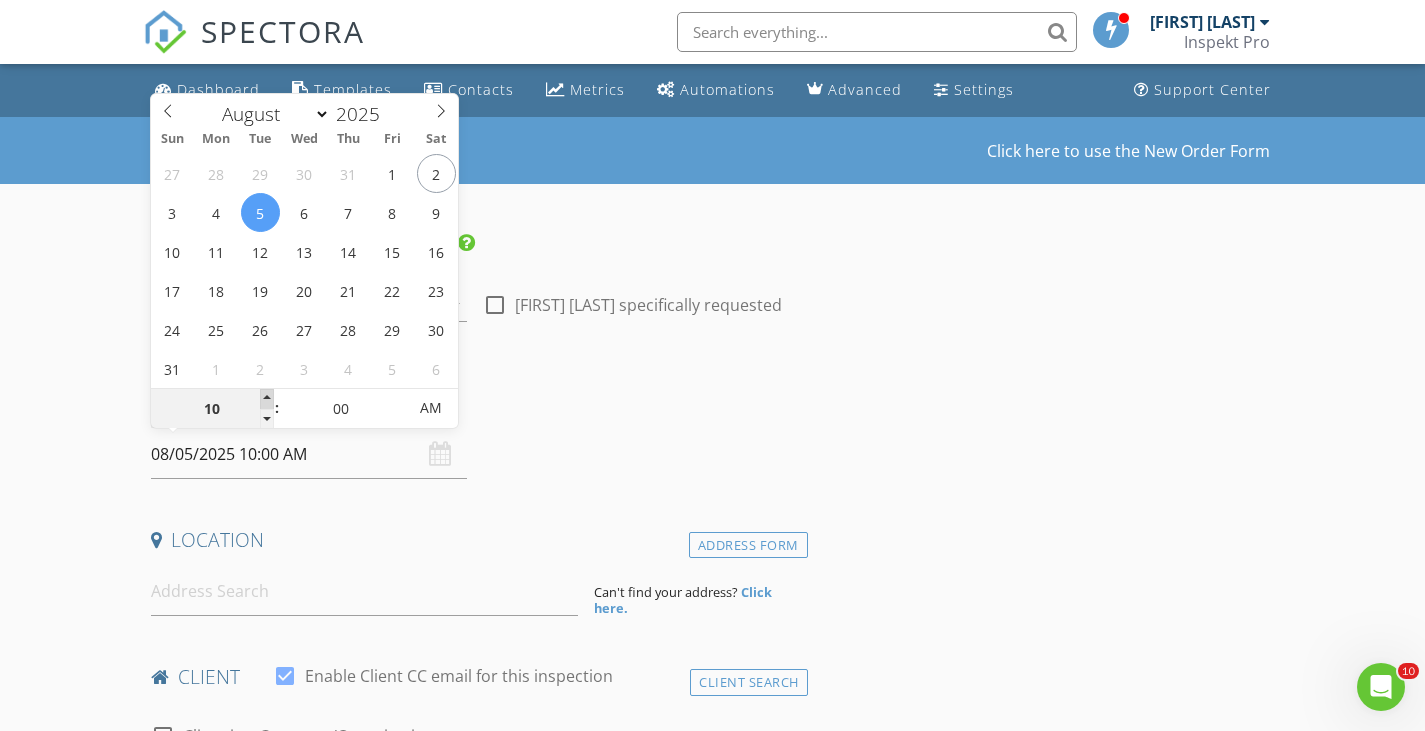 click at bounding box center [267, 399] 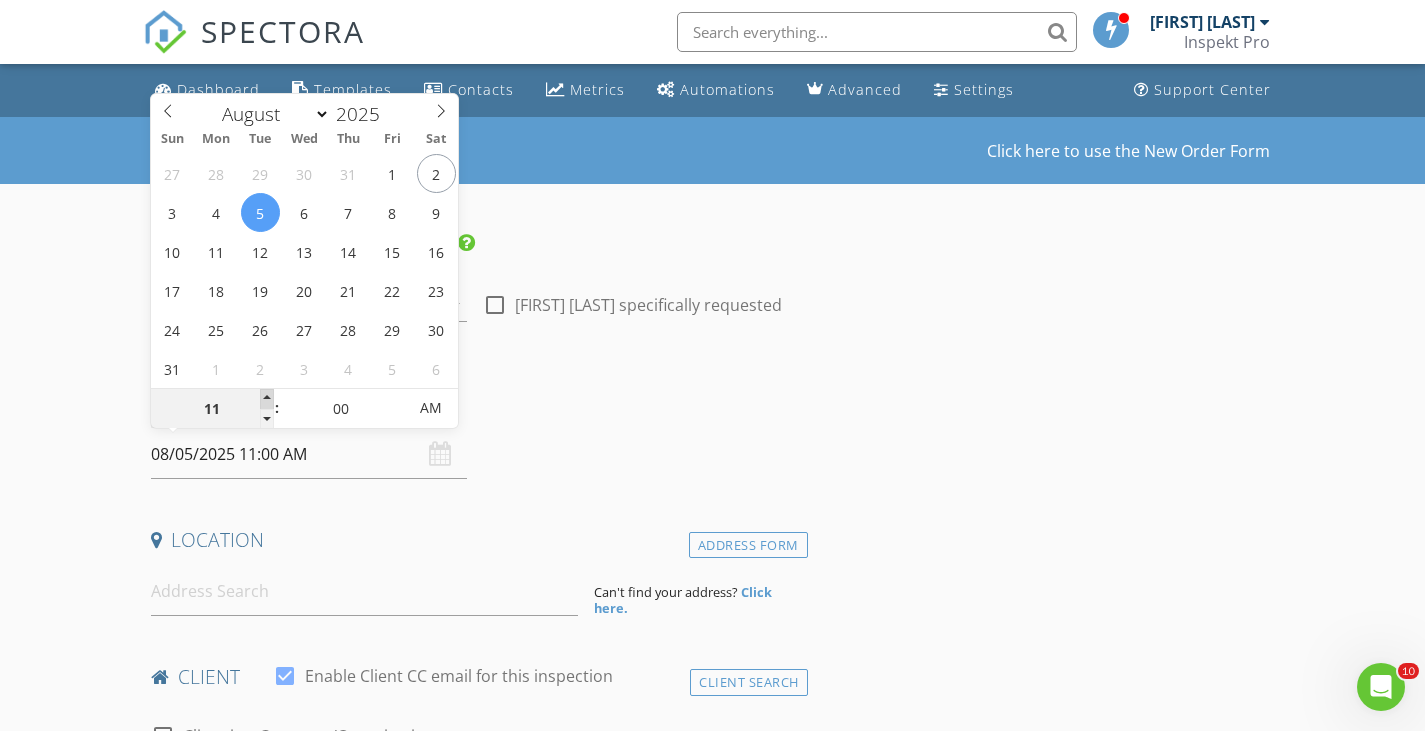 click at bounding box center (267, 399) 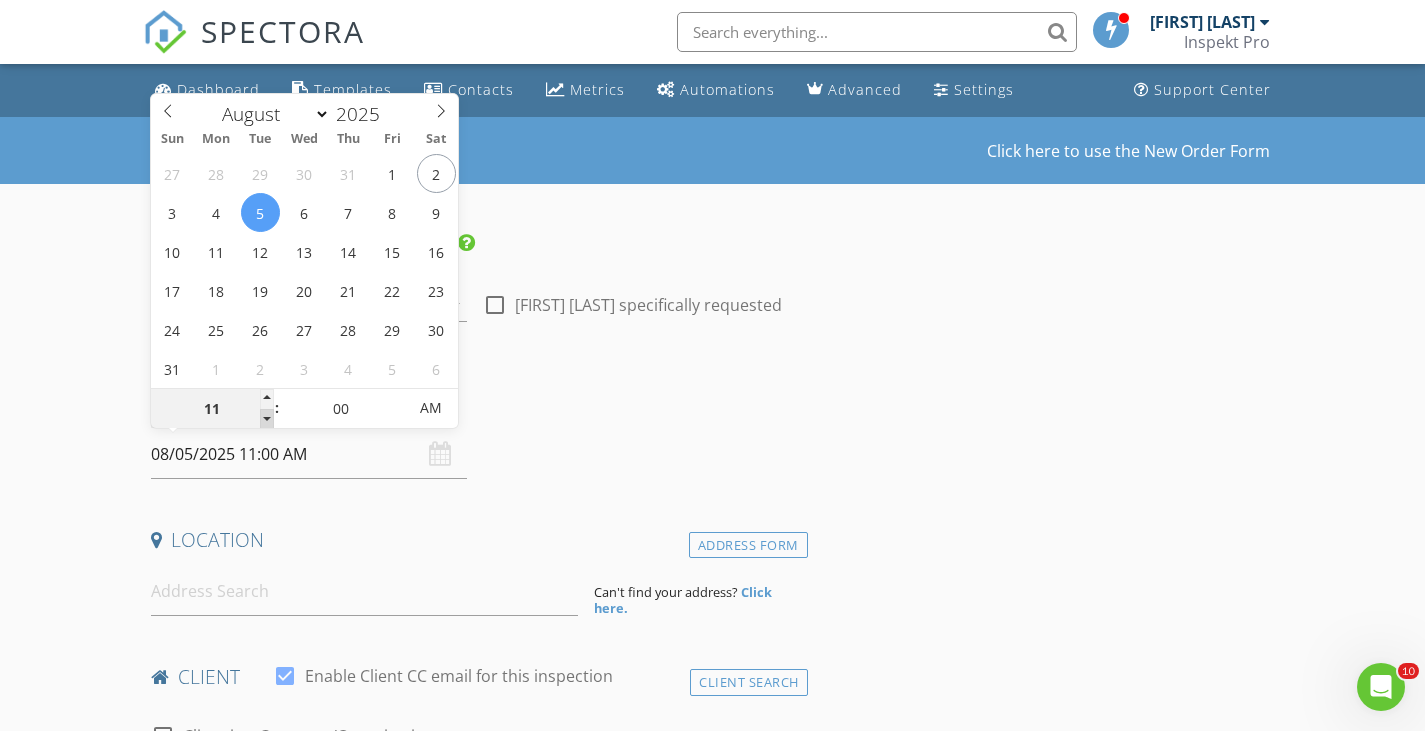 type on "10" 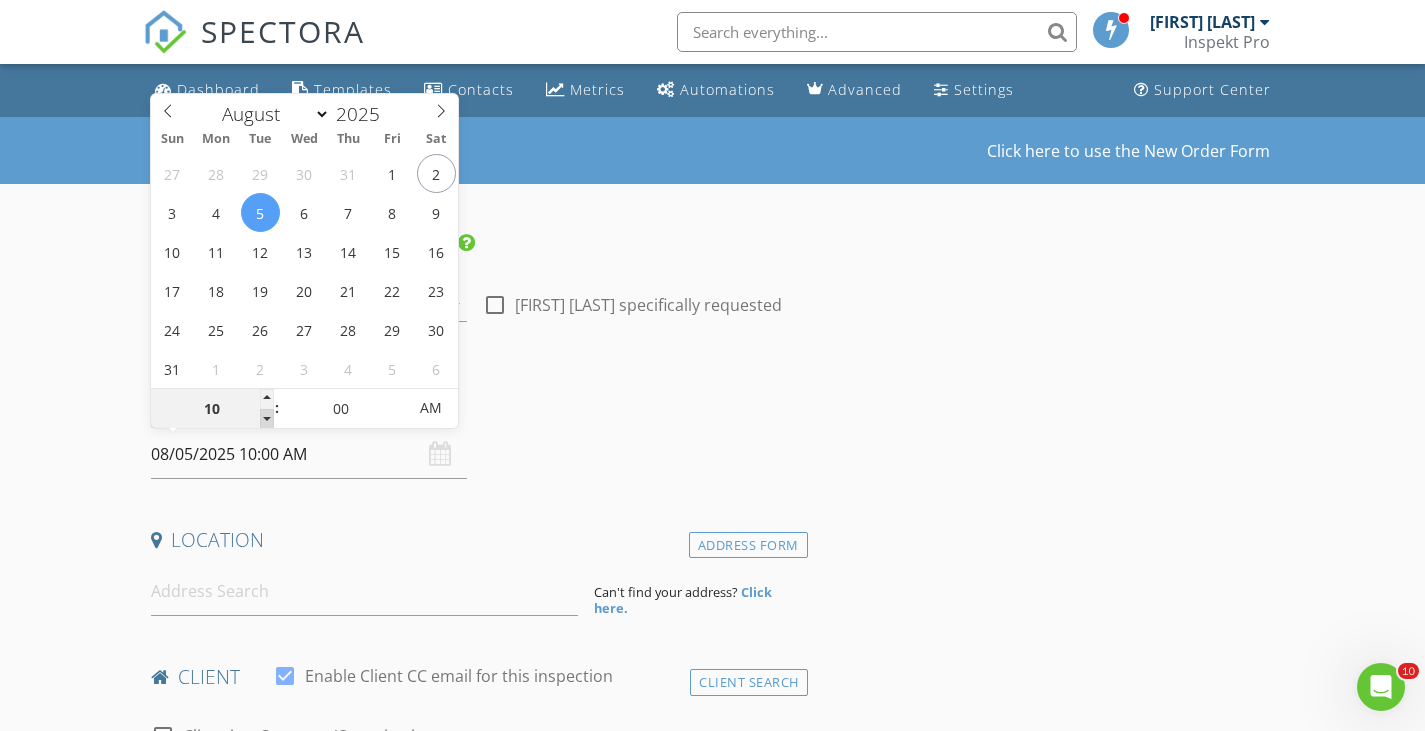 click at bounding box center (267, 419) 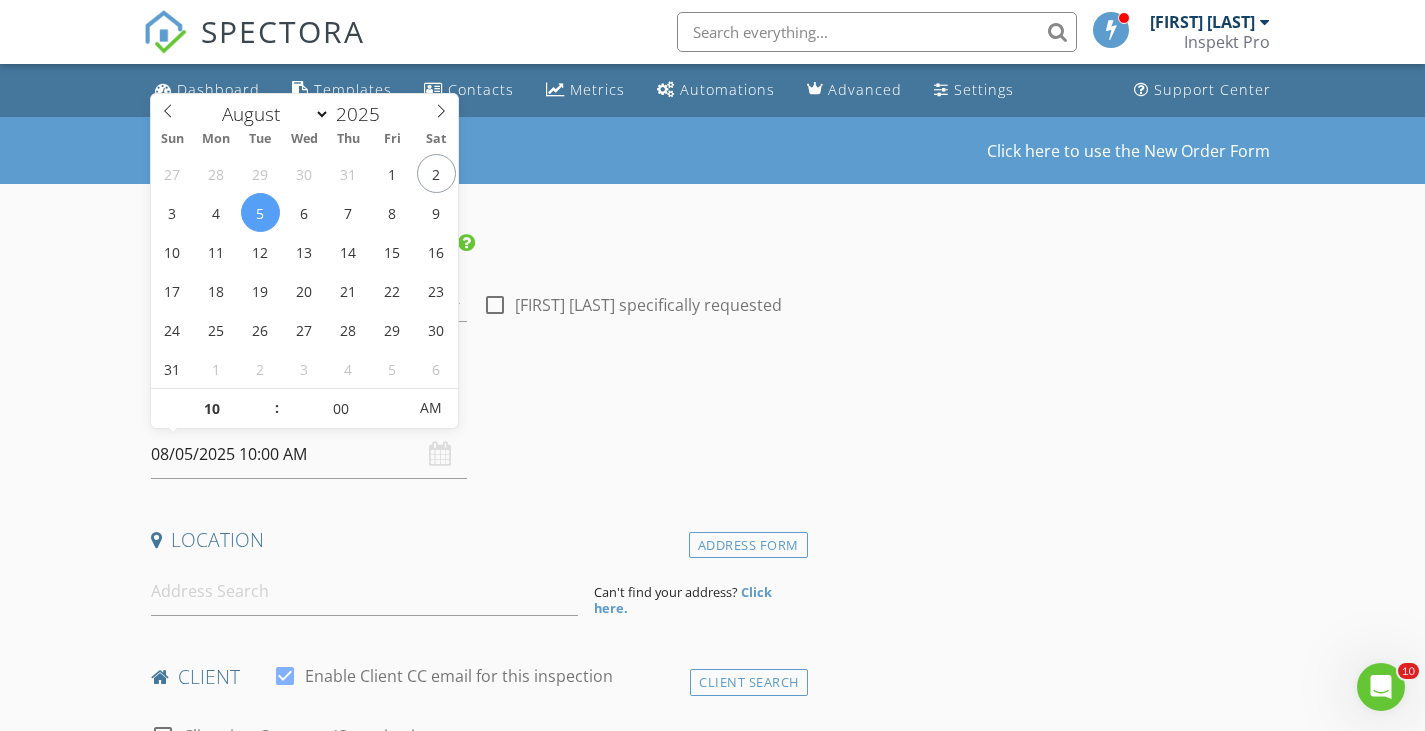 click on "INSPECTOR(S)
check_box   Charlie Rattan   PRIMARY   Charlie Rattan arrow_drop_down   check_box_outline_blank Charlie Rattan specifically requested
Date/Time
08/05/2025 10:00 AM
Location
Address Form       Can't find your address?   Click here.
client
check_box Enable Client CC email for this inspection   Client Search     check_box_outline_blank Client is a Company/Organization     First Name   Last Name   Email   CC Email   Phone           Notes   Private Notes
ADD ADDITIONAL client
SERVICES
check_box_outline_blank   House Inspection 0-3000 sqft   Detached Home 0- 3000 sqft check_box_outline_blank   Townhouse Inspection   Townhouse check_box_outline_blank   Detached- Duplex Inspection   Duplex check_box_outline_blank   Re- Inspection   check_box_outline_blank   New Service" at bounding box center [475, 1608] 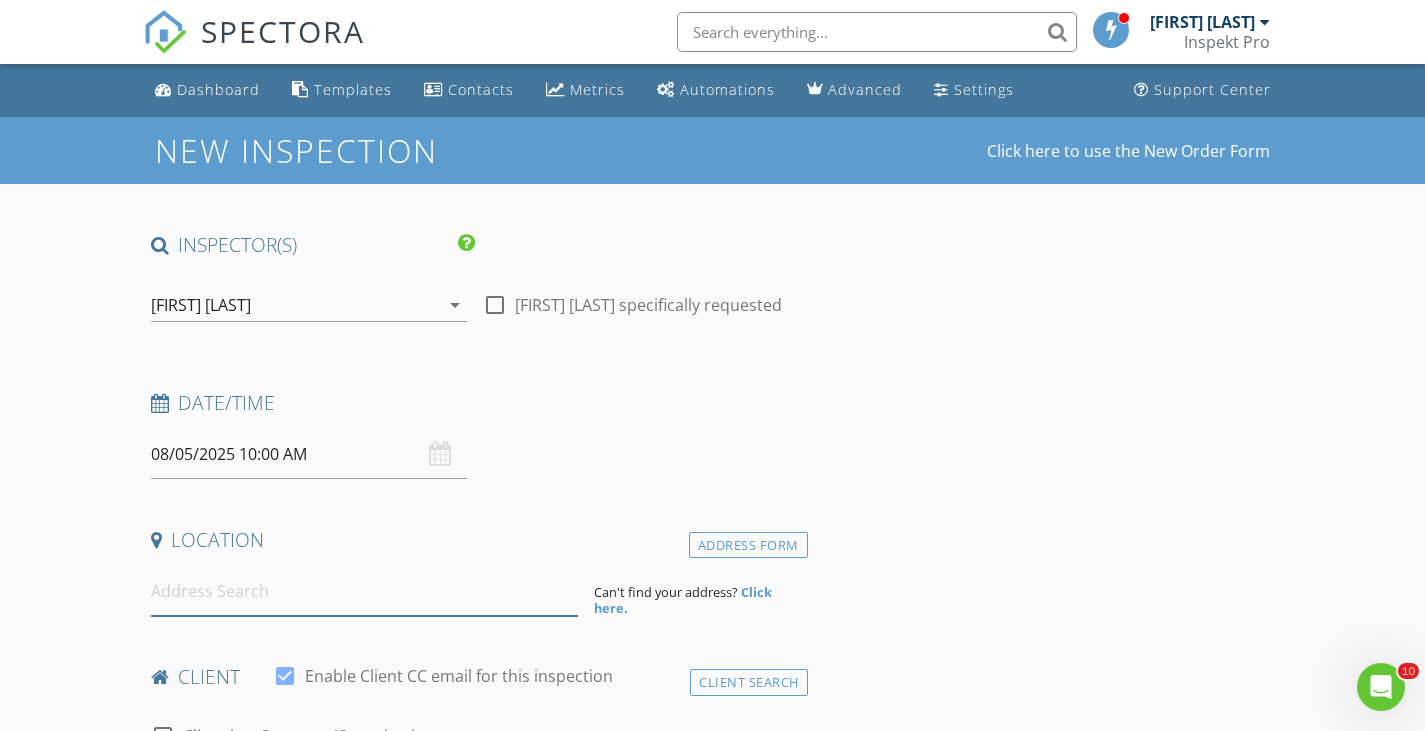 click at bounding box center (364, 591) 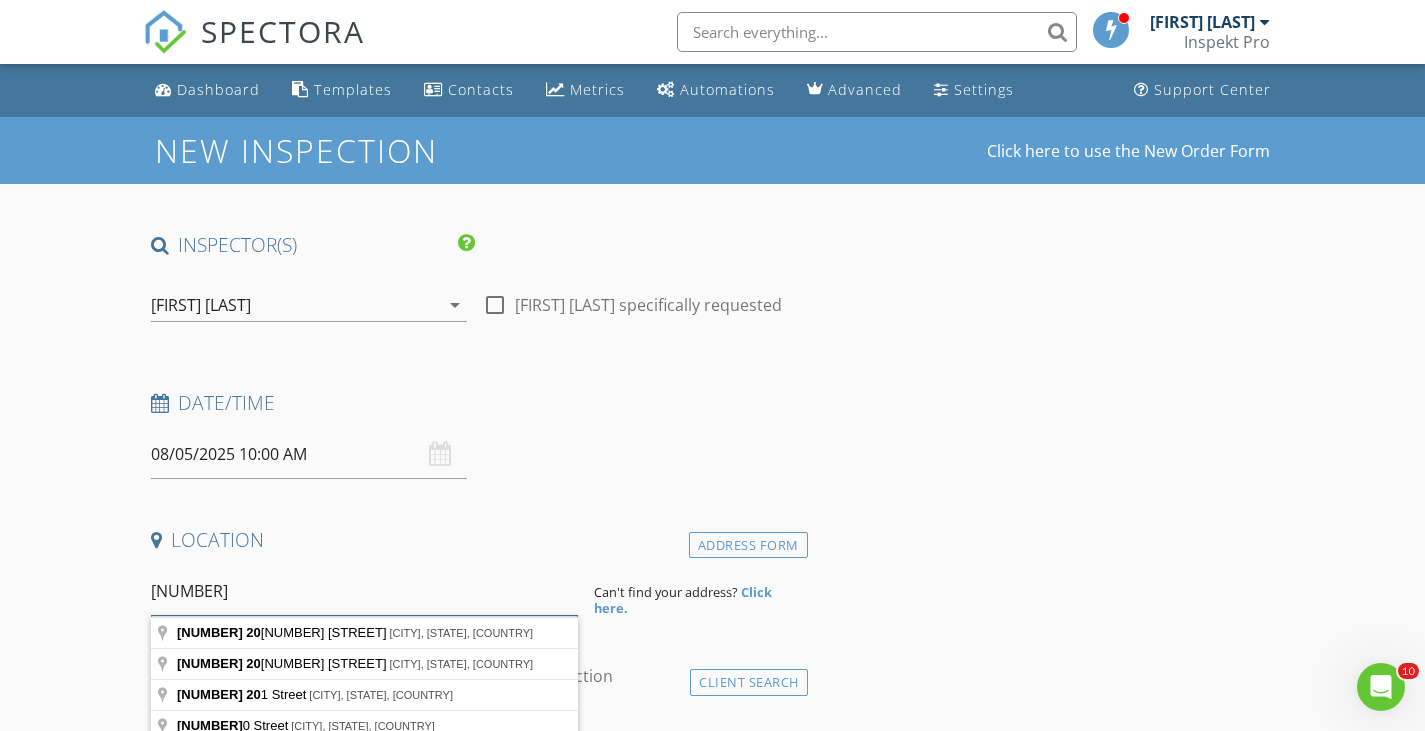 type on "4493 208a" 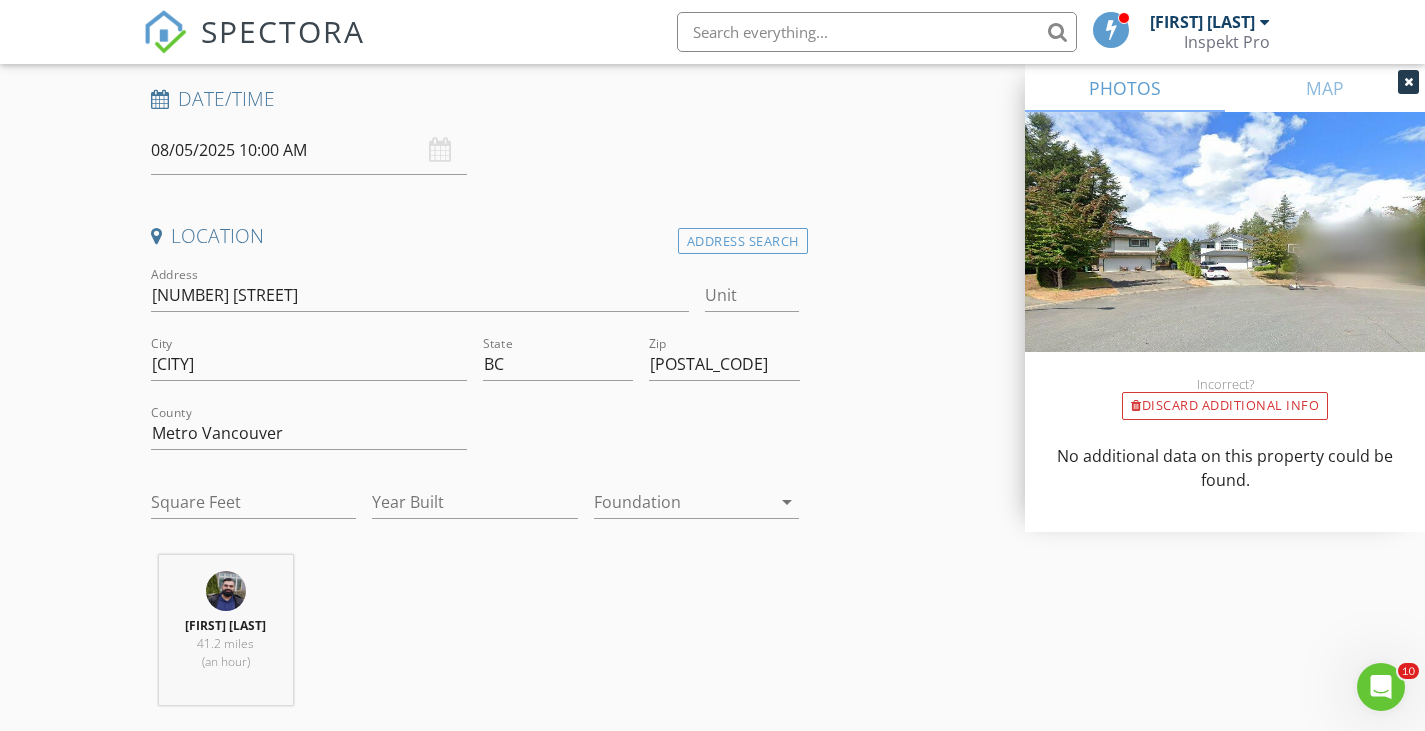 scroll, scrollTop: 307, scrollLeft: 0, axis: vertical 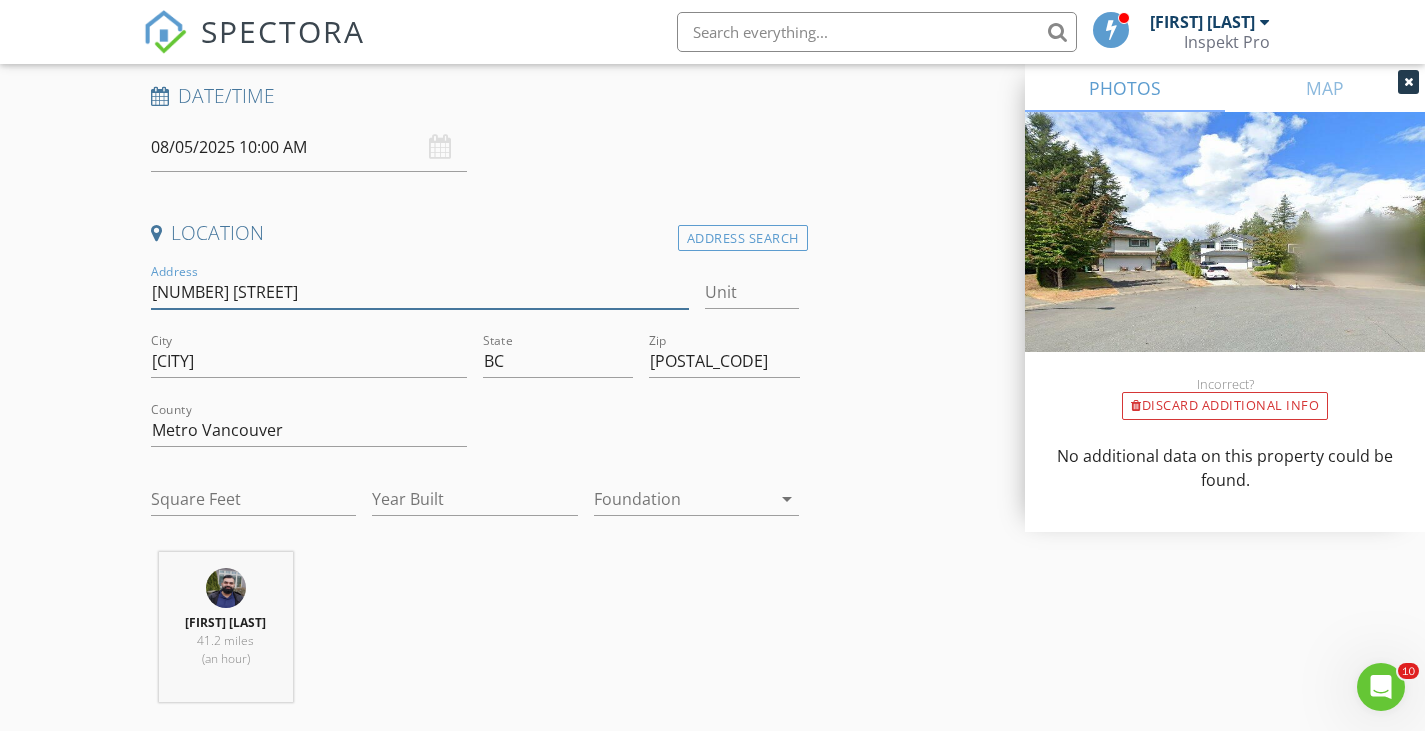click on "4493 208a St" at bounding box center [420, 292] 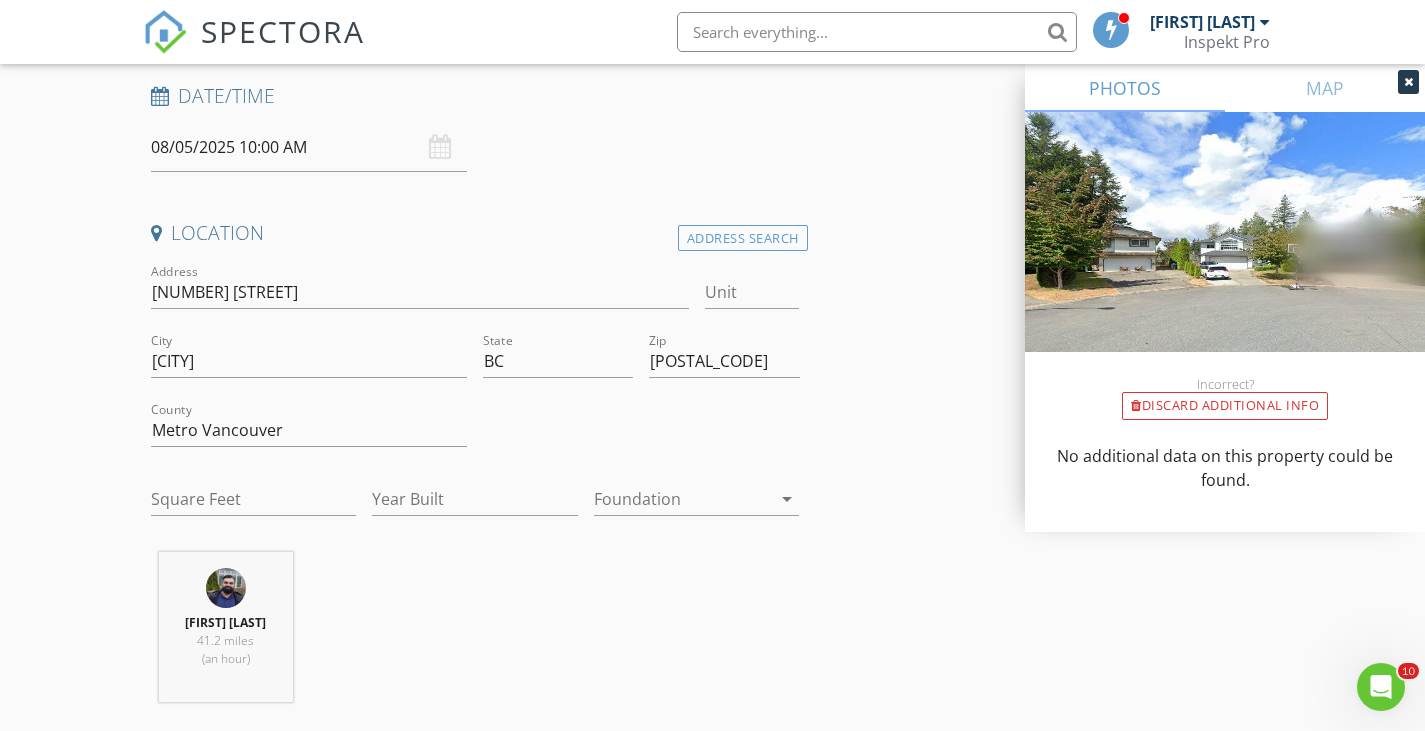 click on "New Inspection
Click here to use the New Order Form
INSPECTOR(S)
check_box   Charlie Rattan   PRIMARY   Charlie Rattan arrow_drop_down   check_box_outline_blank Charlie Rattan specifically requested
Date/Time
08/05/2025 10:00 AM
Location
Address Search       Address 4493 208 St   Unit   City Langley   State BC   Zip V3A 7R4   County Metro Vancouver     Square Feet   Year Built   Foundation arrow_drop_down     Charlie Rattan     41.2 miles     (an hour)
client
check_box Enable Client CC email for this inspection   Client Search     check_box_outline_blank Client is a Company/Organization     First Name   Last Name   Email   CC Email   Phone           Notes   Private Notes
ADD ADDITIONAL client
SERVICES
check_box_outline_blank   House Inspection 0-3000 sqft" at bounding box center [712, 1531] 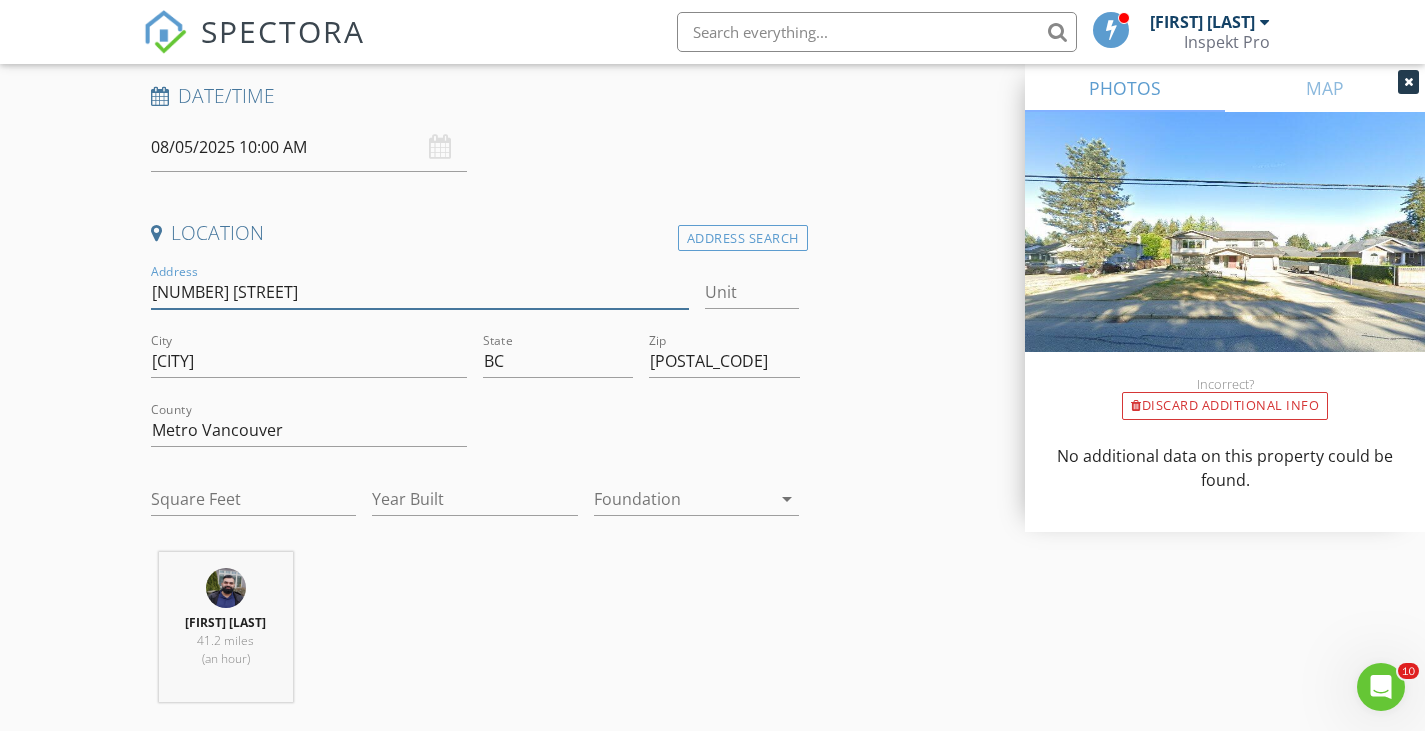 click on "4493 208 St" at bounding box center (420, 292) 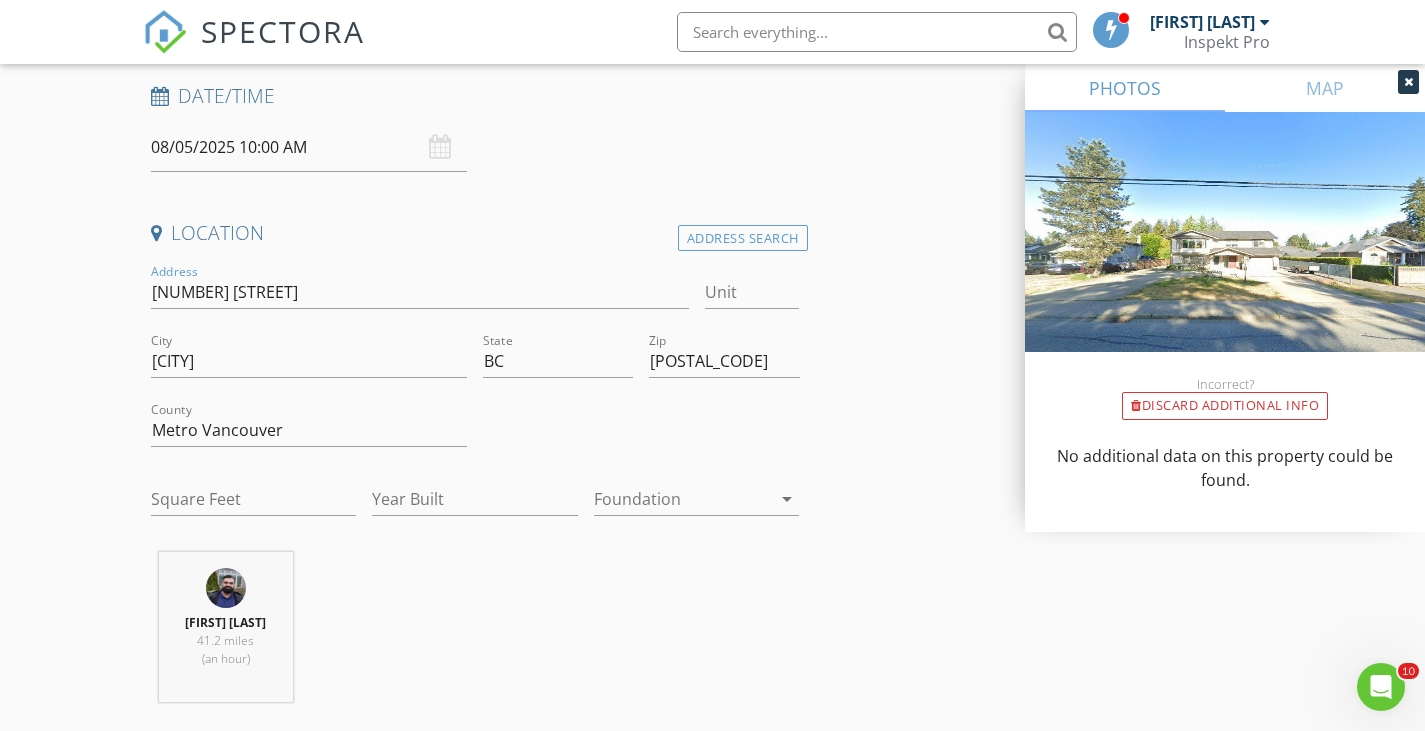 click on "New Inspection
Click here to use the New Order Form
INSPECTOR(S)
check_box   Charlie Rattan   PRIMARY   Charlie Rattan arrow_drop_down   check_box_outline_blank Charlie Rattan specifically requested
Date/Time
08/05/2025 10:00 AM
Location
Address Search       Address 4493 208a St   Unit   City Langley   State BC   Zip V3A 7R4   County Metro Vancouver     Square Feet   Year Built   Foundation arrow_drop_down     Charlie Rattan     41.2 miles     (an hour)
client
check_box Enable Client CC email for this inspection   Client Search     check_box_outline_blank Client is a Company/Organization     First Name   Last Name   Email   CC Email   Phone           Notes   Private Notes
ADD ADDITIONAL client
SERVICES
check_box_outline_blank   House Inspection 0-3000 sqft" at bounding box center (712, 1531) 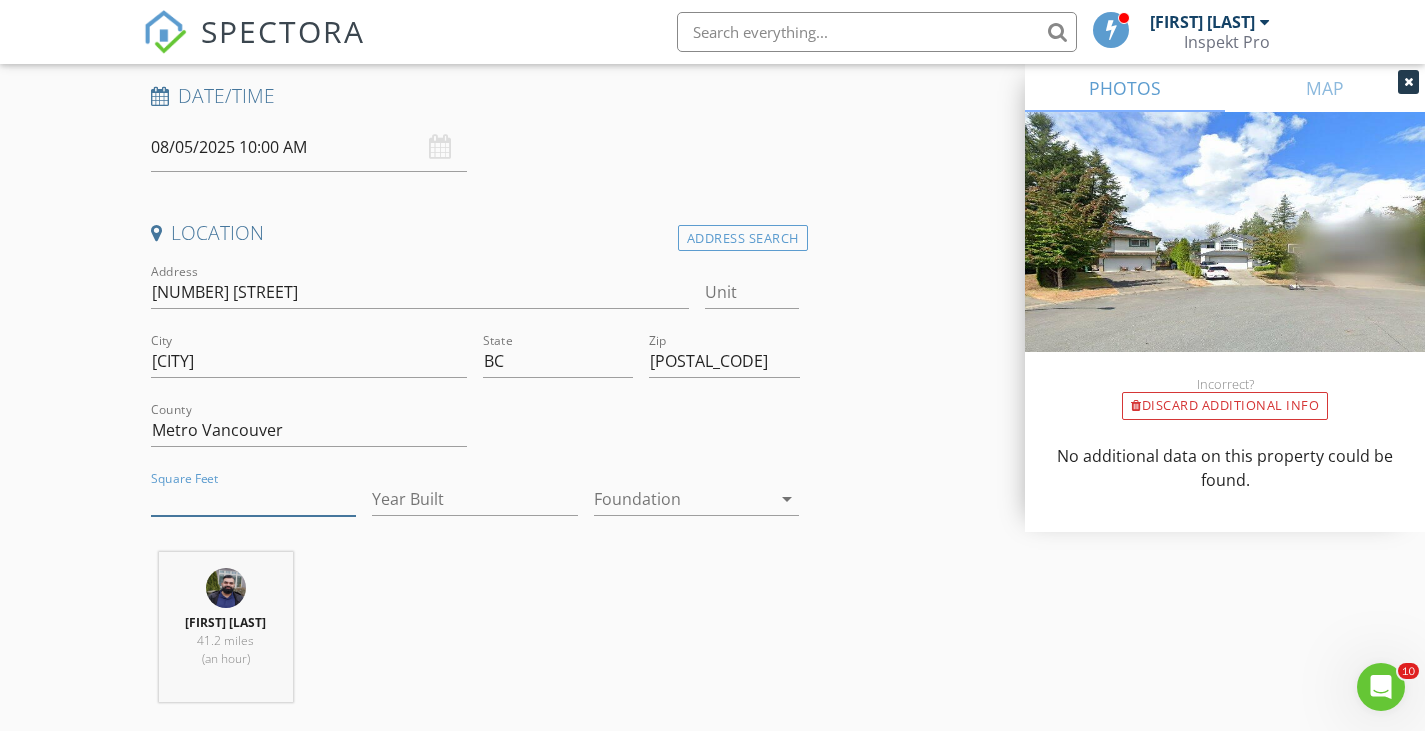 click on "Square Feet" at bounding box center (254, 499) 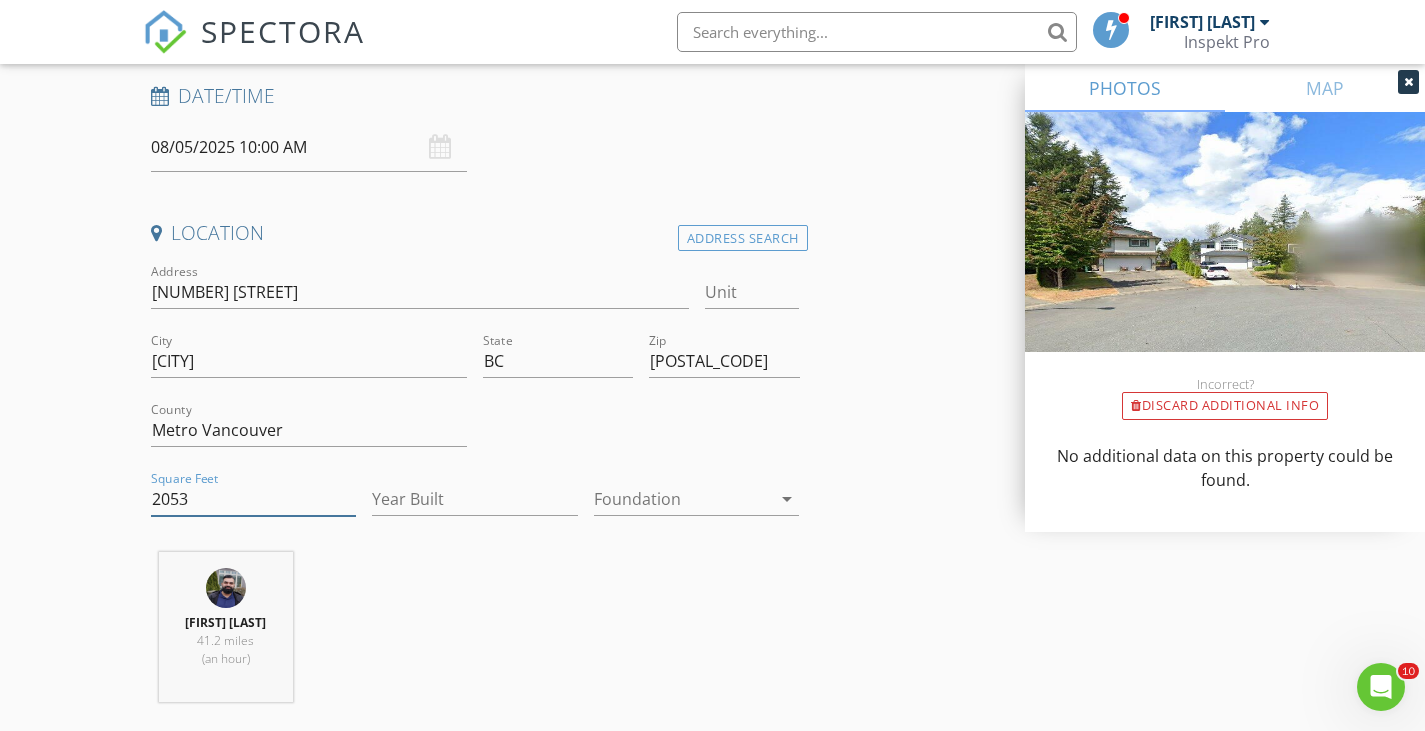 type on "2053" 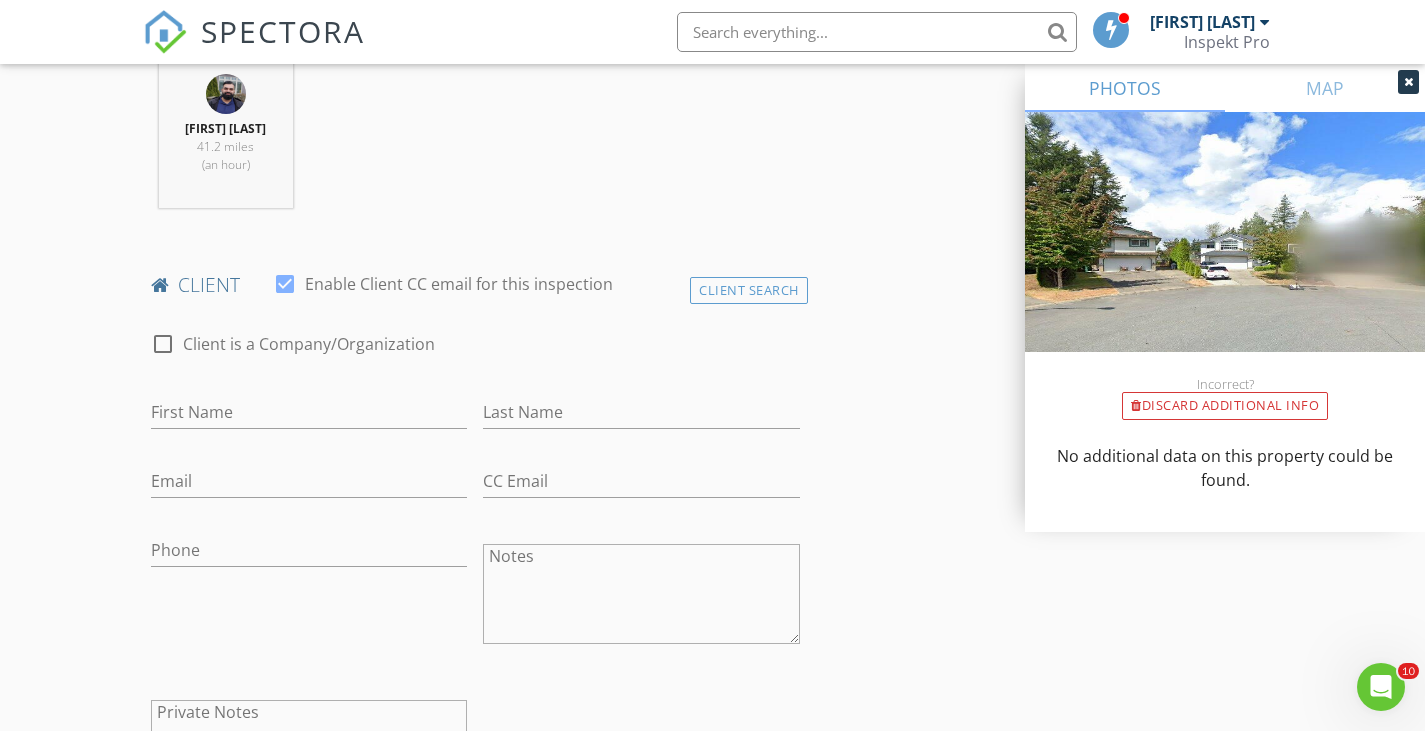 scroll, scrollTop: 805, scrollLeft: 0, axis: vertical 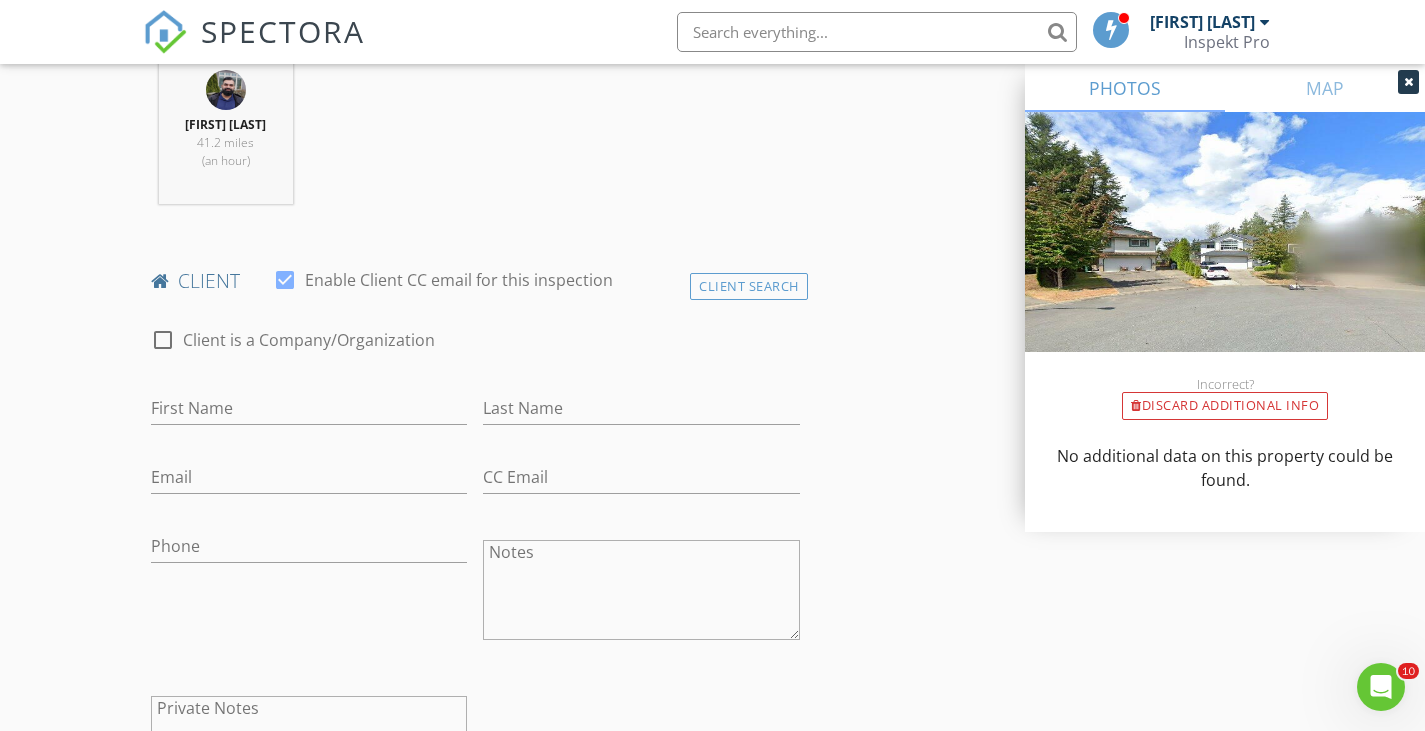 type on "1994" 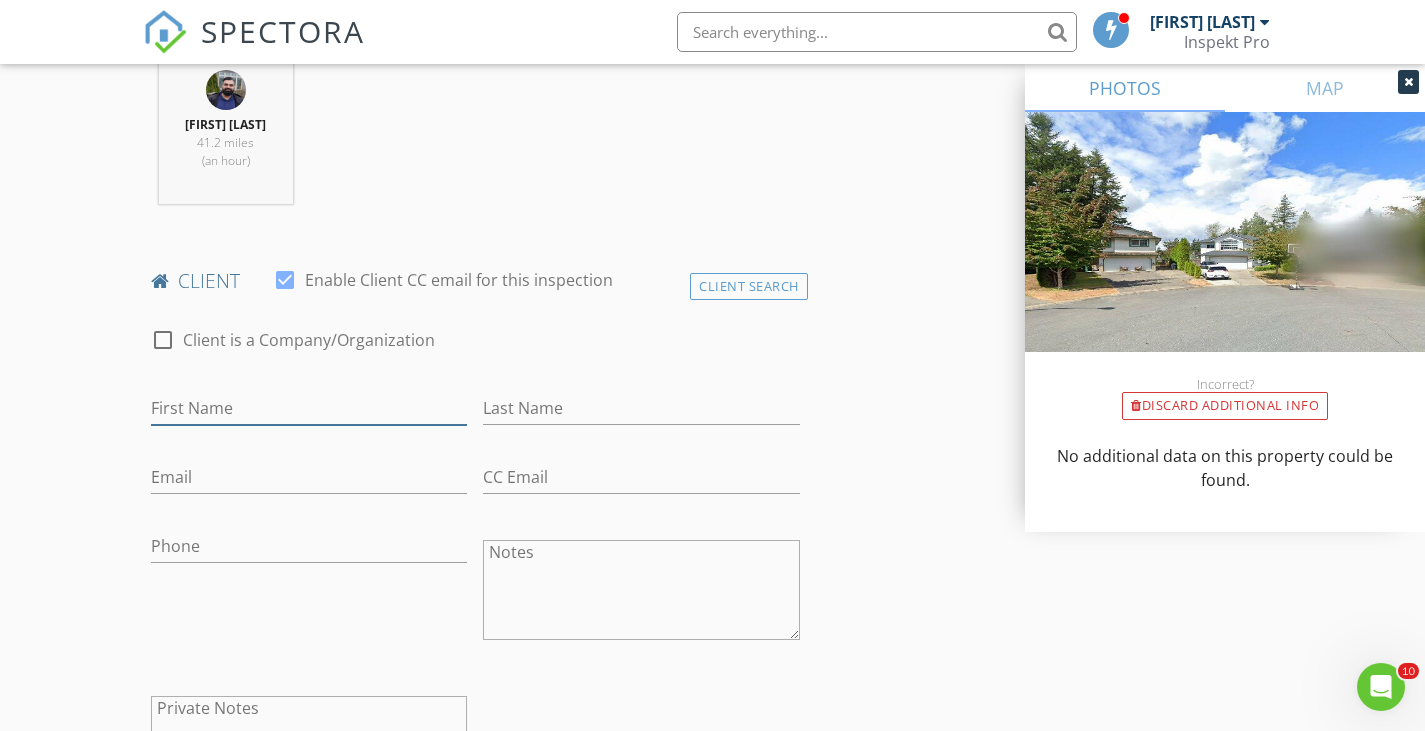 click on "First Name" at bounding box center [309, 408] 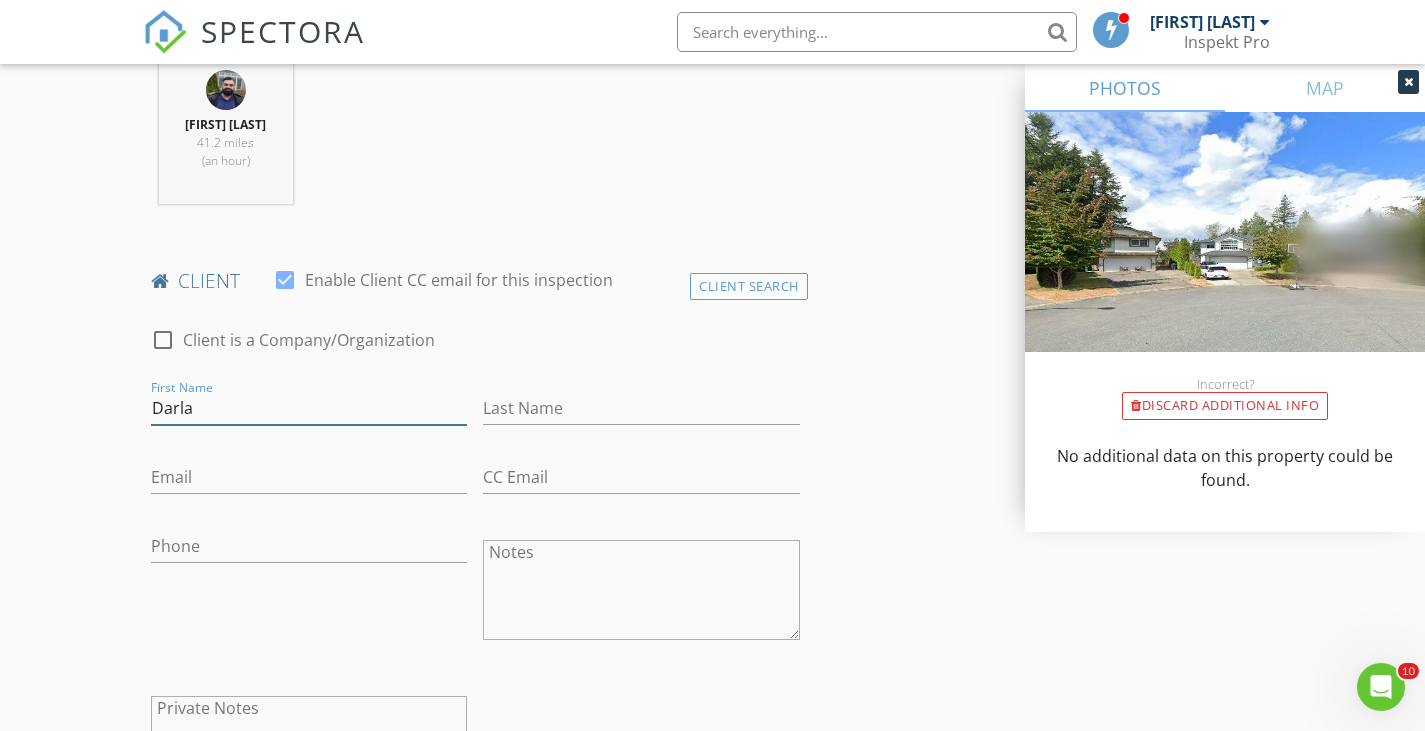 type on "Darla" 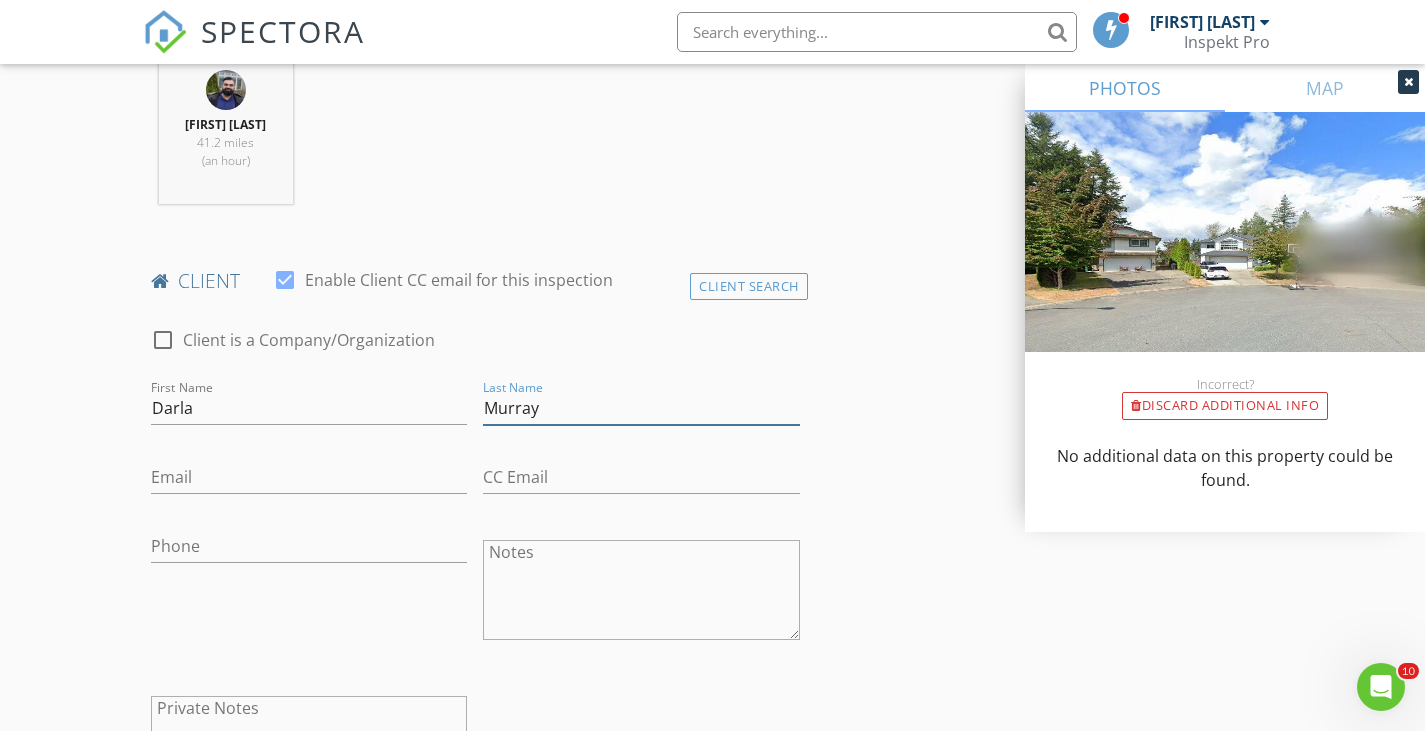 type on "Murray" 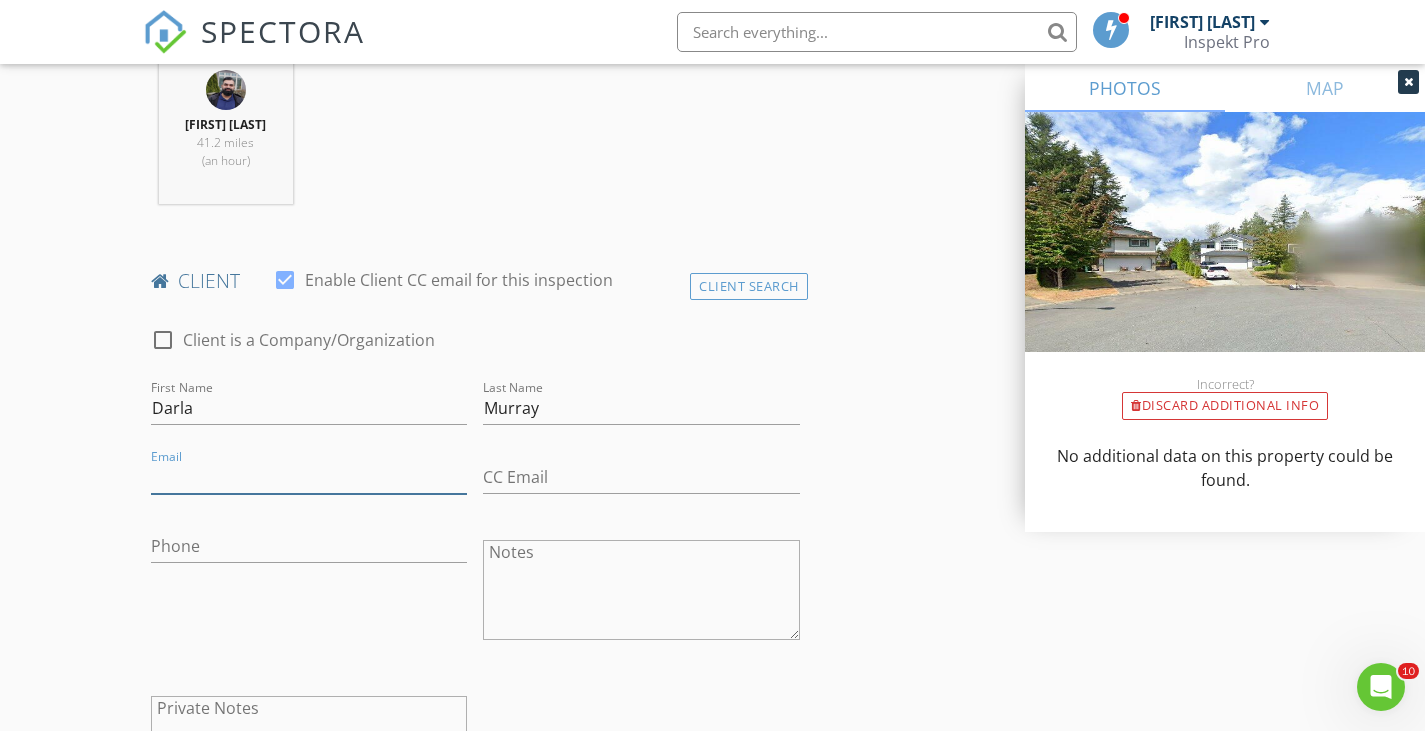 type on "u" 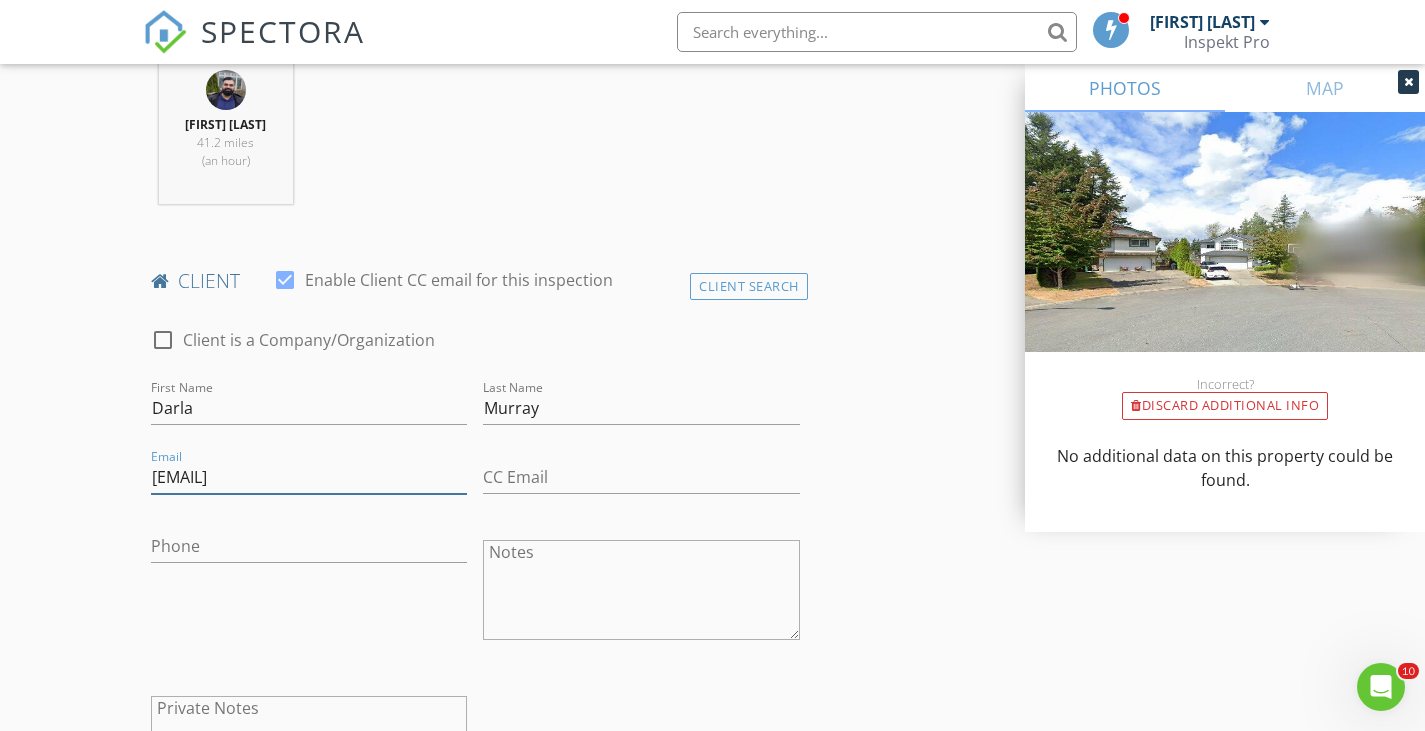 type on "iluvhawaii60@hotmail.com" 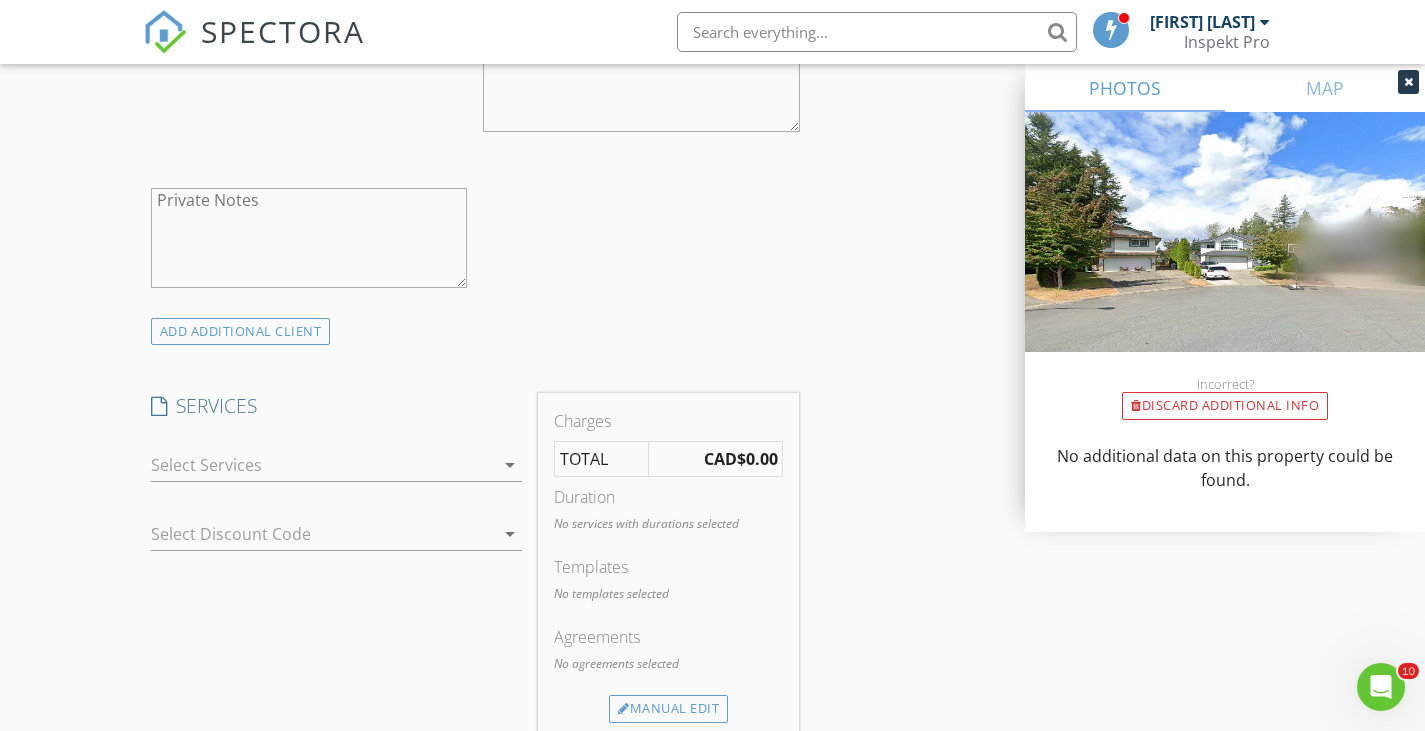 scroll, scrollTop: 1314, scrollLeft: 0, axis: vertical 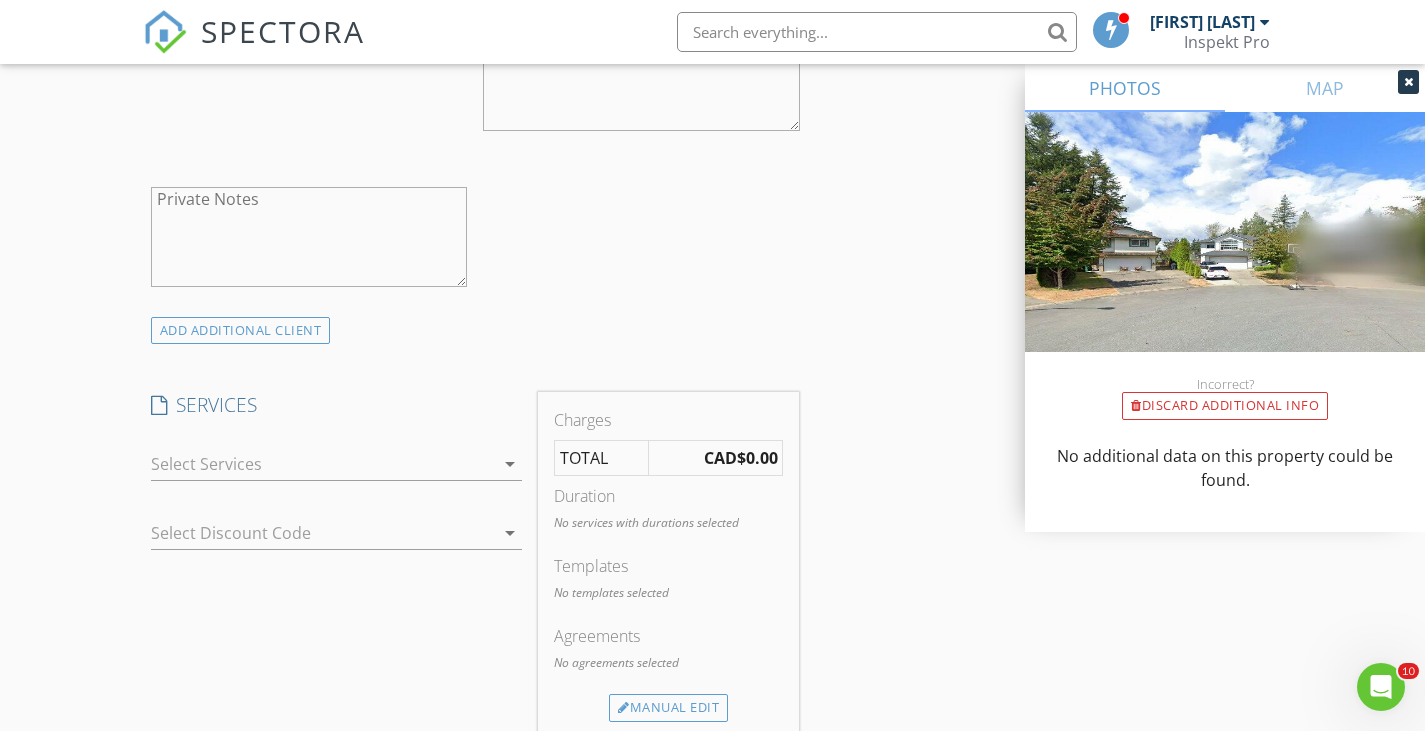 type on "604-888-8820" 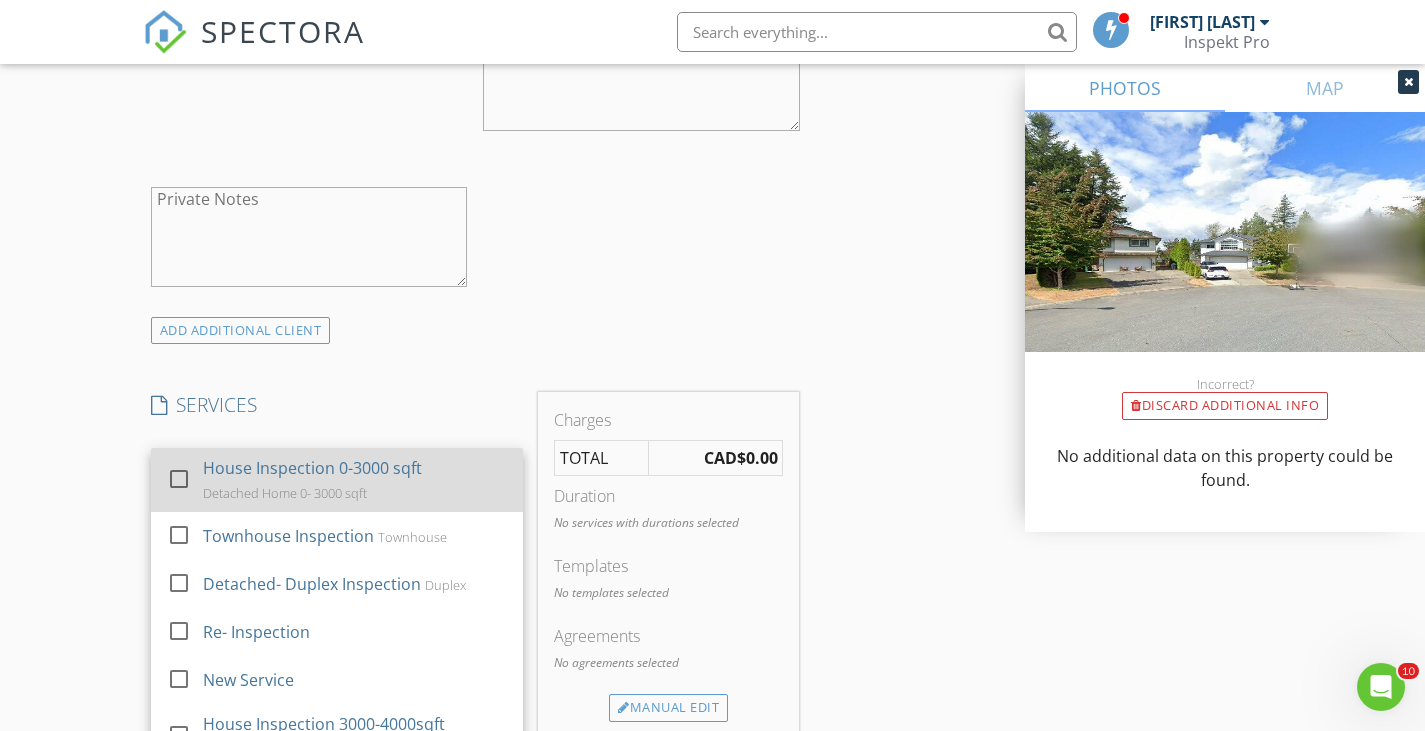 click on "House Inspection 0-3000 sqft" at bounding box center [312, 468] 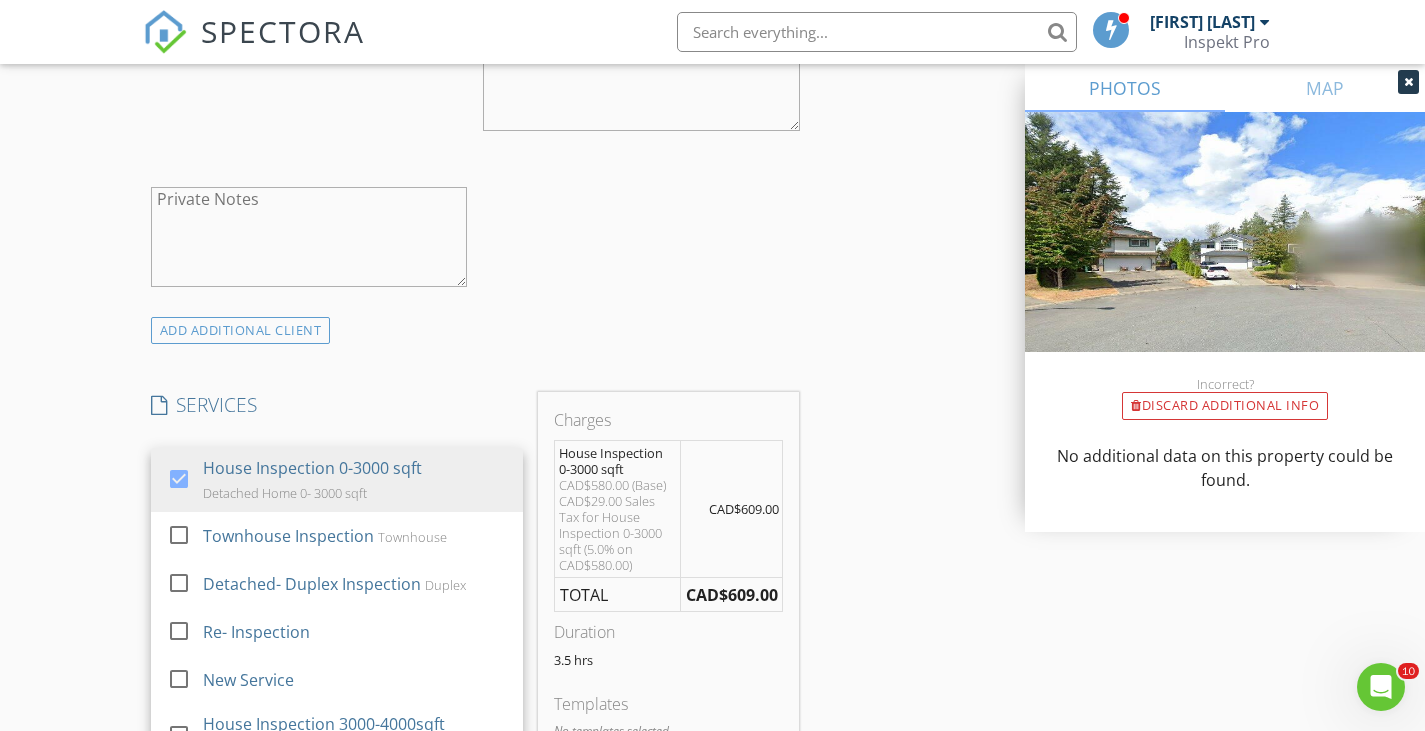 click on "New Inspection
Click here to use the New Order Form
INSPECTOR(S)
check_box   Charlie Rattan   PRIMARY   Charlie Rattan arrow_drop_down   check_box_outline_blank Charlie Rattan specifically requested
Date/Time
08/05/2025 10:00 AM
Location
Address Search       Address 4493 208a St   Unit   City Langley   State BC   Zip V3A 7R4   County Metro Vancouver     Square Feet 2053   Year Built 1994   Foundation arrow_drop_down     Charlie Rattan     41.2 miles     (an hour)
client
check_box Enable Client CC email for this inspection   Client Search     check_box_outline_blank Client is a Company/Organization     First Name Darla   Last Name Murray   Email iluvhawaii60@hotmail.com   CC Email   Phone 604-888-8820           Notes   Private Notes
ADD ADDITIONAL client
SERVICES" at bounding box center [712, 594] 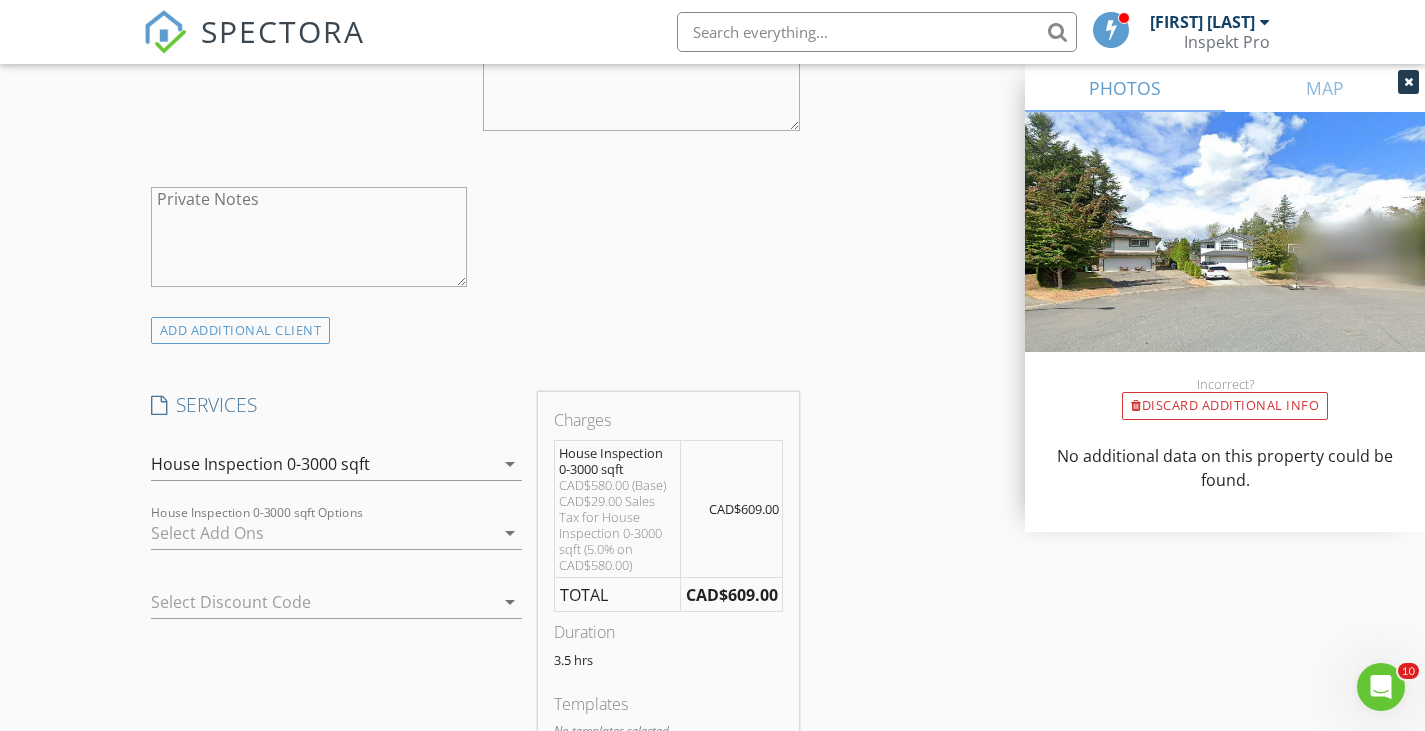 click at bounding box center [323, 533] 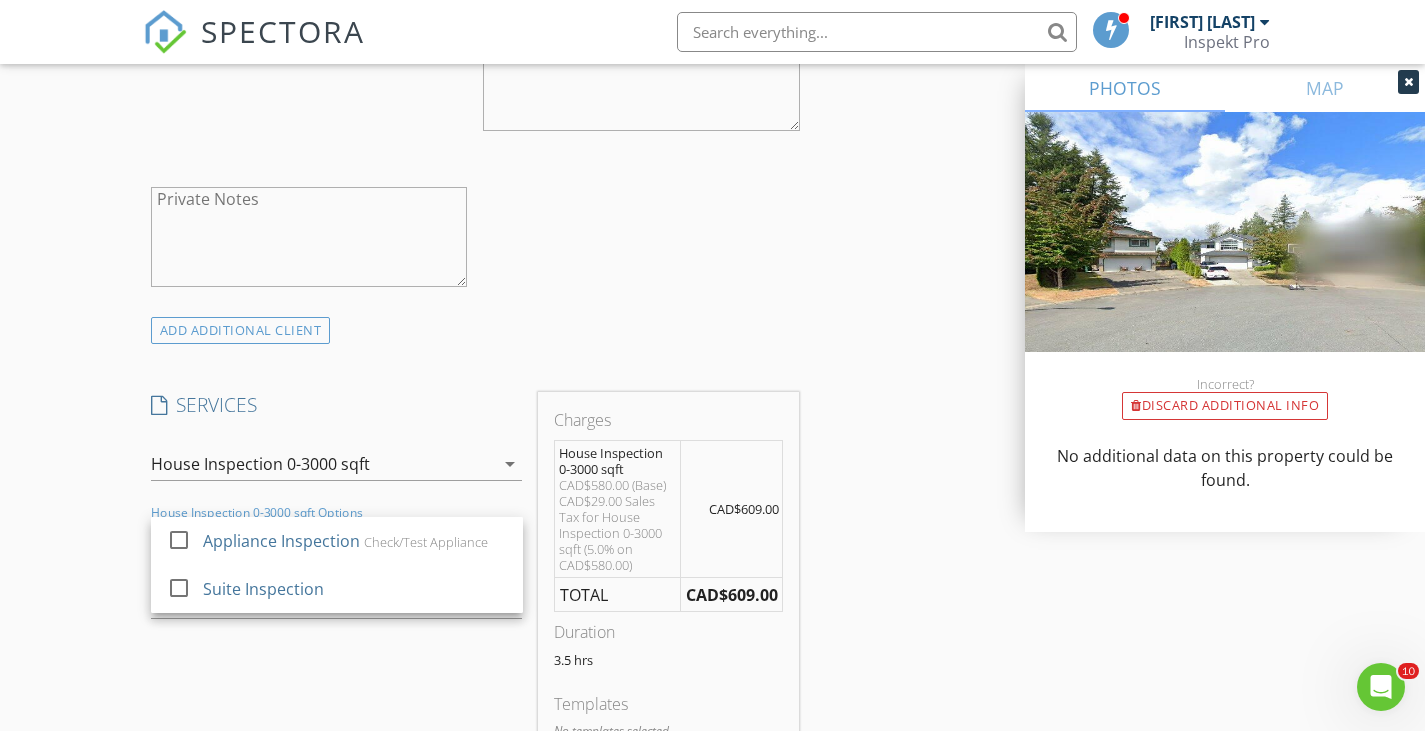 click on "check_box_outline_blank" at bounding box center (181, 541) 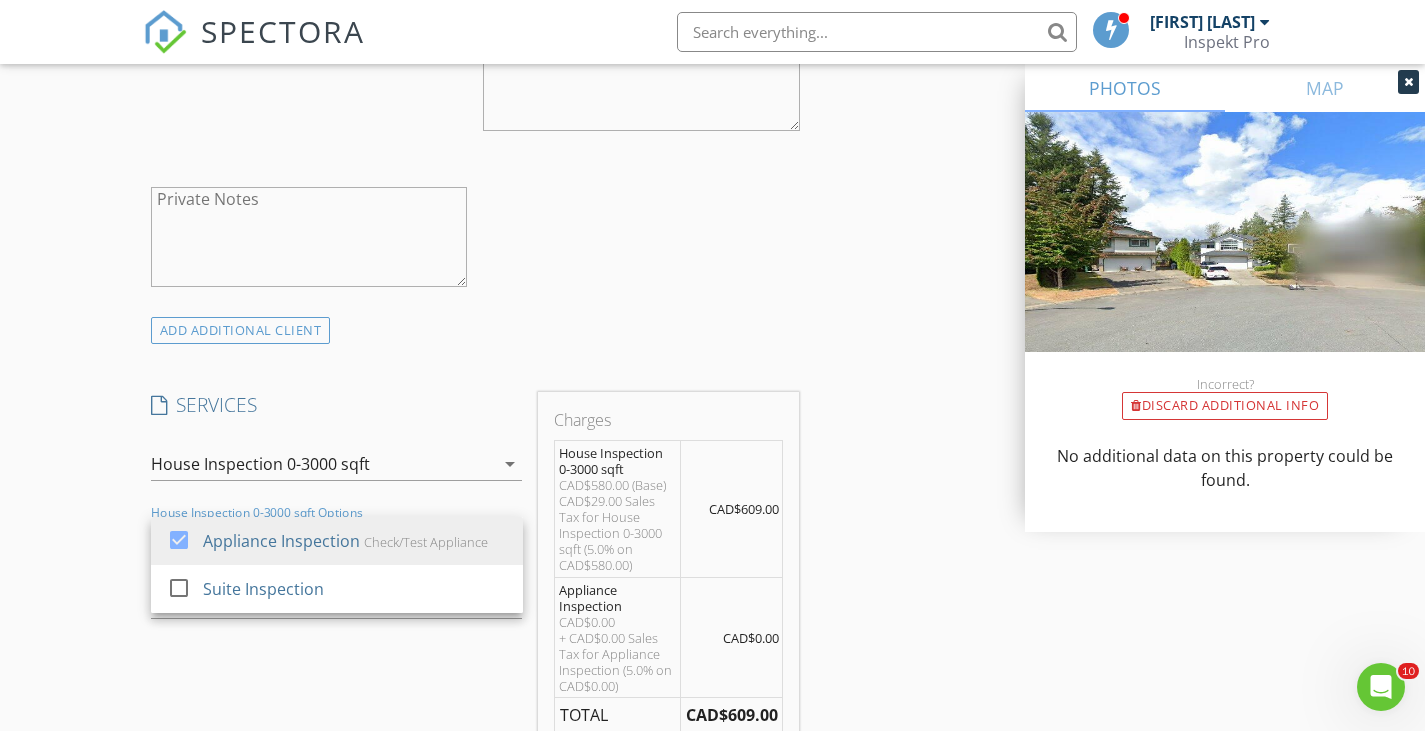 click on "New Inspection
Click here to use the New Order Form
INSPECTOR(S)
check_box   Charlie Rattan   PRIMARY   Charlie Rattan arrow_drop_down   check_box_outline_blank Charlie Rattan specifically requested
Date/Time
08/05/2025 10:00 AM
Location
Address Search       Address 4493 208a St   Unit   City Langley   State BC   Zip V3A 7R4   County Metro Vancouver     Square Feet 2053   Year Built 1994   Foundation arrow_drop_down     Charlie Rattan     41.2 miles     (an hour)
client
check_box Enable Client CC email for this inspection   Client Search     check_box_outline_blank Client is a Company/Organization     First Name Darla   Last Name Murray   Email iluvhawaii60@hotmail.com   CC Email   Phone 604-888-8820           Notes   Private Notes
ADD ADDITIONAL client
SERVICES" at bounding box center [712, 654] 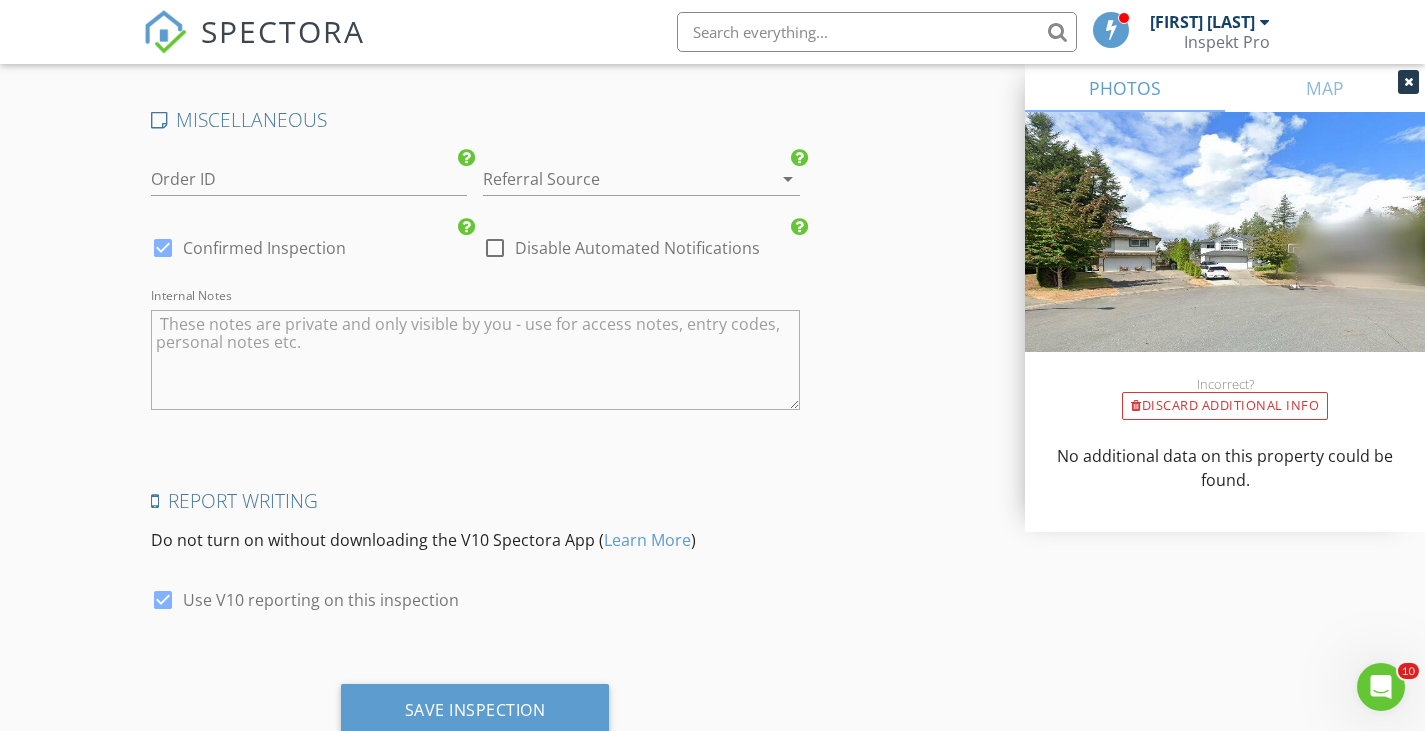 scroll, scrollTop: 3017, scrollLeft: 0, axis: vertical 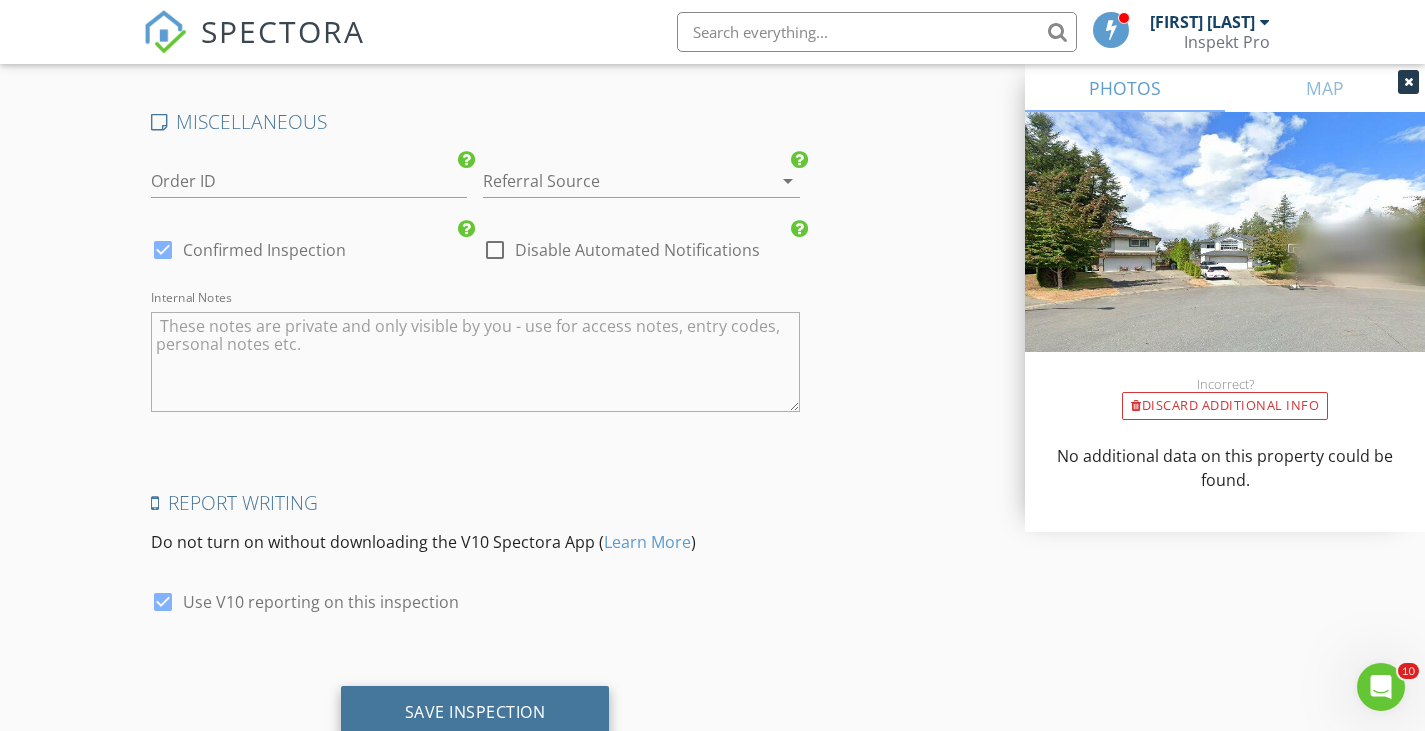 click on "Save Inspection" at bounding box center (475, 713) 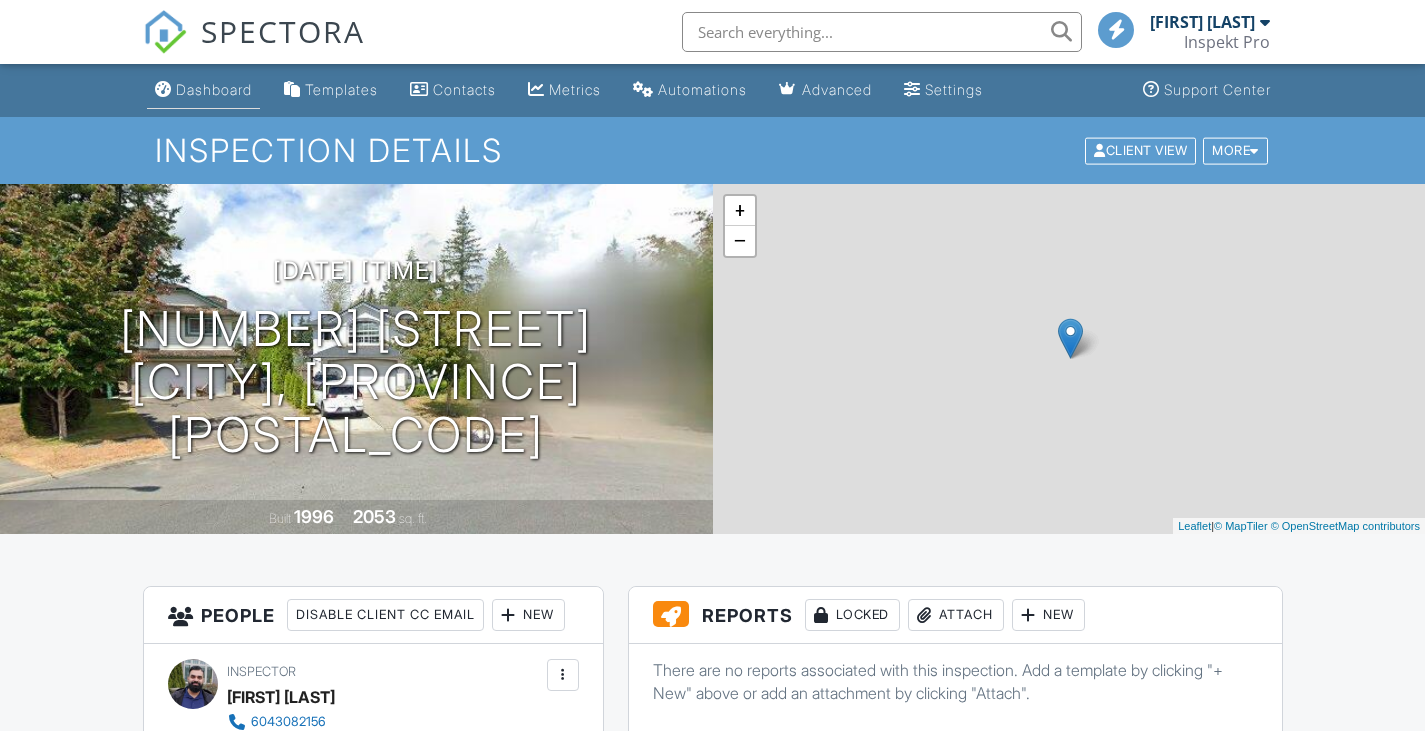 scroll, scrollTop: 0, scrollLeft: 0, axis: both 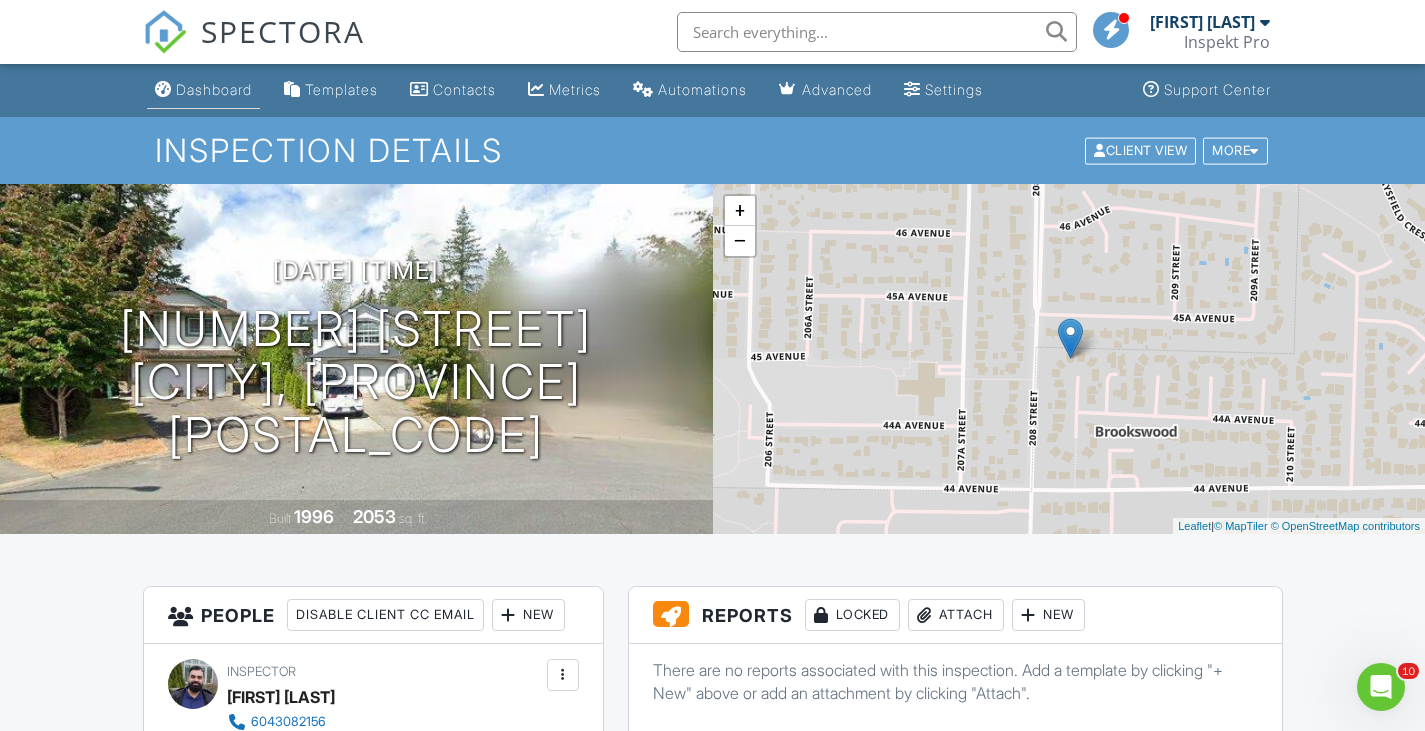 click on "Dashboard" at bounding box center [214, 89] 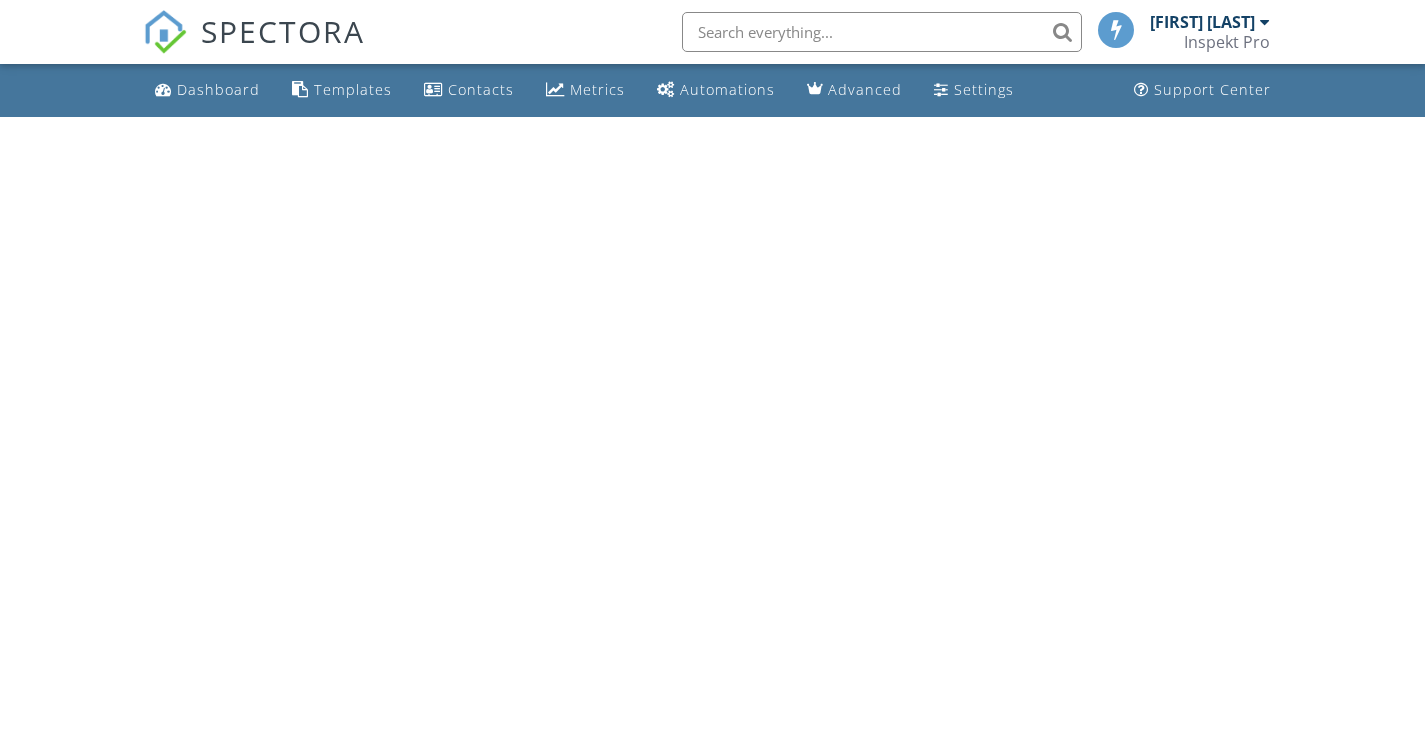 scroll, scrollTop: 0, scrollLeft: 0, axis: both 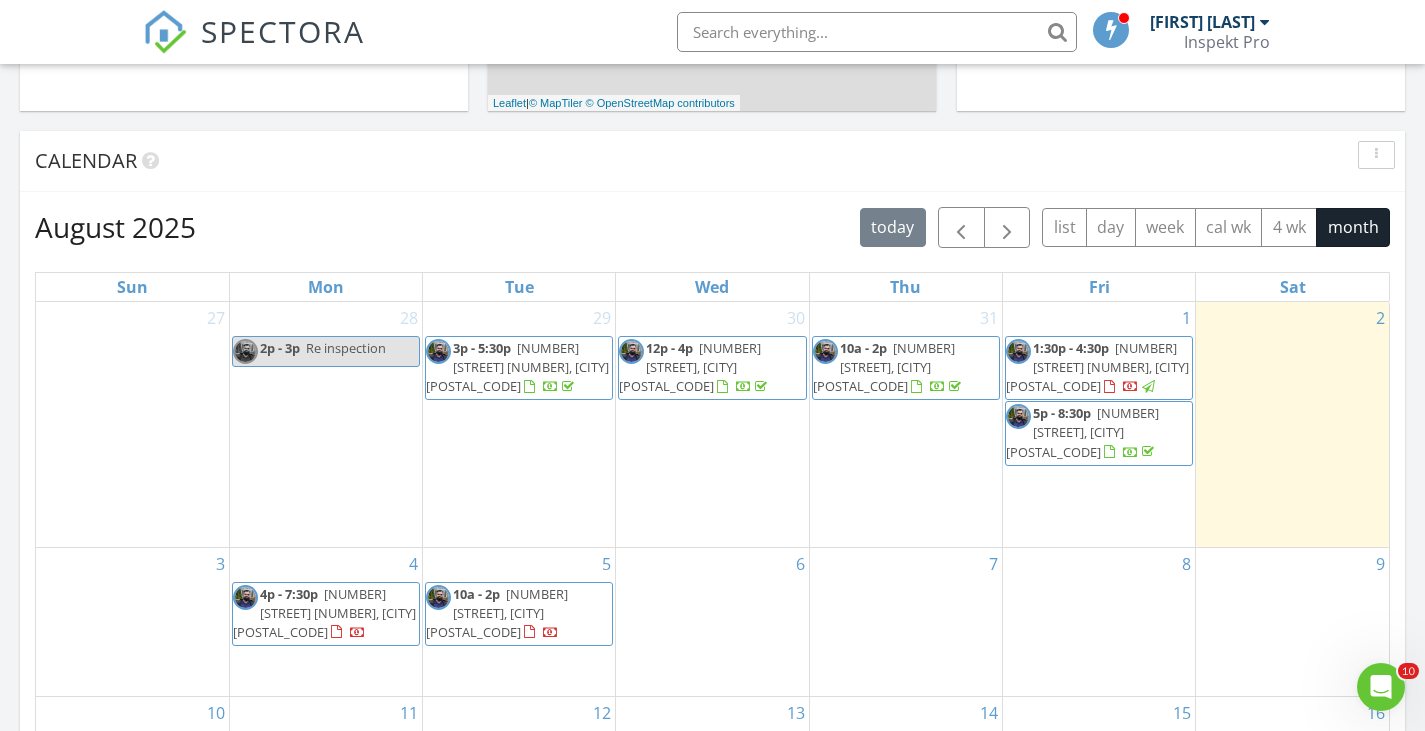 click on "6" at bounding box center (712, 622) 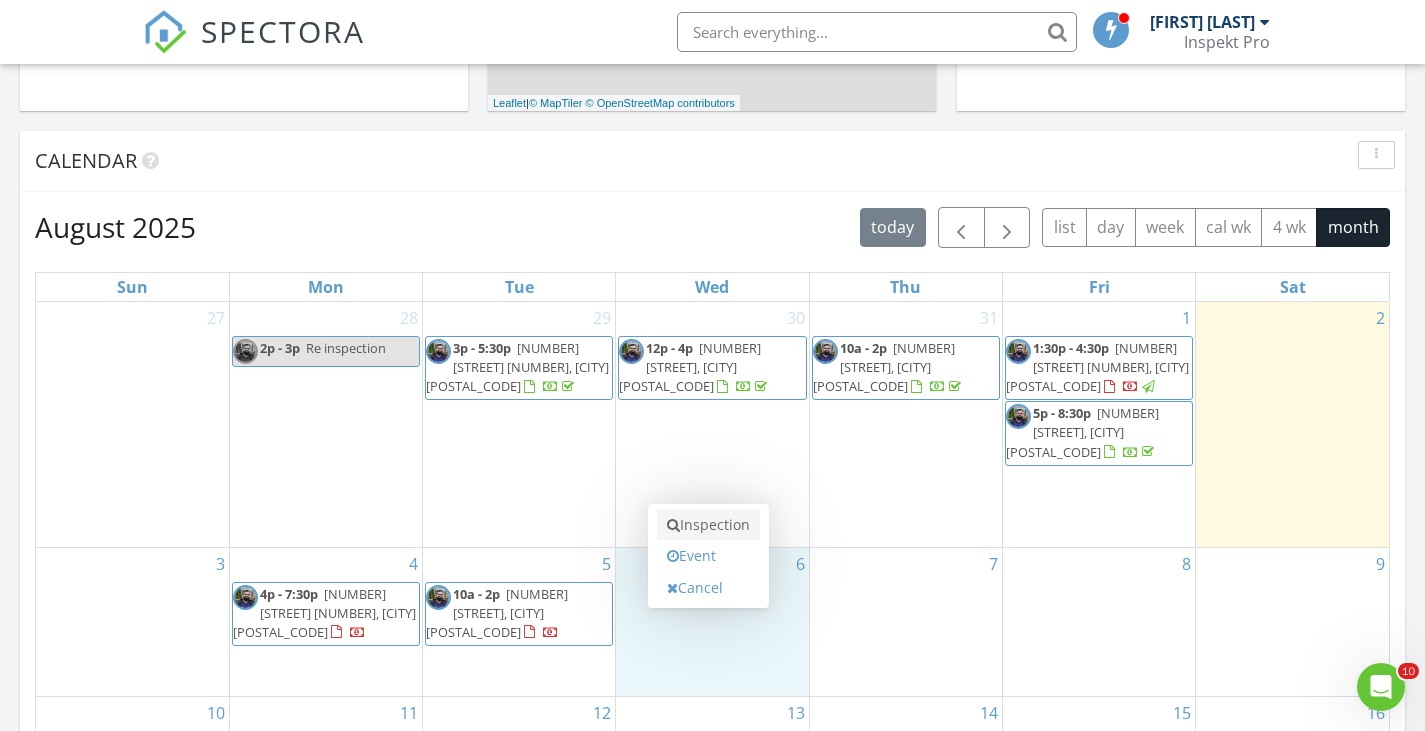 click on "Inspection" at bounding box center (708, 525) 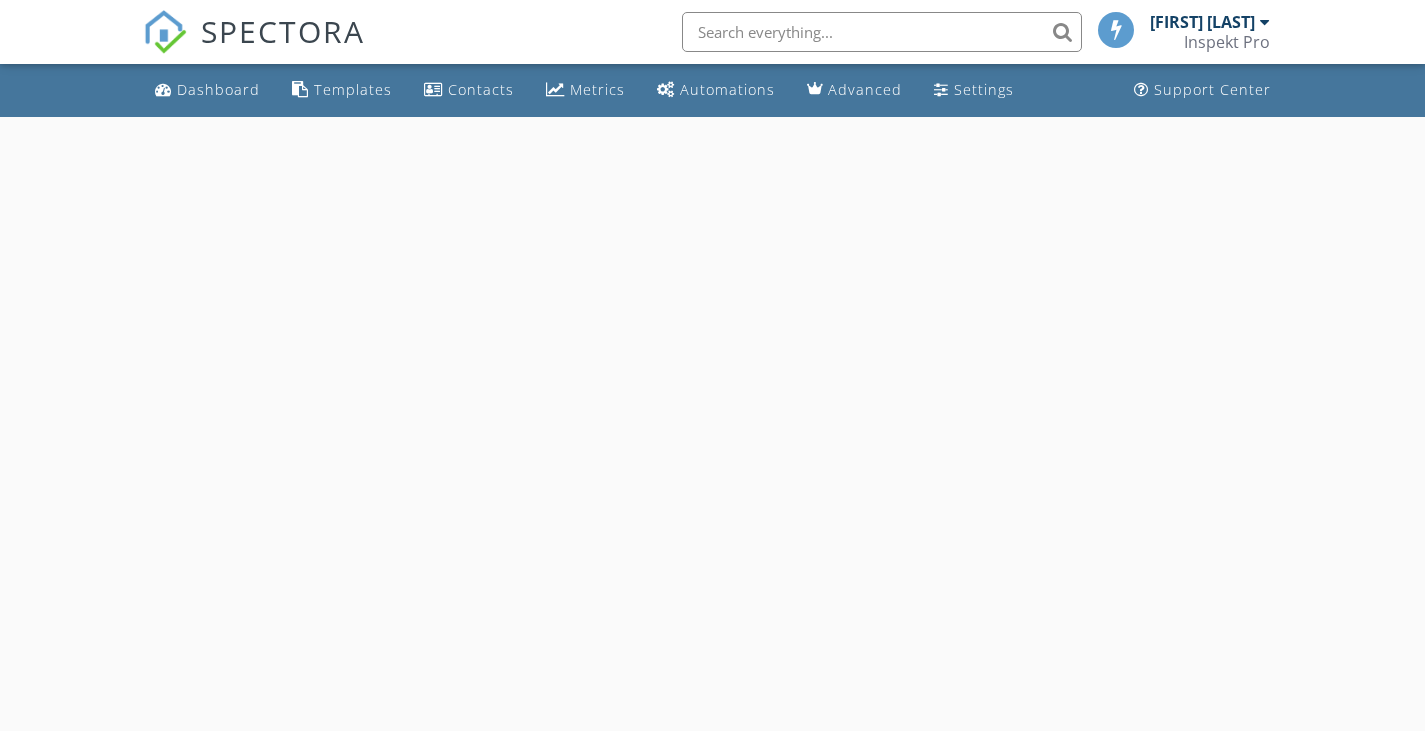 scroll, scrollTop: 0, scrollLeft: 0, axis: both 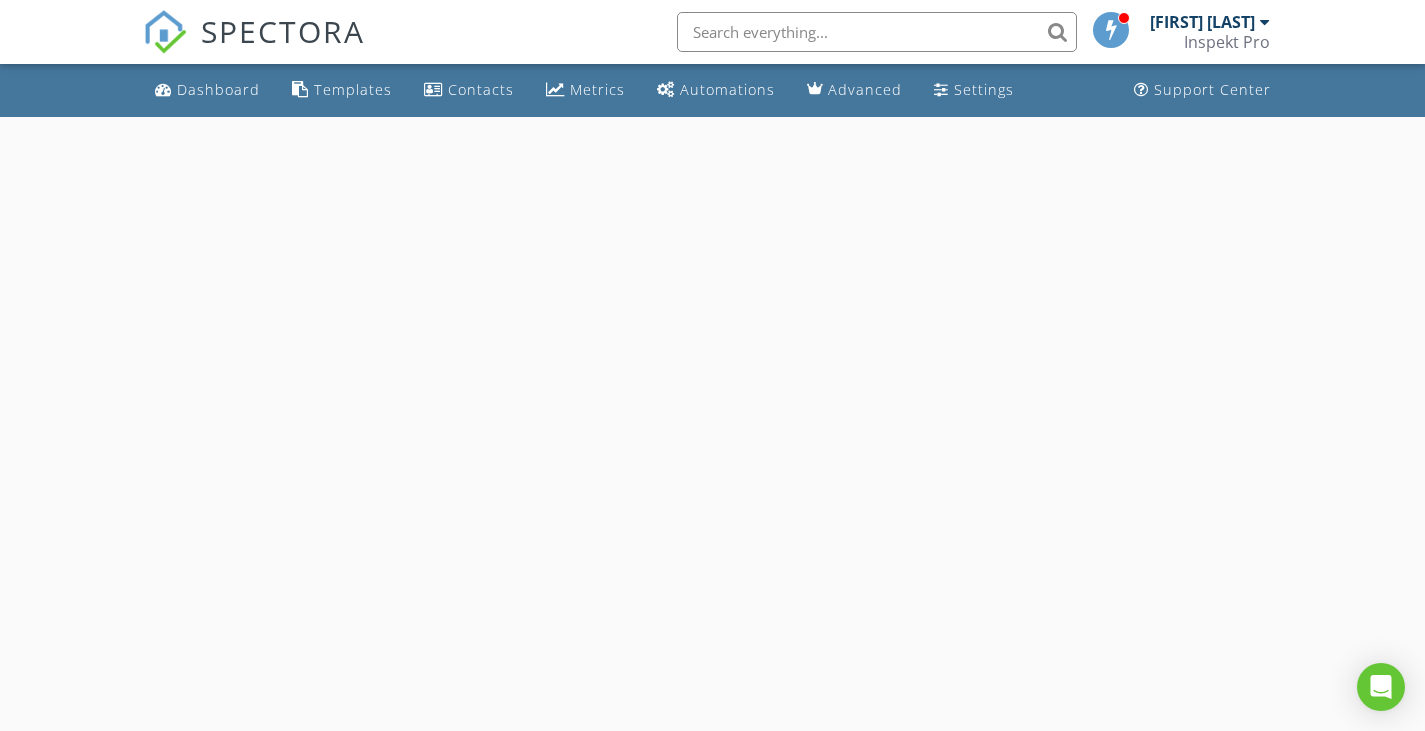 select on "7" 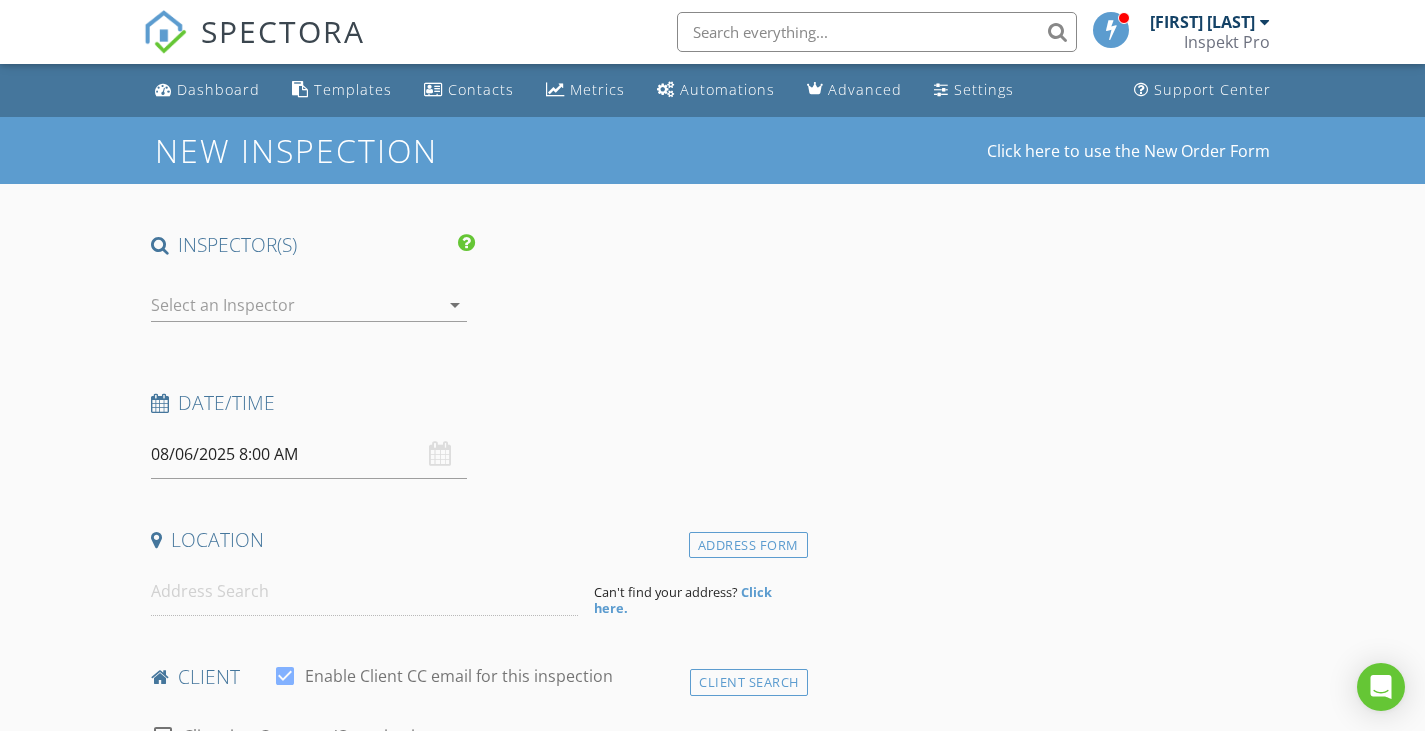 scroll, scrollTop: 0, scrollLeft: 0, axis: both 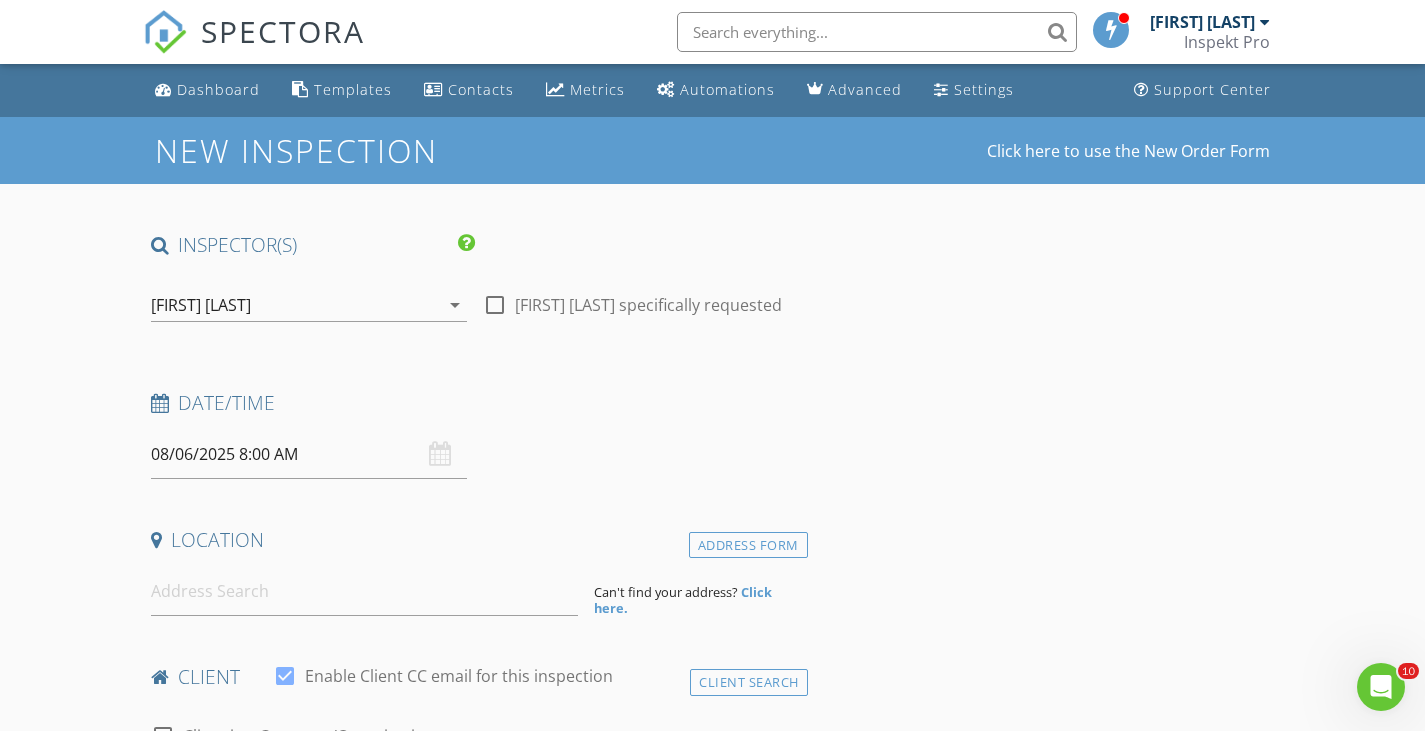 click on "08/06/2025 8:00 AM" at bounding box center [309, 454] 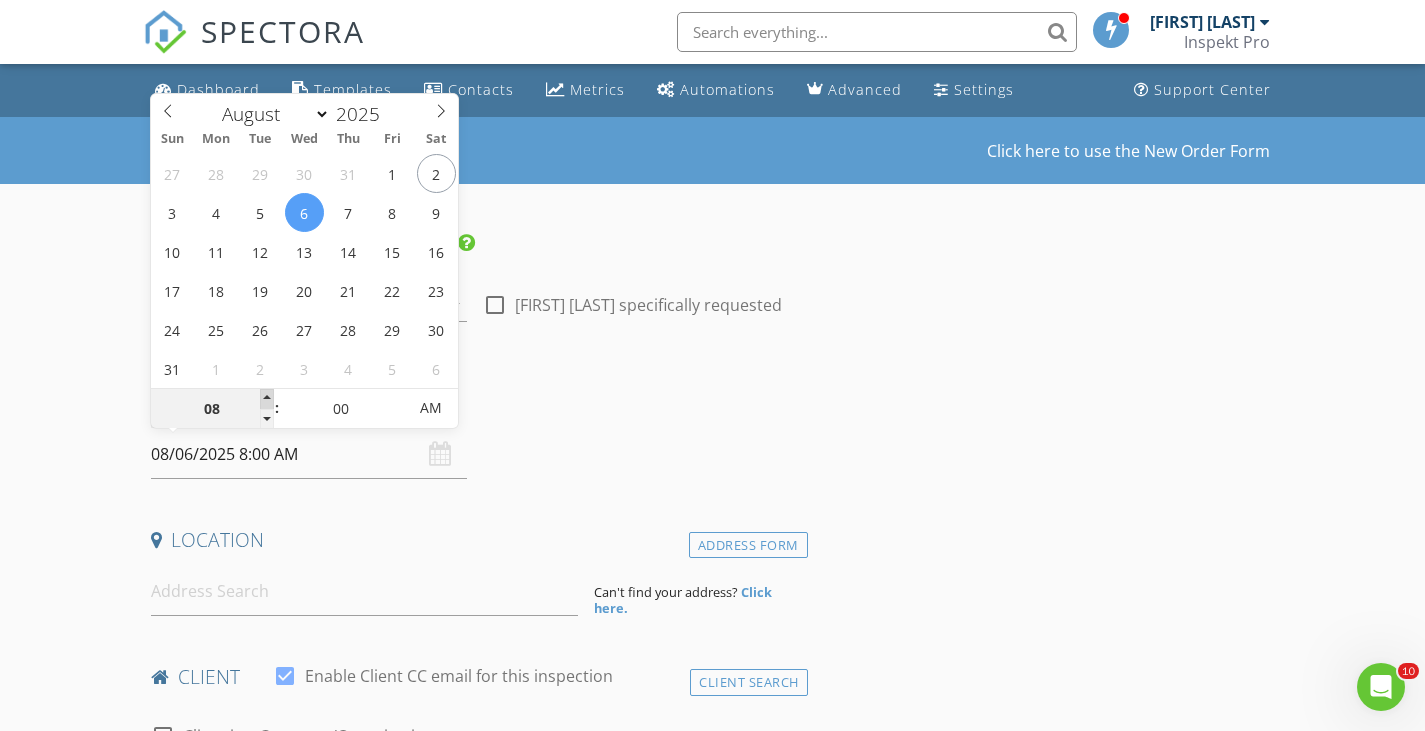 type on "09" 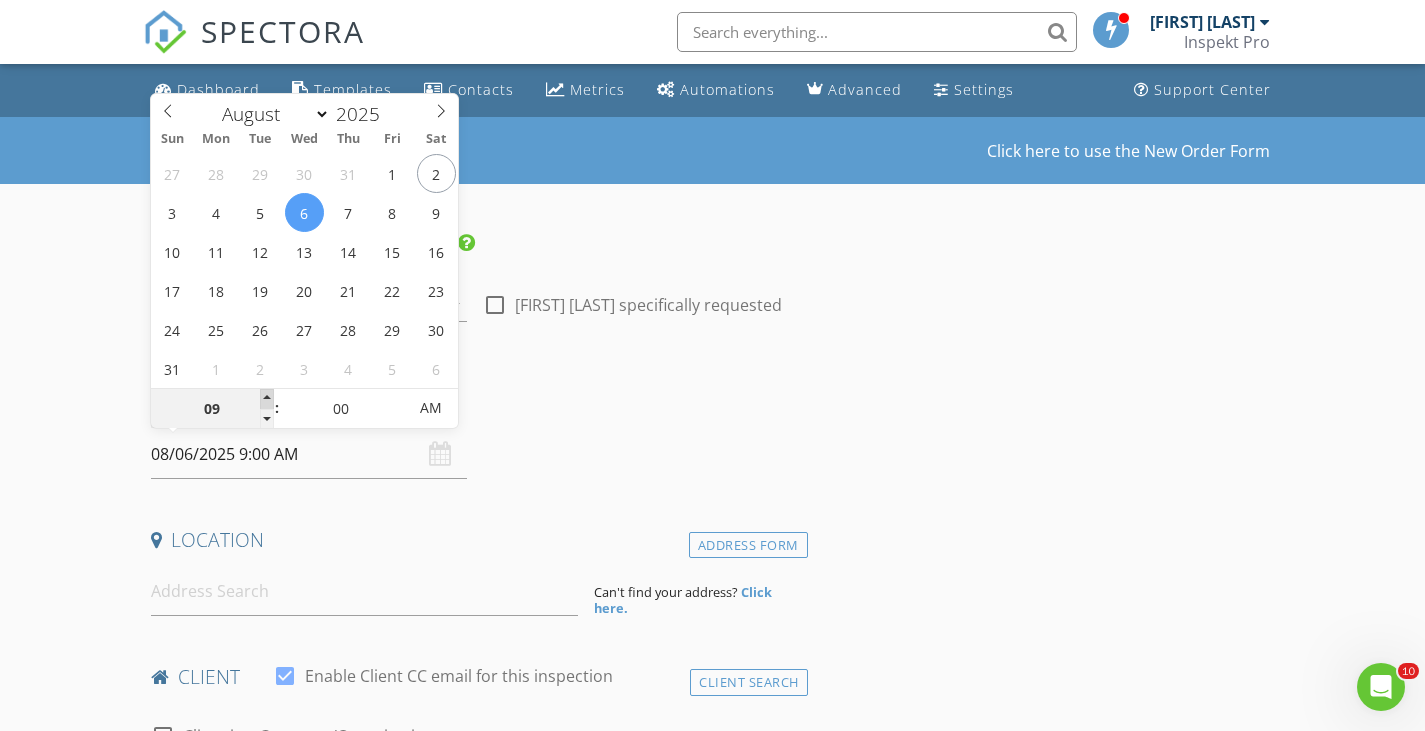 click at bounding box center [267, 399] 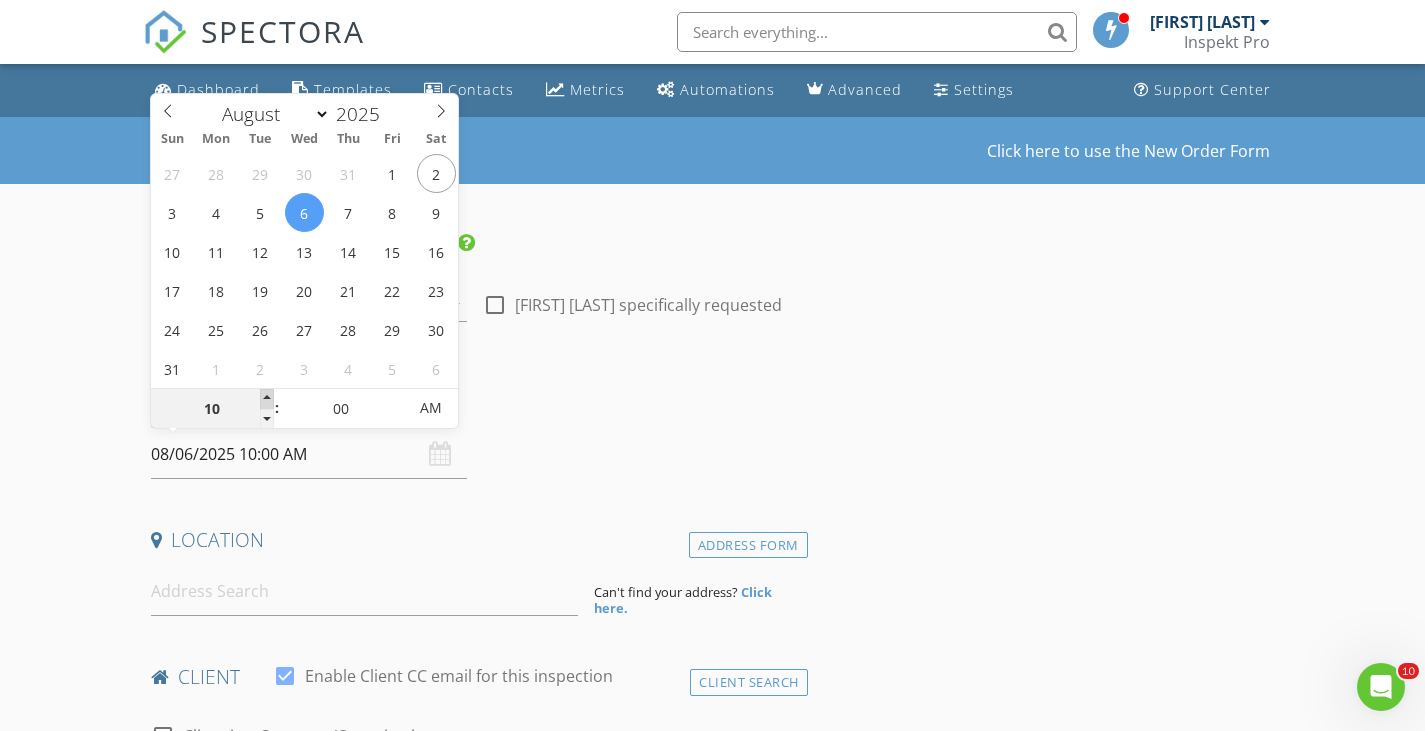 click at bounding box center [267, 399] 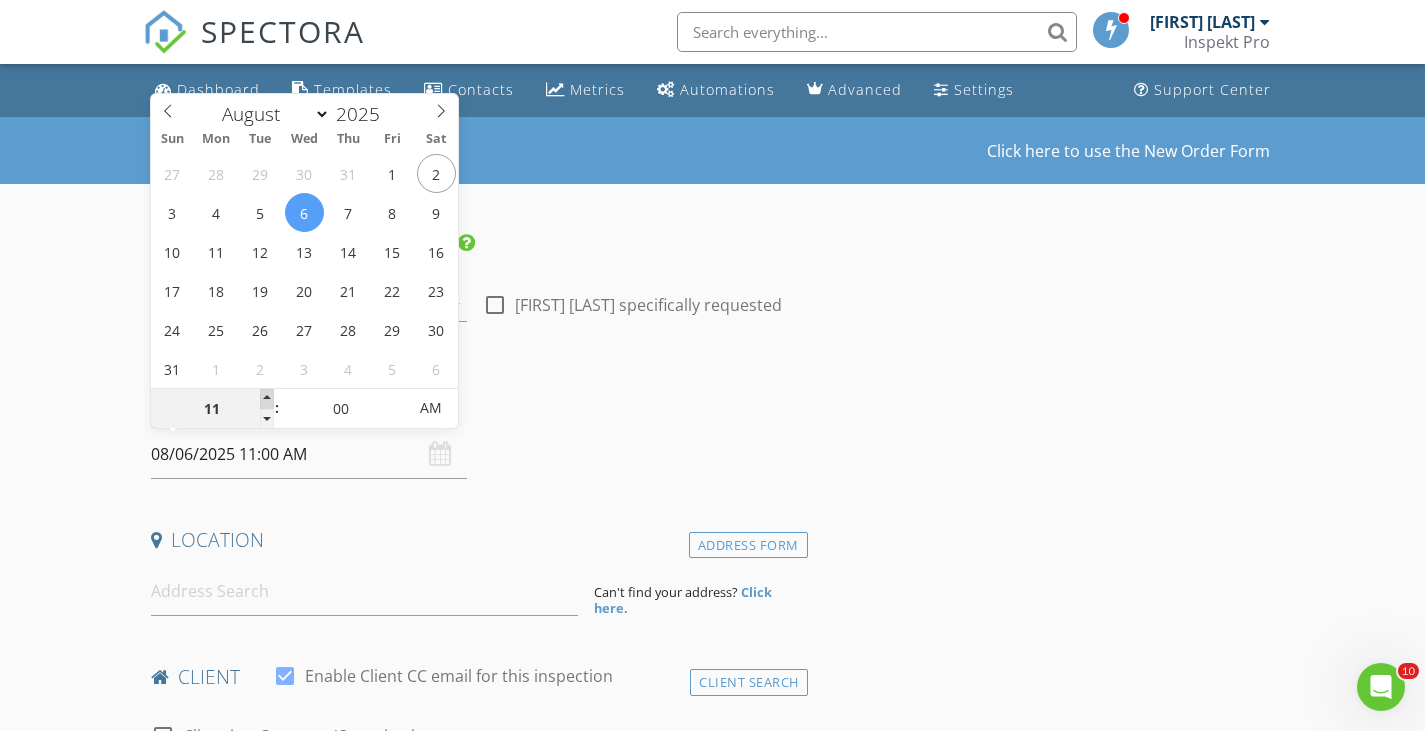click at bounding box center [267, 399] 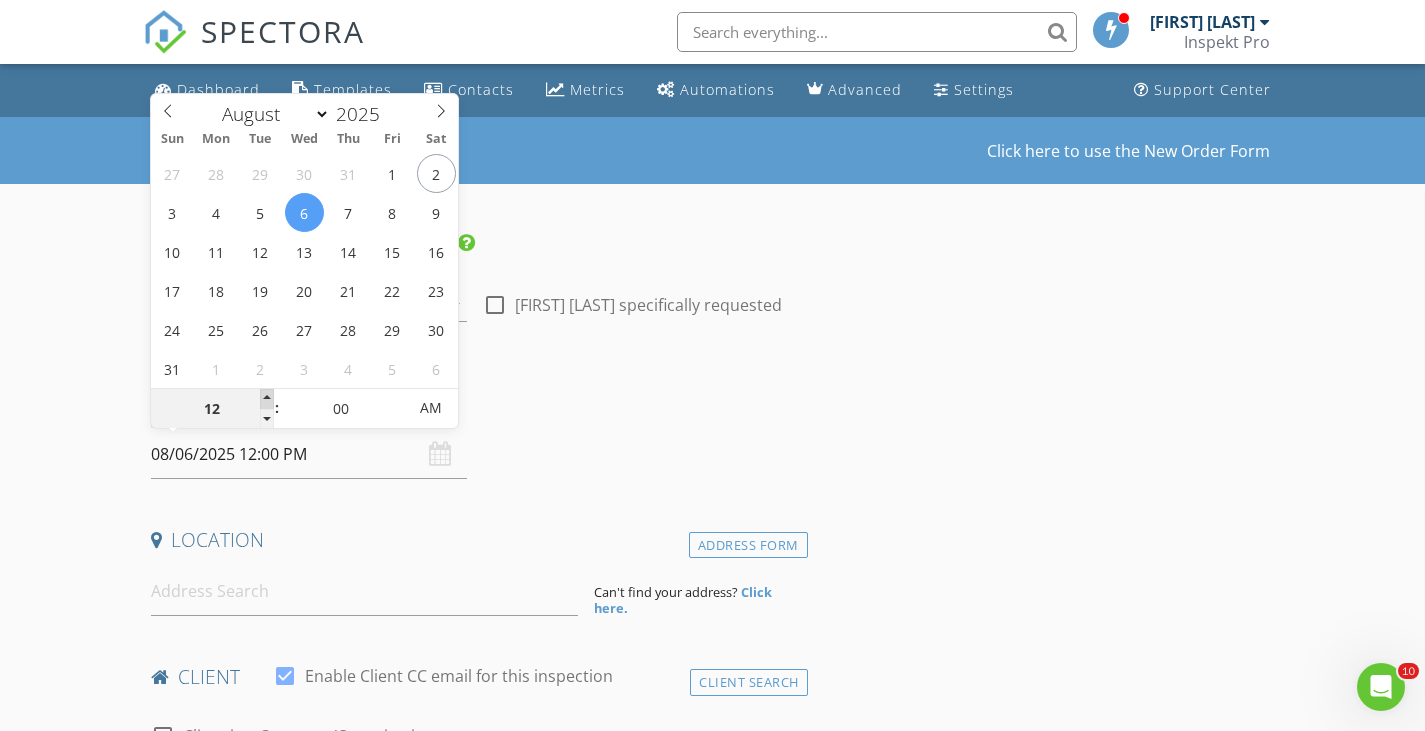 click at bounding box center (267, 399) 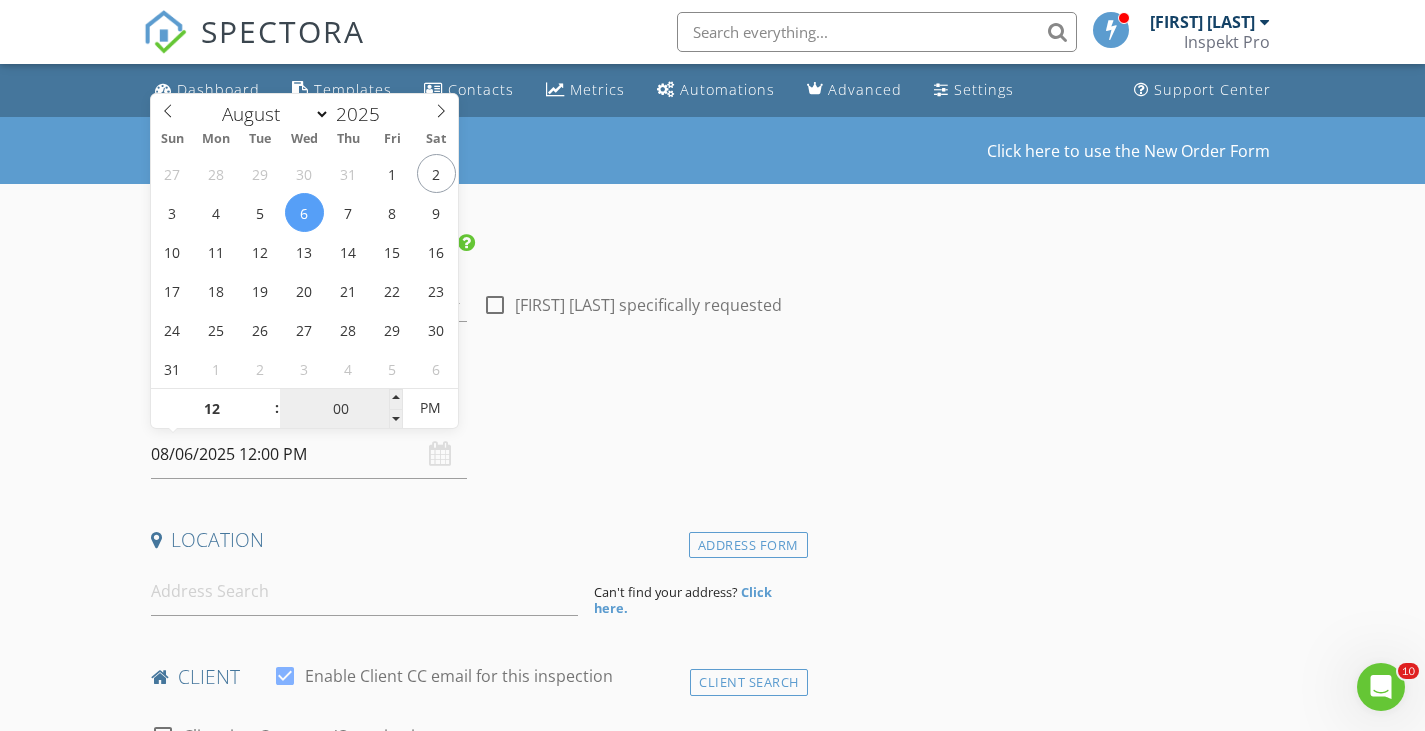 click on "00" at bounding box center (341, 409) 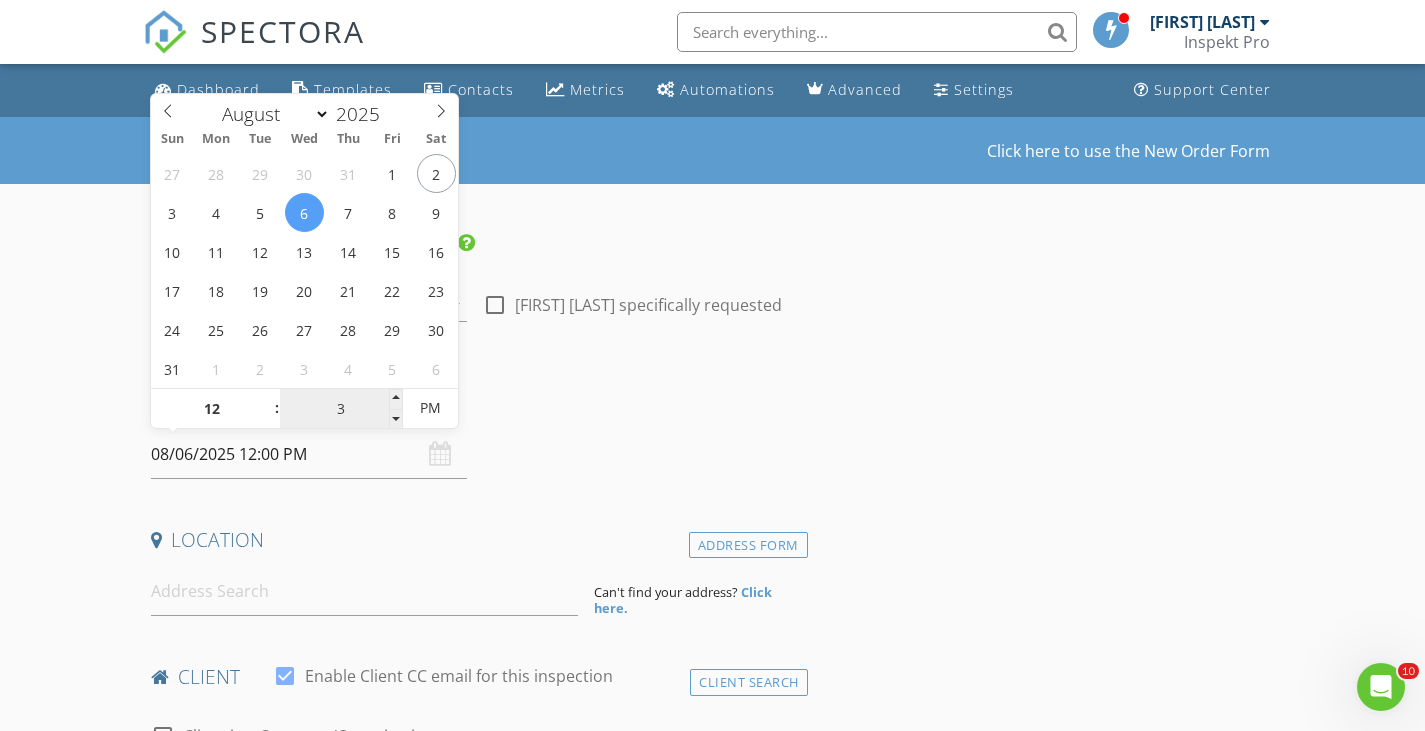 type on "30" 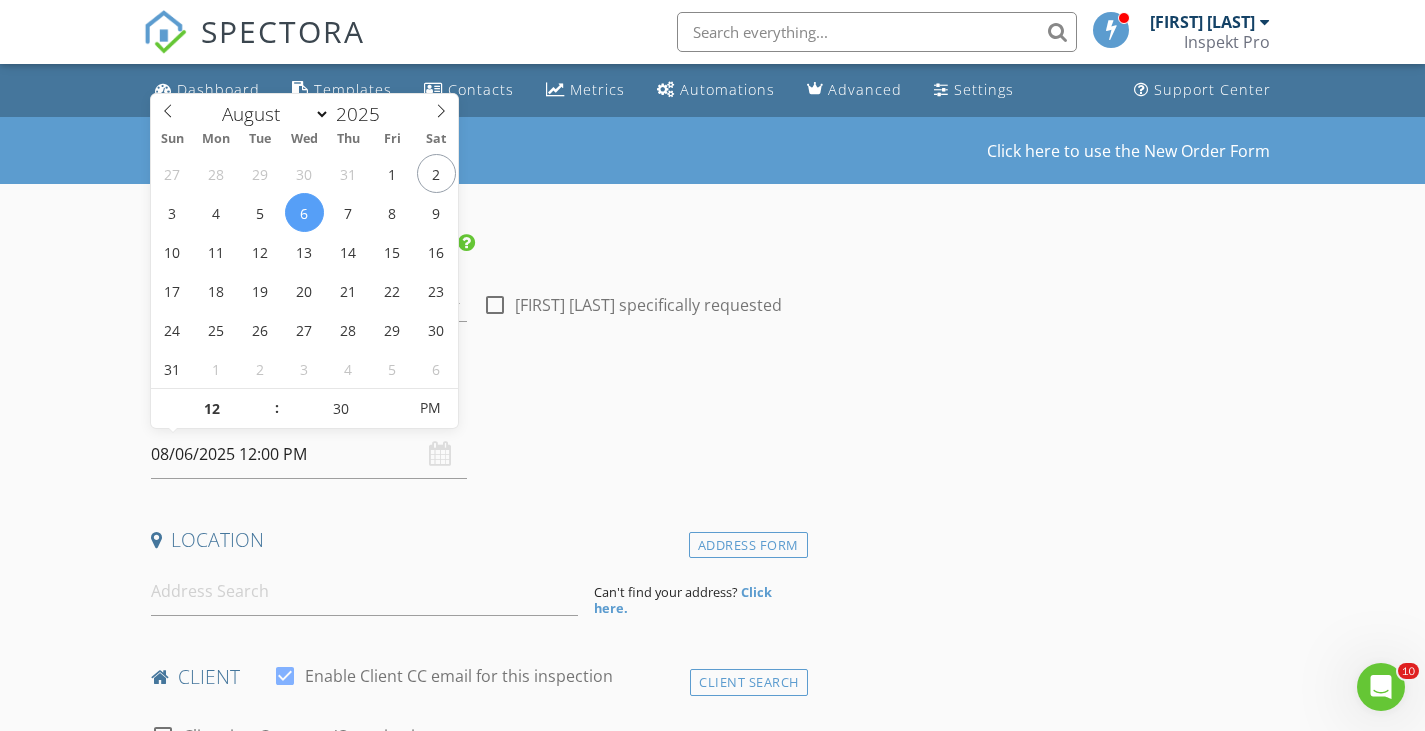 type on "08/06/2025 12:30 PM" 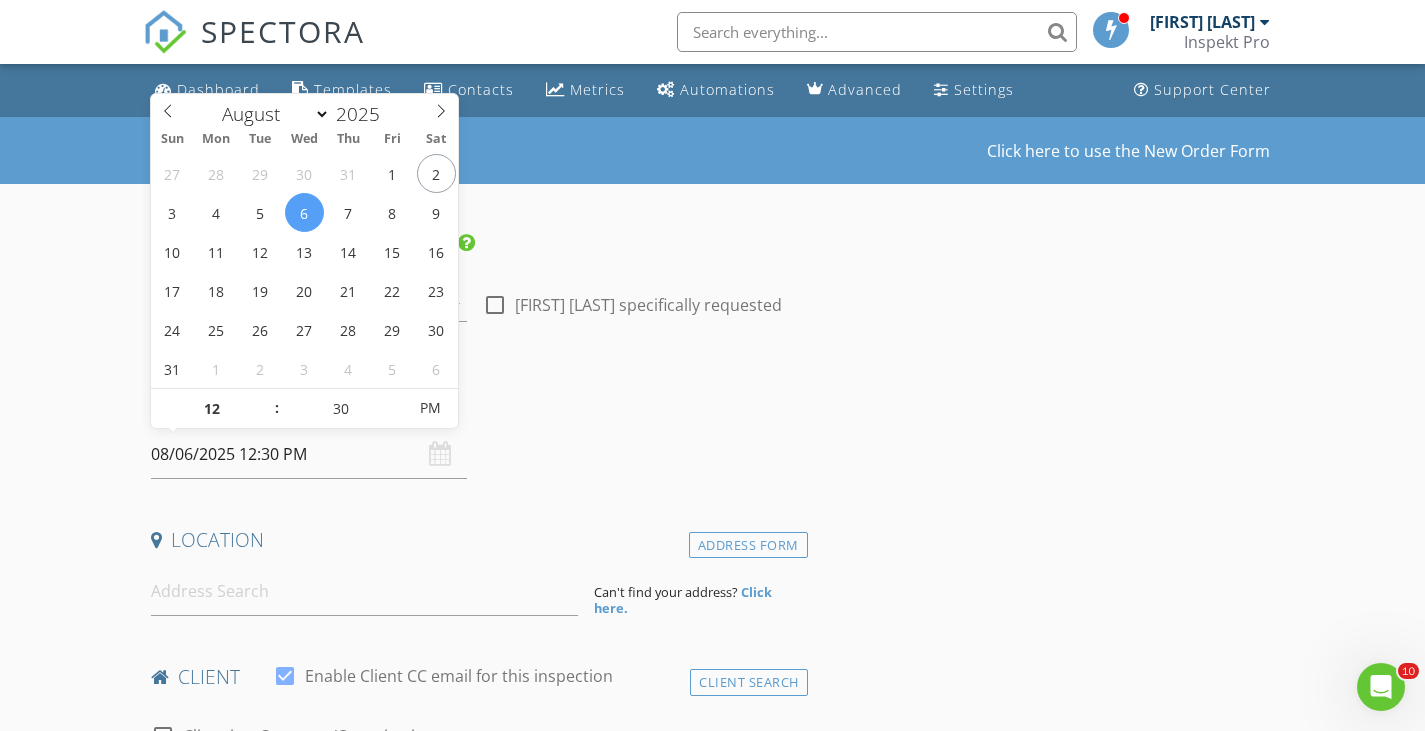 click on "Location" at bounding box center (475, 540) 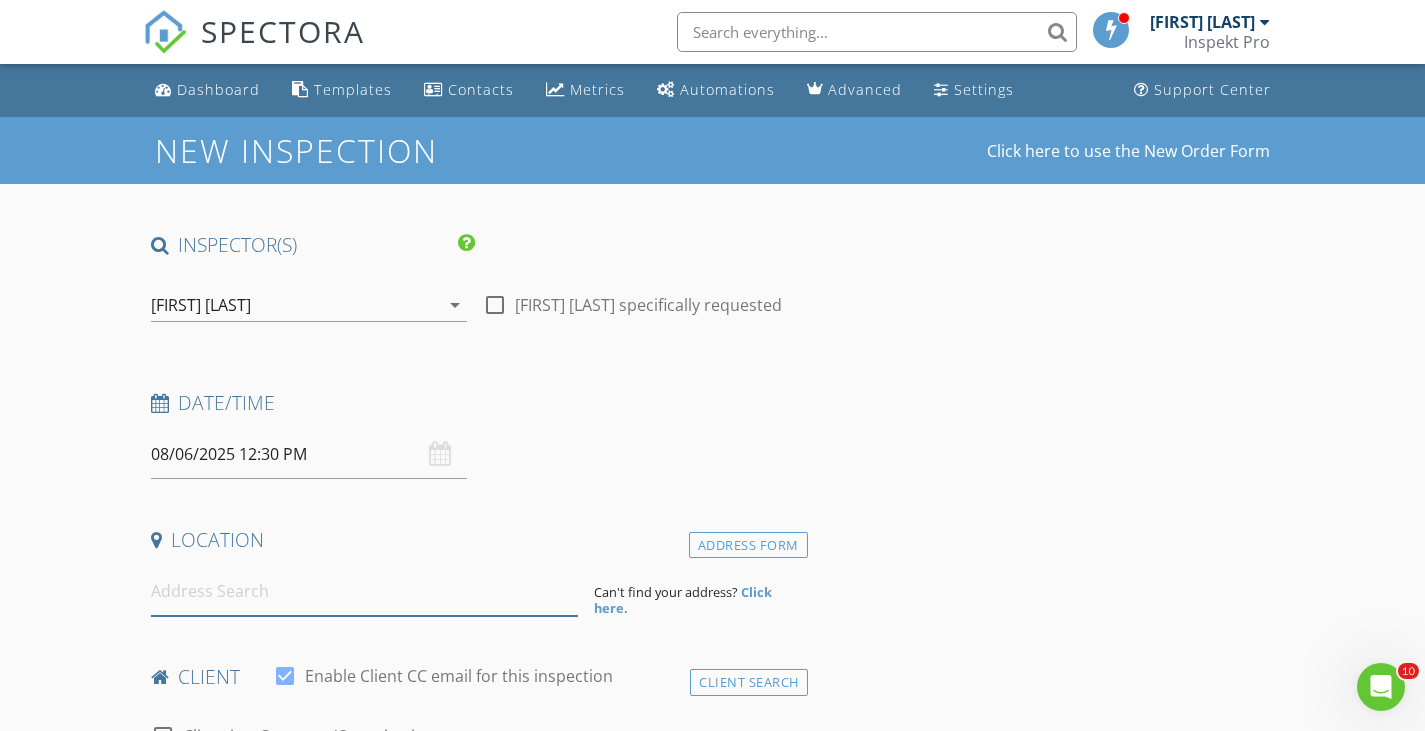 click at bounding box center [364, 591] 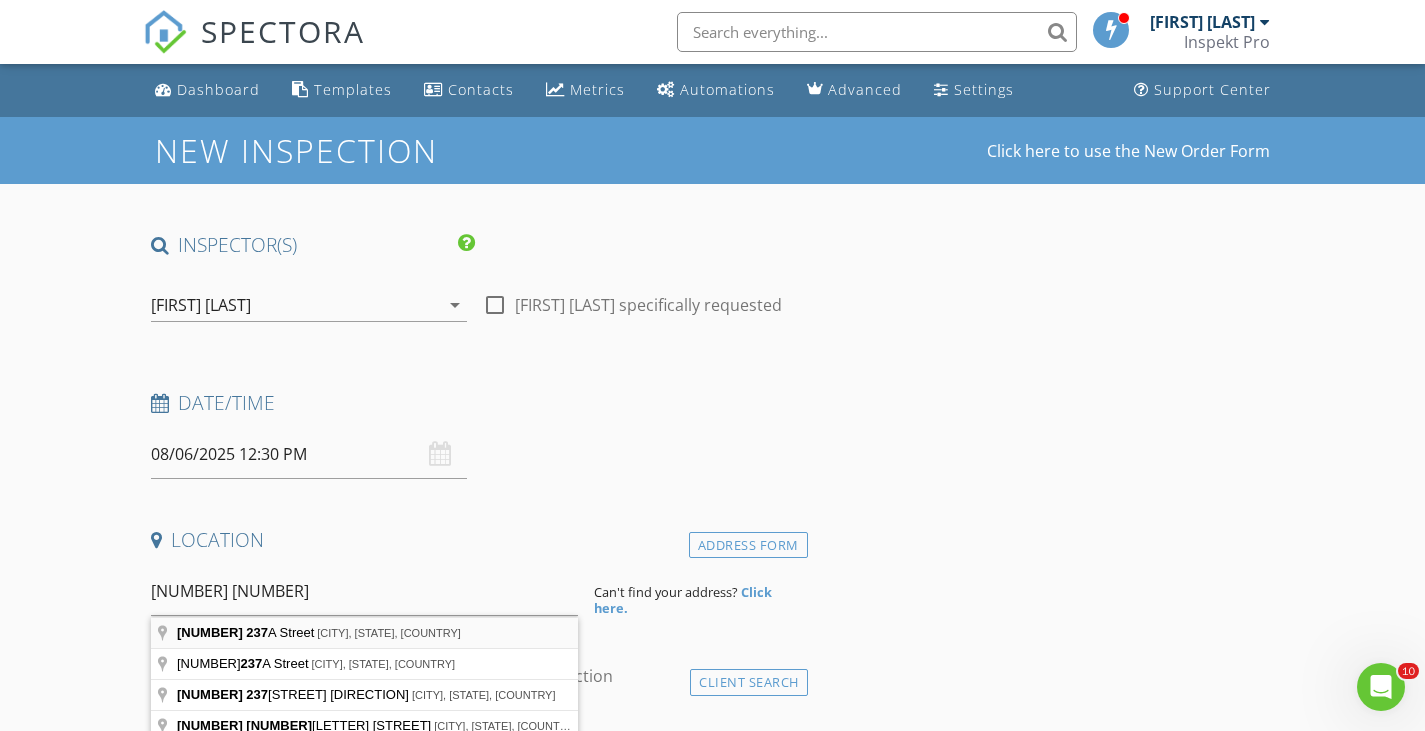 type on "11908 237A Street, Maple Ridge, BC, Canada" 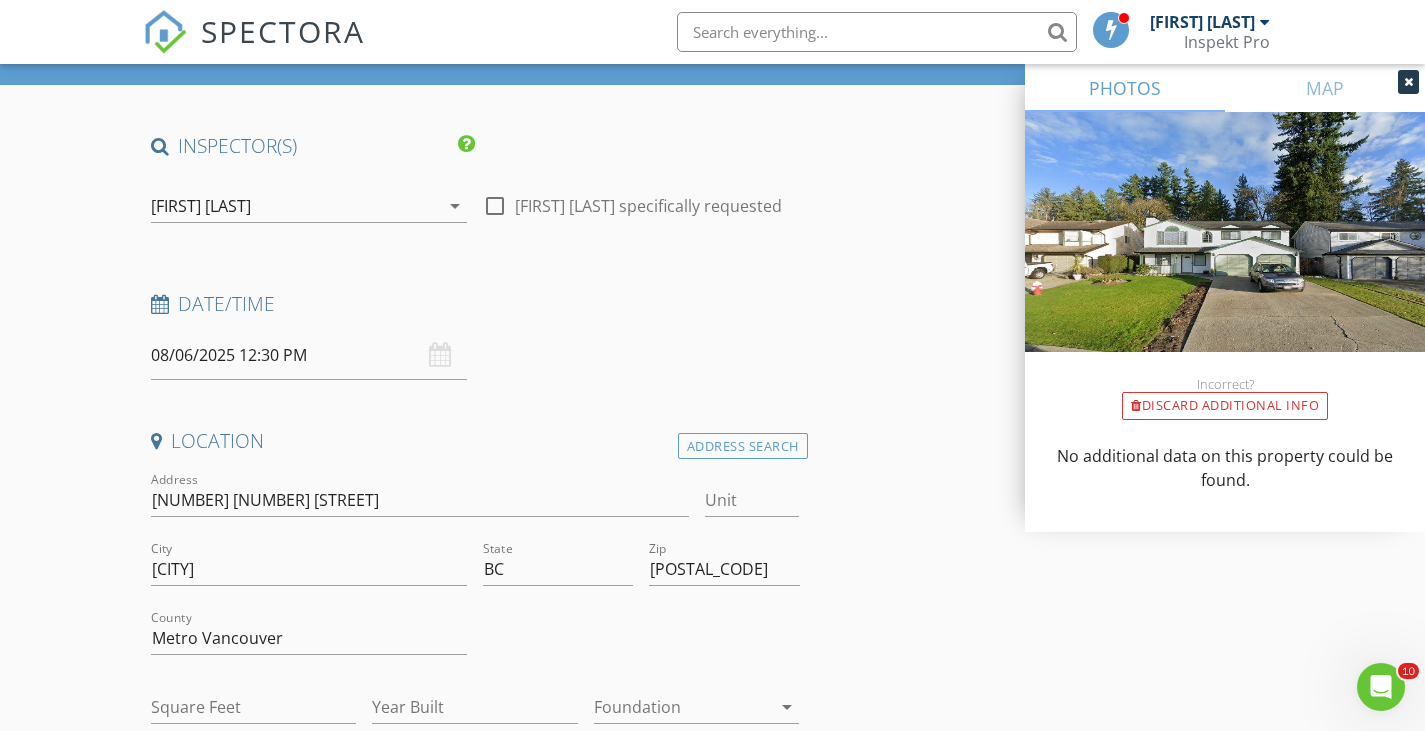scroll, scrollTop: 272, scrollLeft: 0, axis: vertical 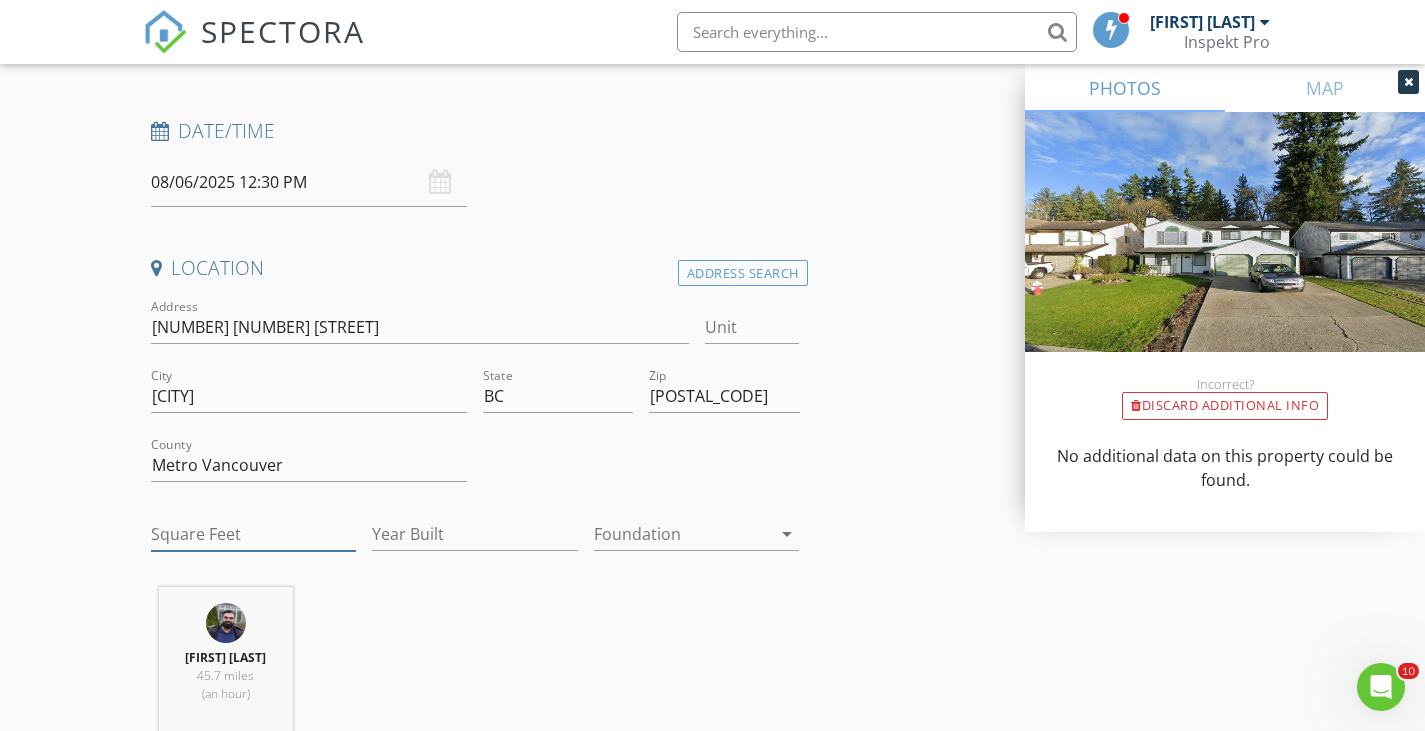 click on "Square Feet" at bounding box center (254, 534) 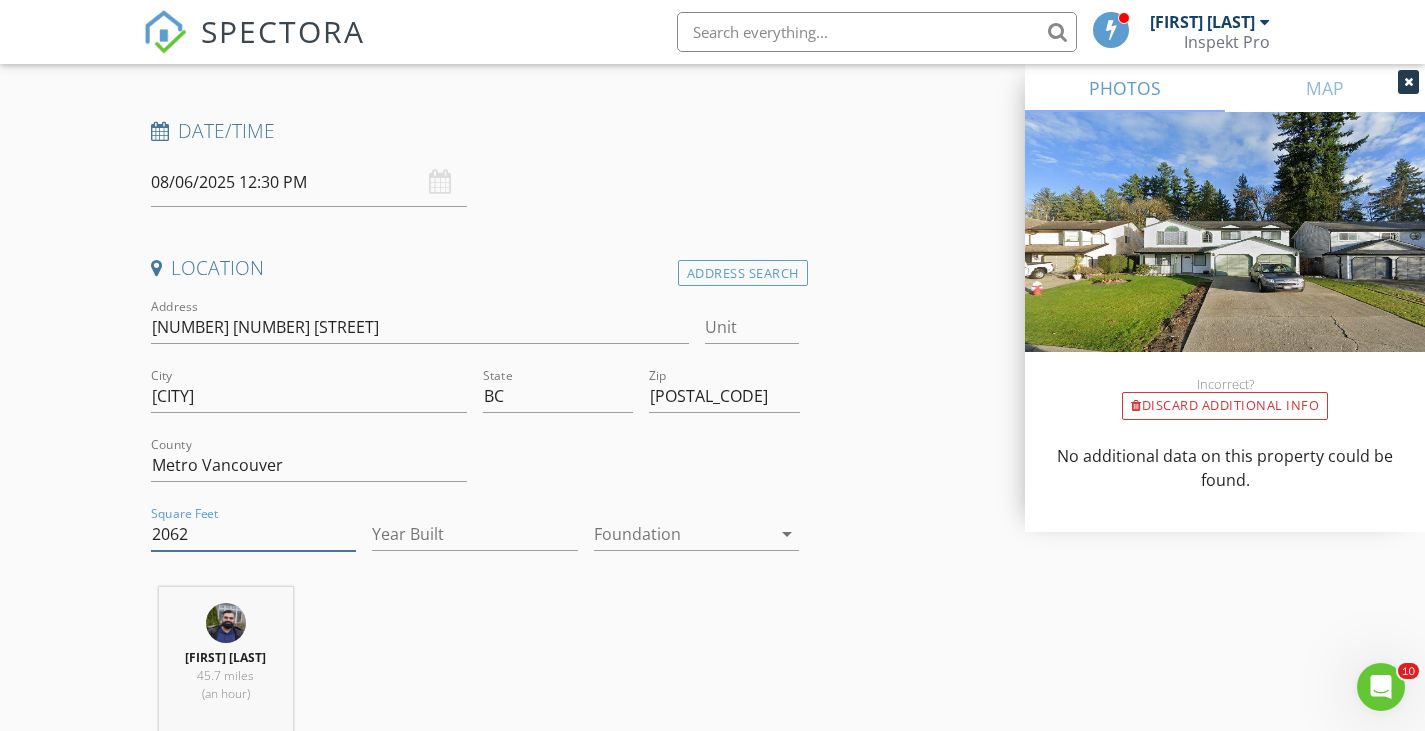 type on "2062" 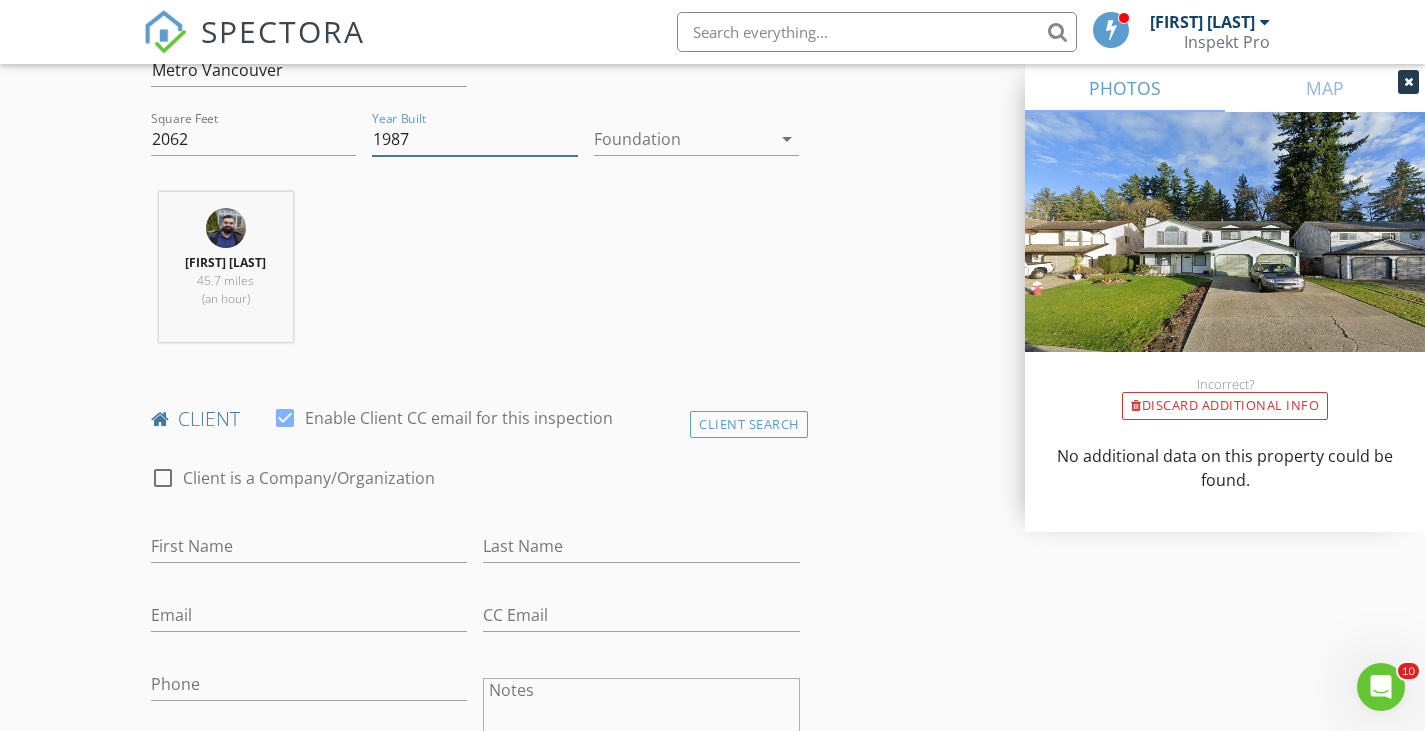 scroll, scrollTop: 672, scrollLeft: 0, axis: vertical 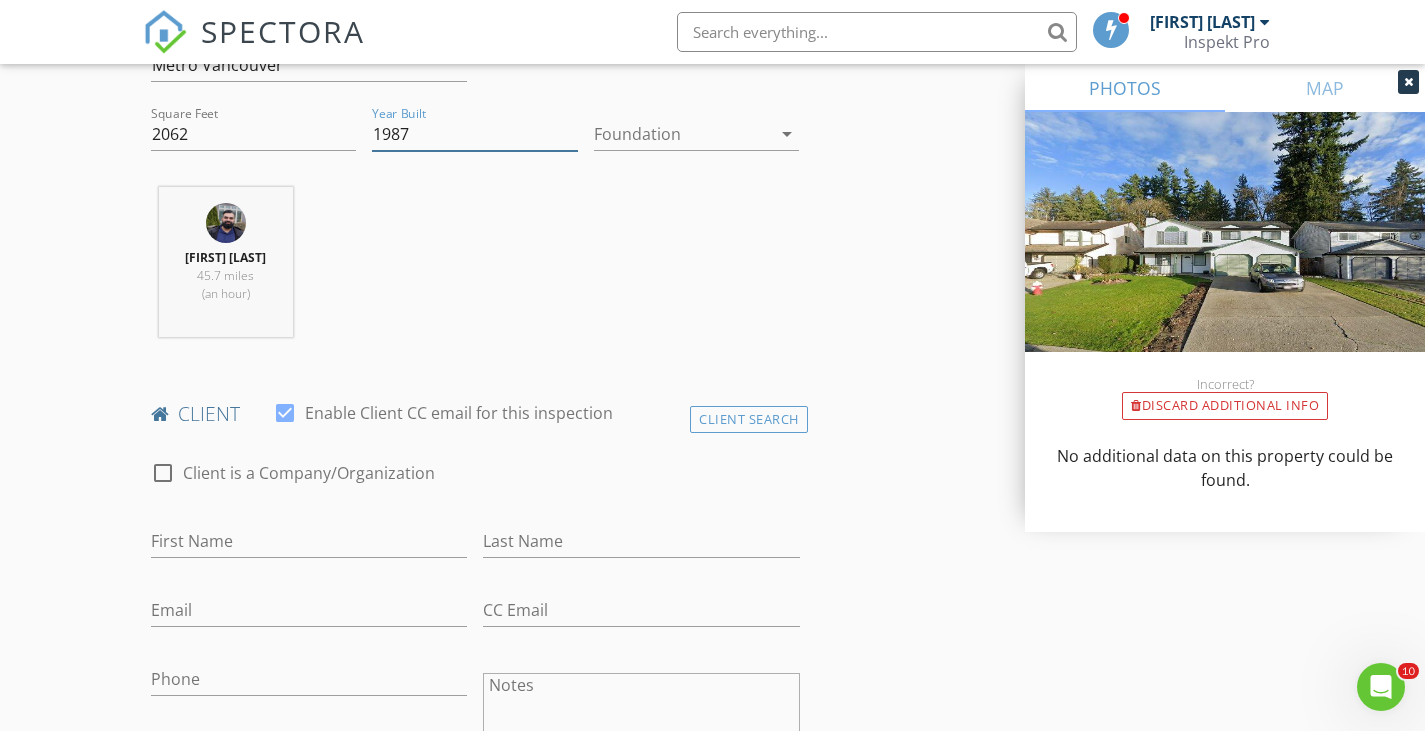 type on "1987" 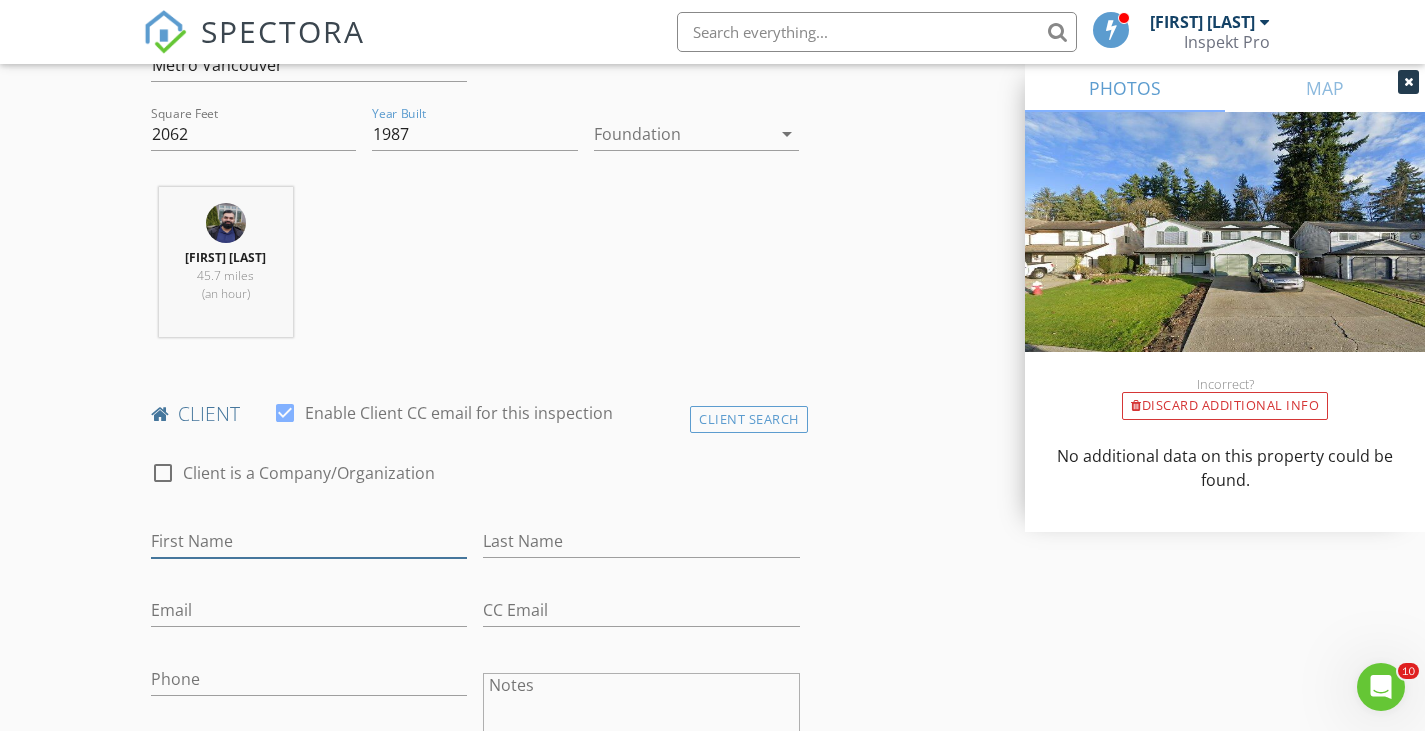 click on "First Name" at bounding box center (309, 541) 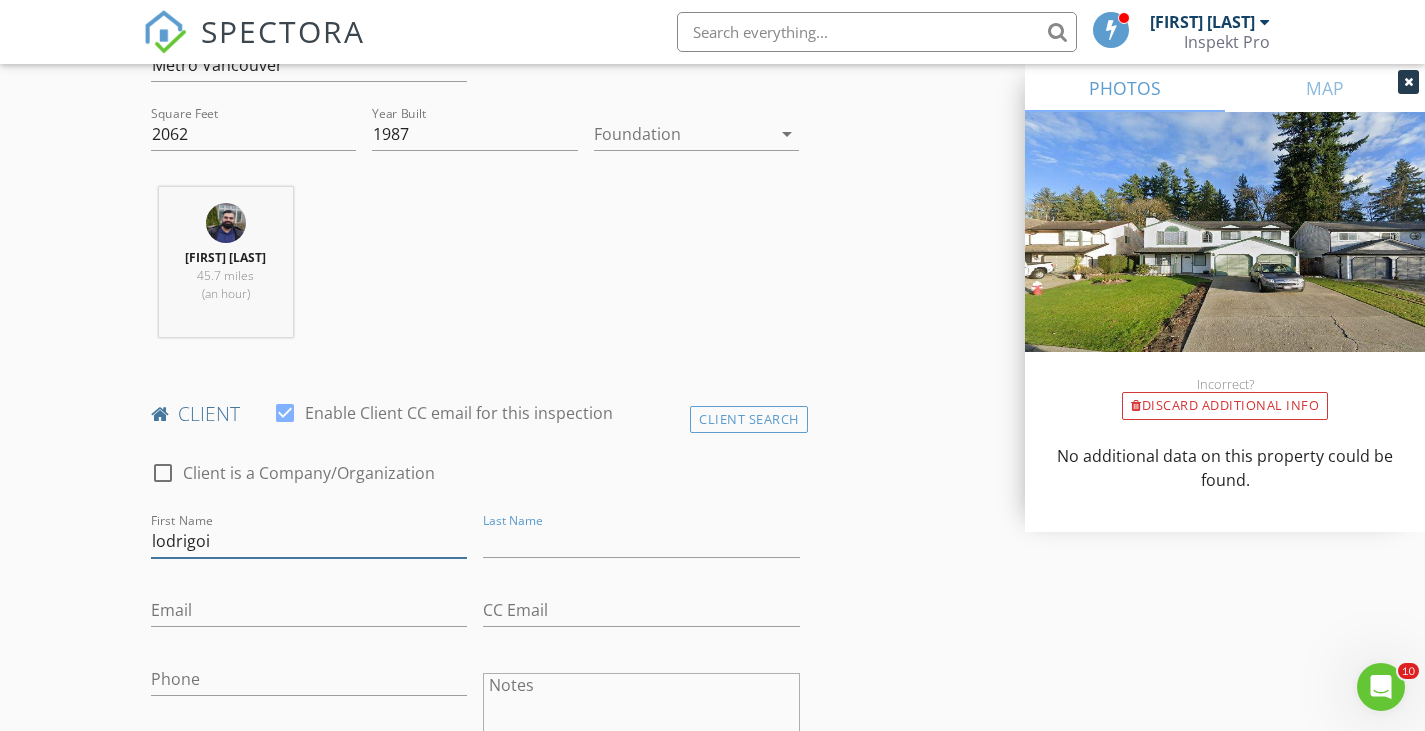 click on "lodrigoi" at bounding box center (309, 541) 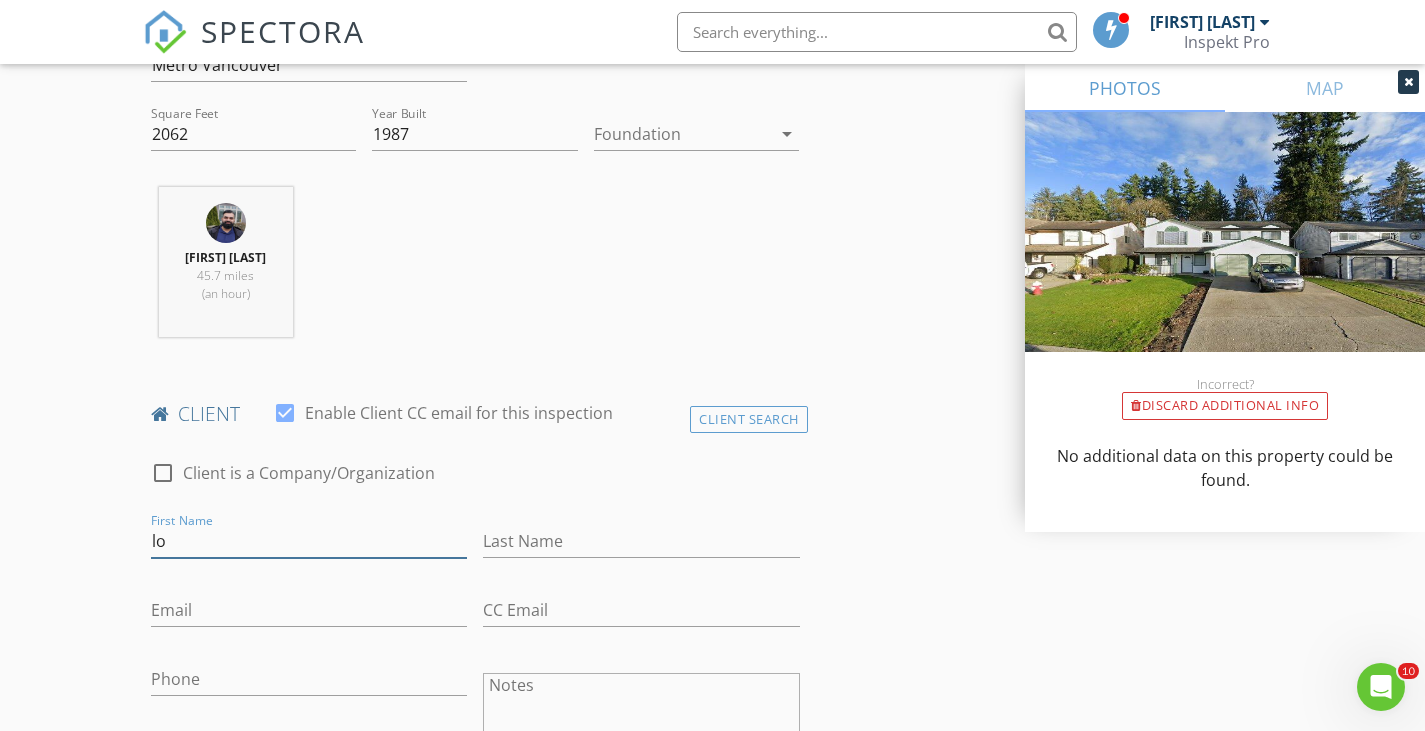 type on "l" 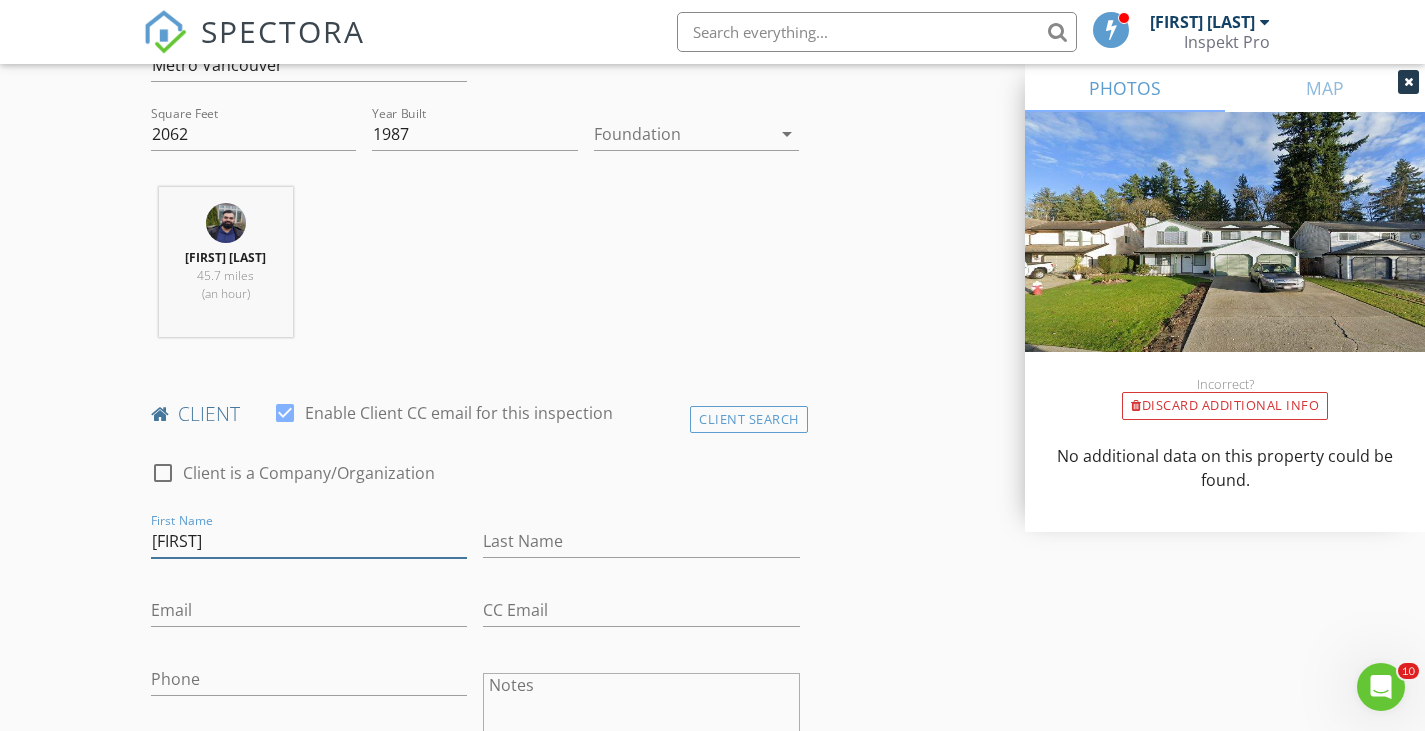 type on "Lodrigo" 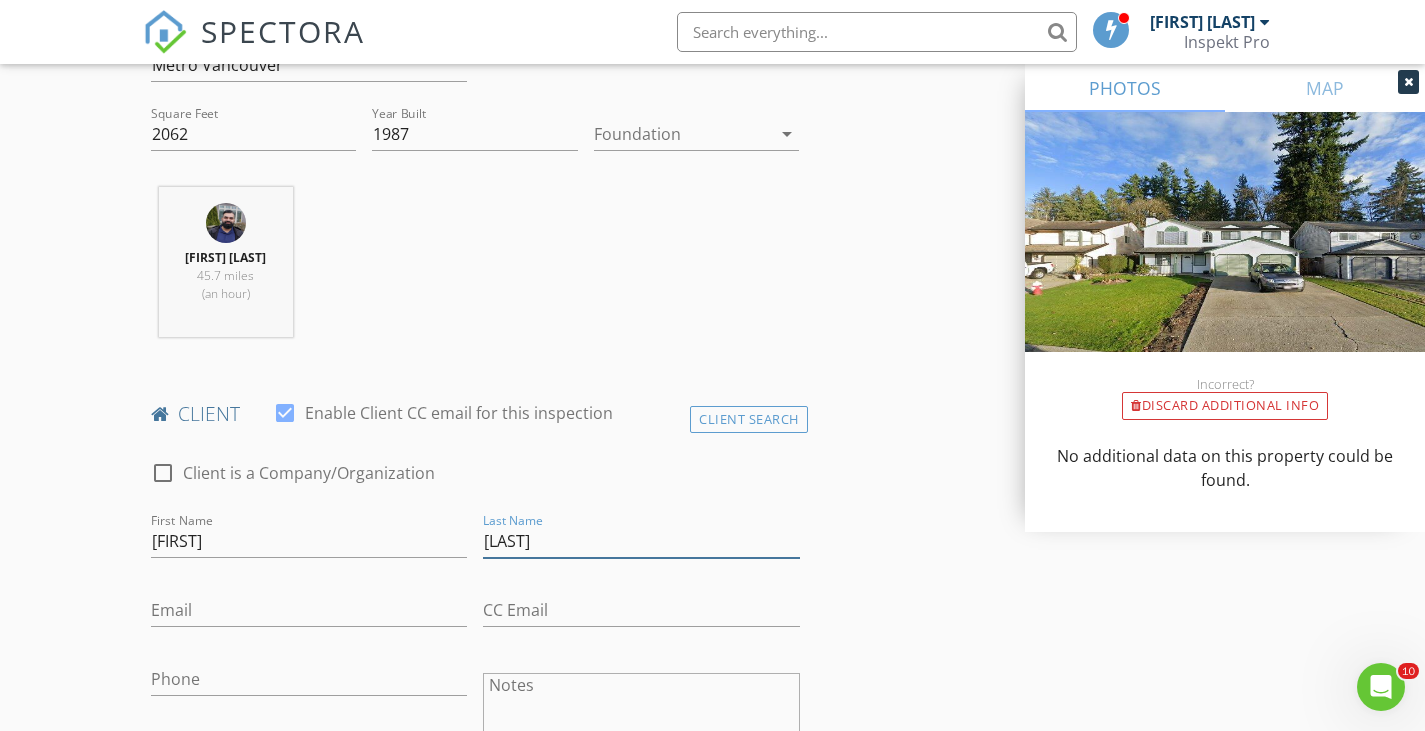 type on "Arnuco" 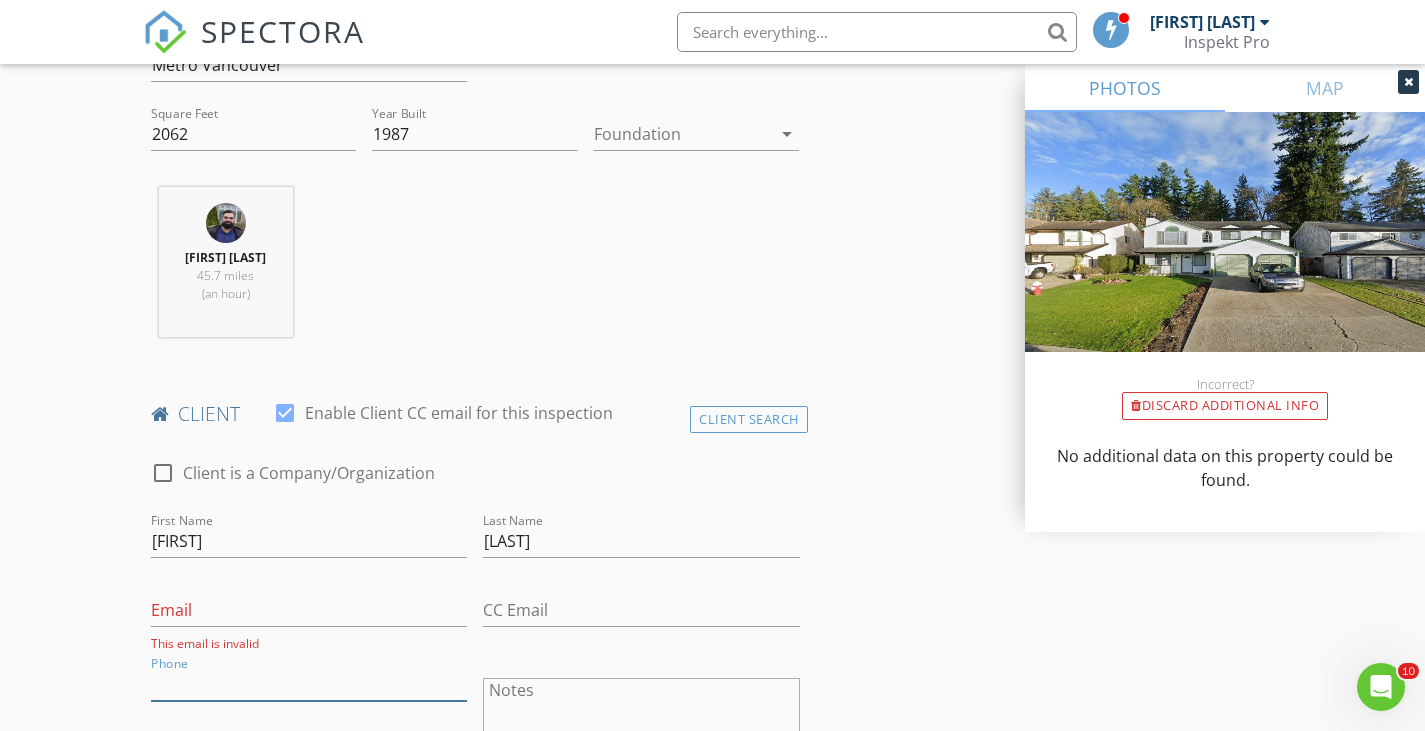 click on "Phone" at bounding box center [309, 684] 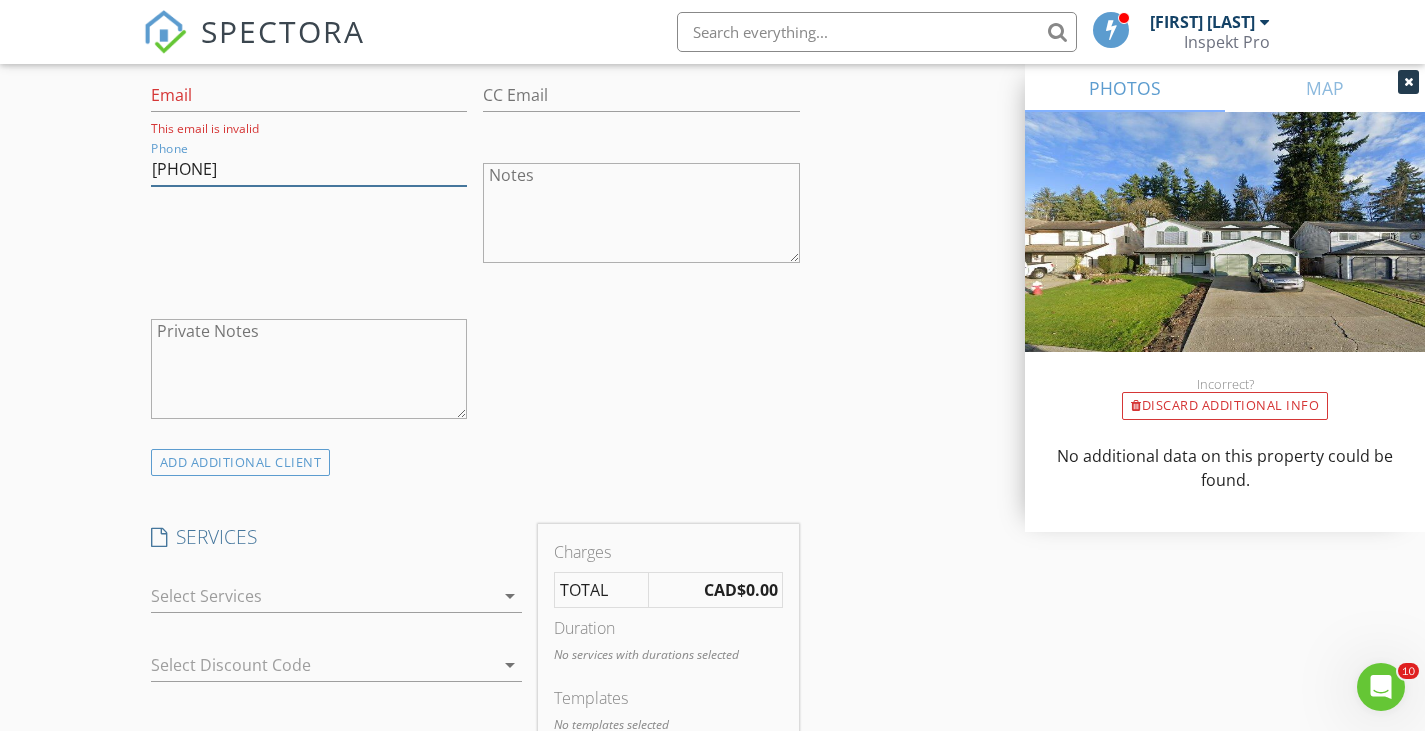 scroll, scrollTop: 1193, scrollLeft: 0, axis: vertical 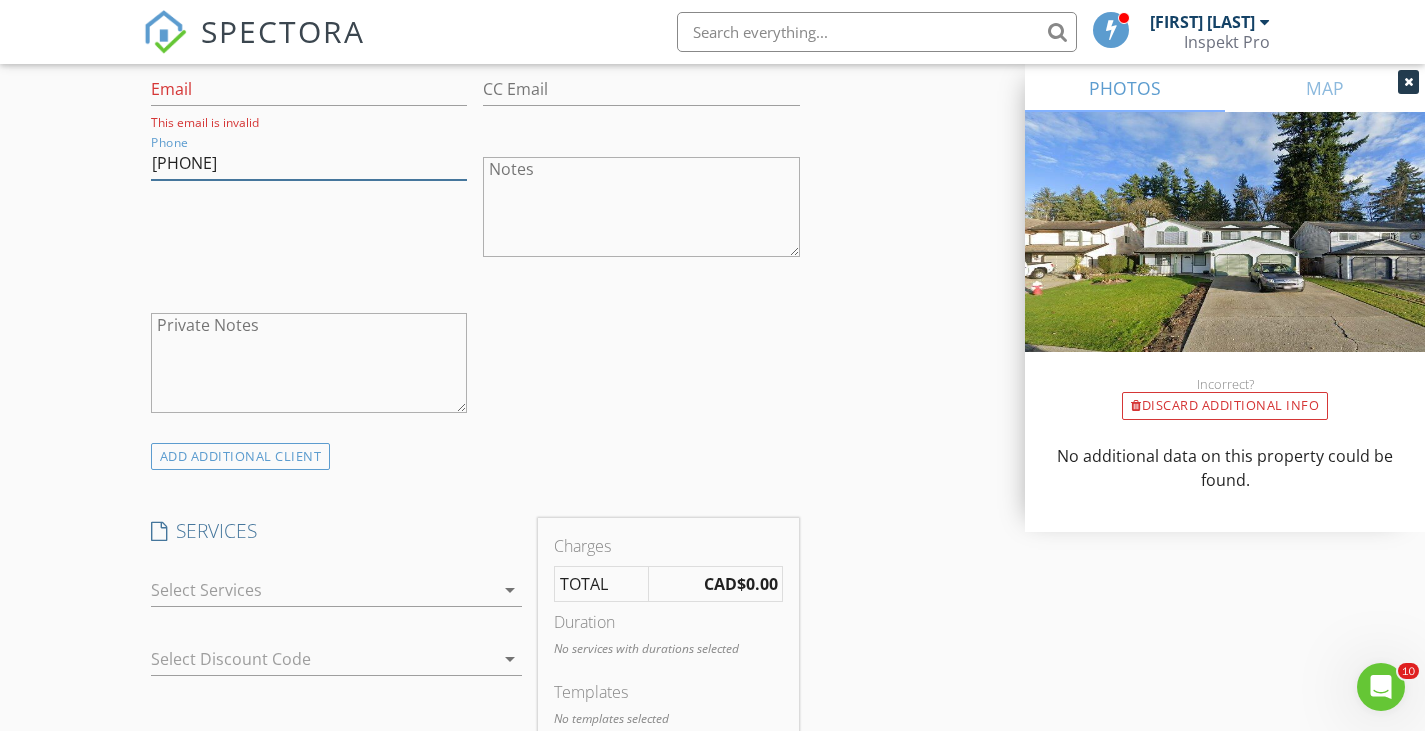 type on "604-762-2805" 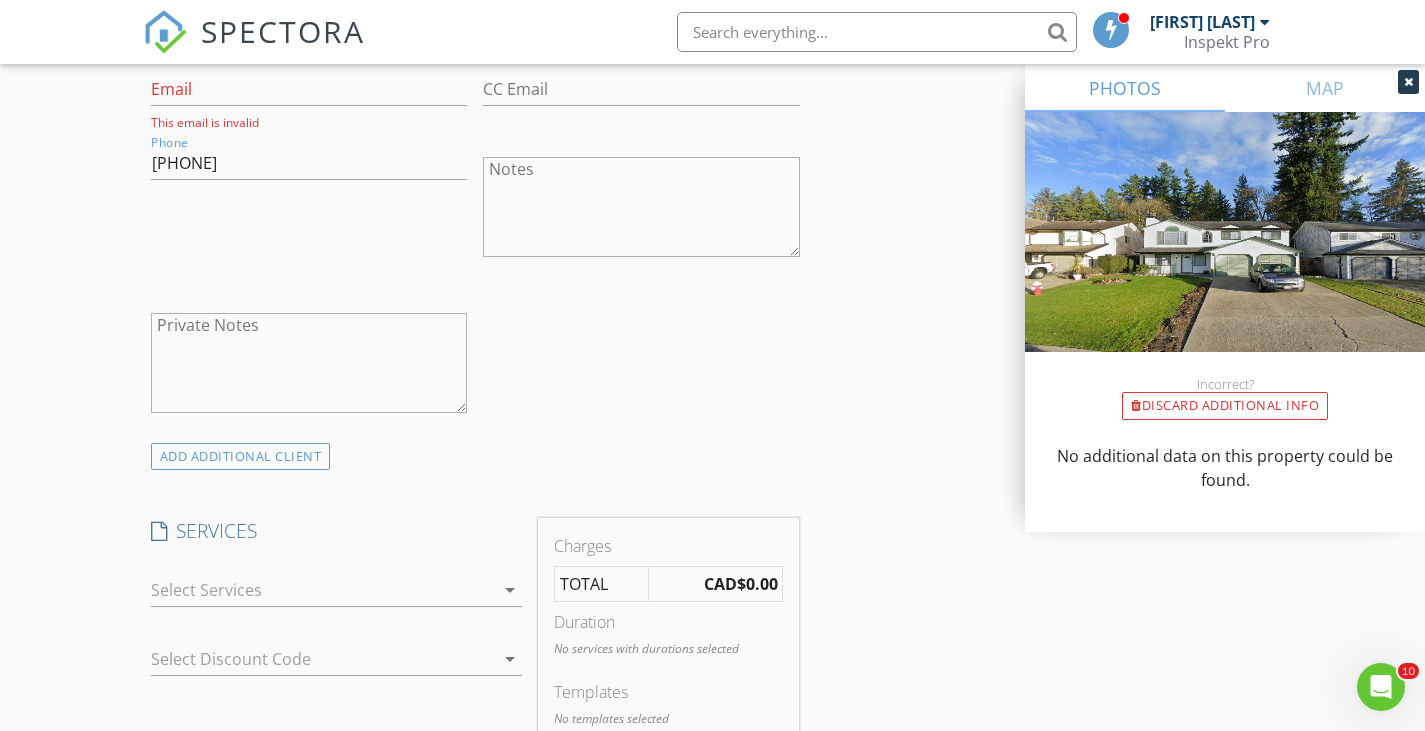 click at bounding box center (323, 590) 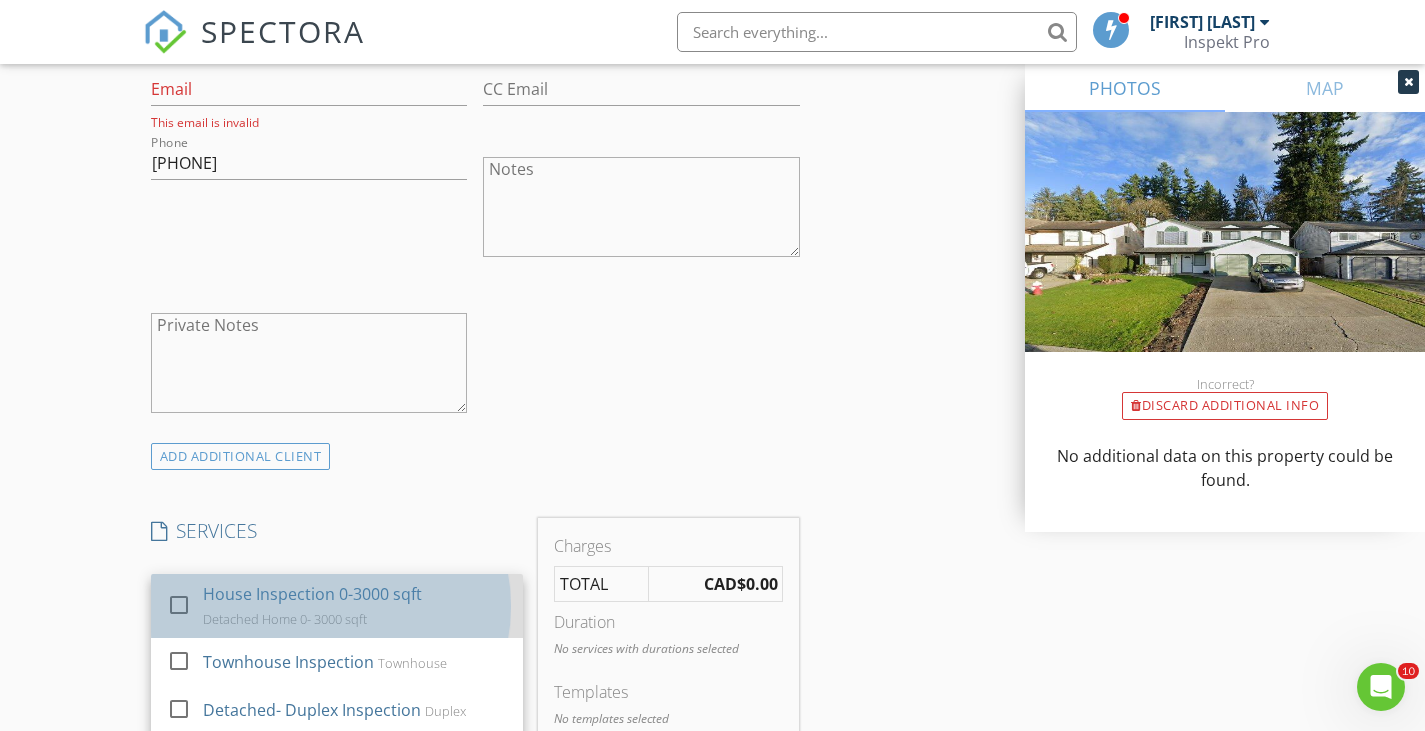 click on "House Inspection 0-3000 sqft   Detached Home 0- 3000 sqft" at bounding box center [355, 606] 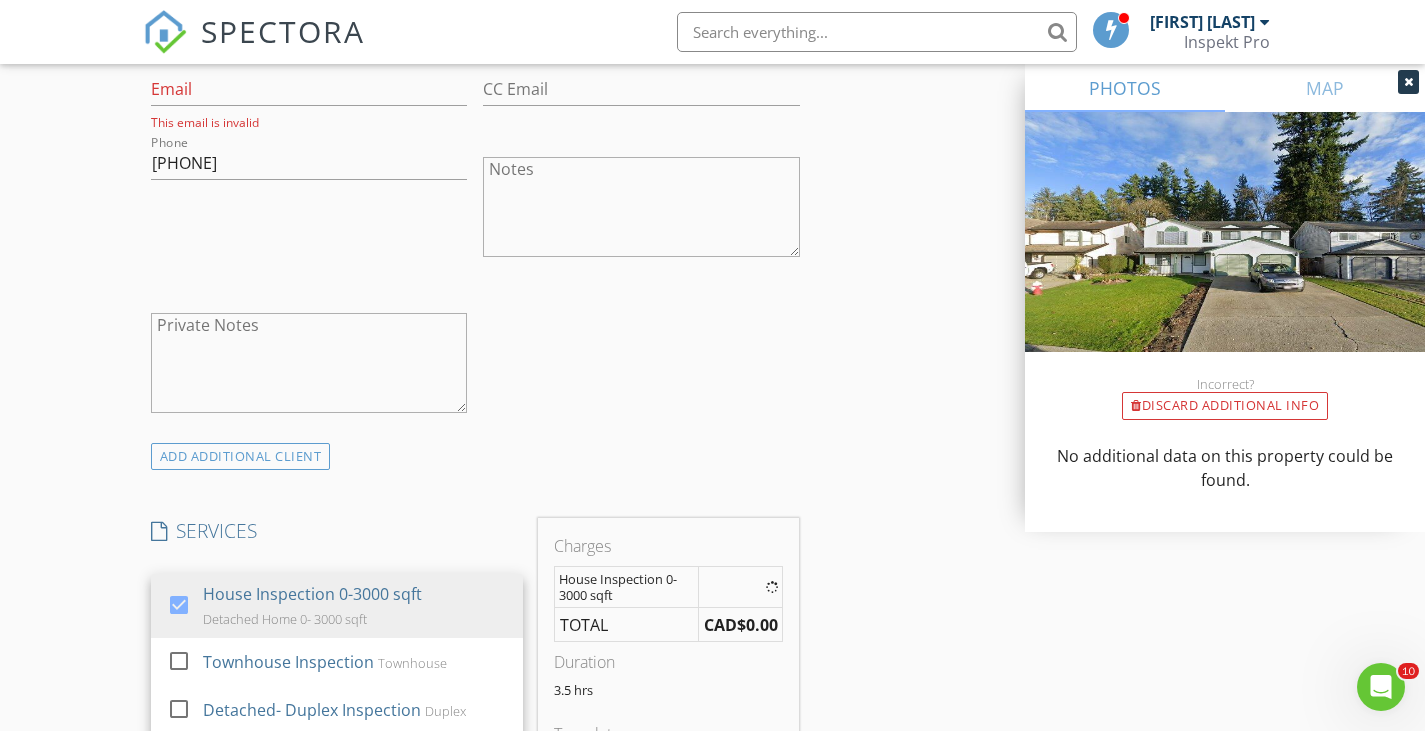 click on "New Inspection
Click here to use the New Order Form
INSPECTOR(S)
check_box   Charlie Rattan   PRIMARY   Charlie Rattan arrow_drop_down   check_box_outline_blank Charlie Rattan specifically requested
Date/Time
08/06/2025 12:30 PM
Location
Address Search       Address 11908 237a St   Unit   City Maple Ridge   State BC   Zip V4R 1V9   County Metro Vancouver     Square Feet 2062   Year Built 1987   Foundation arrow_drop_down     Charlie Rattan     45.7 miles     (an hour)
client
check_box Enable Client CC email for this inspection   Client Search     check_box_outline_blank Client is a Company/Organization     First Name Lodrigo   Last Name Arnuco   Email This email is invalid   CC Email   Phone 604-762-2805           Notes   Private Notes
ADD ADDITIONAL client
check_box     check_box_outline_blank" at bounding box center (712, 669) 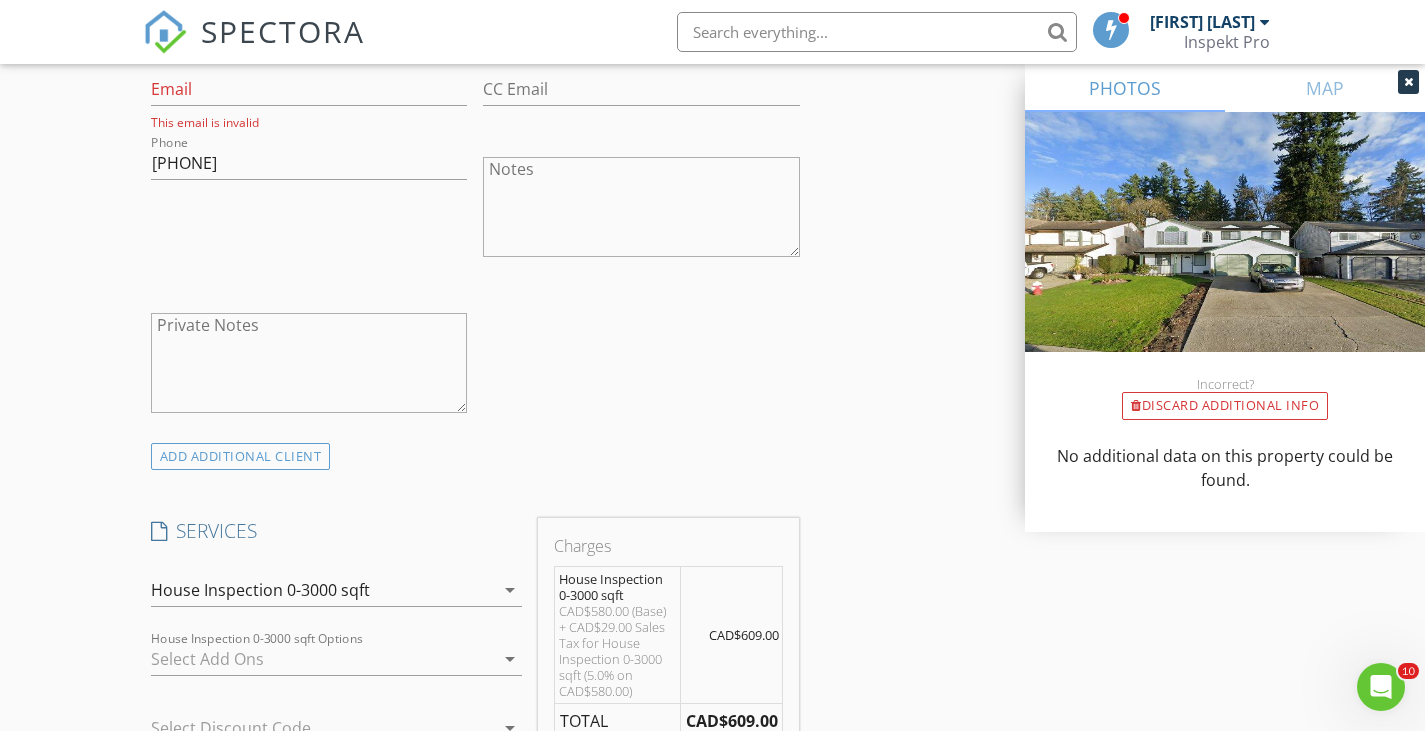 click at bounding box center (337, 621) 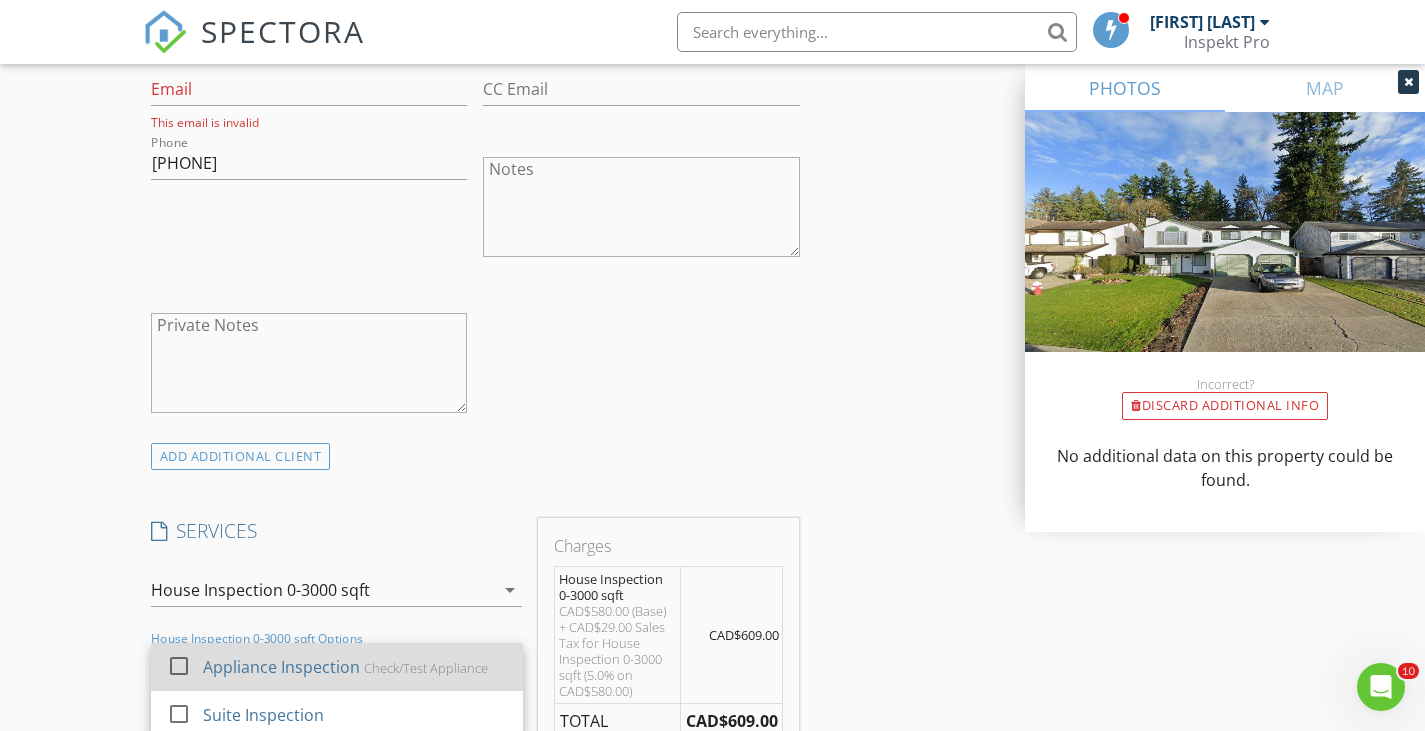 click on "Appliance Inspection" at bounding box center (281, 667) 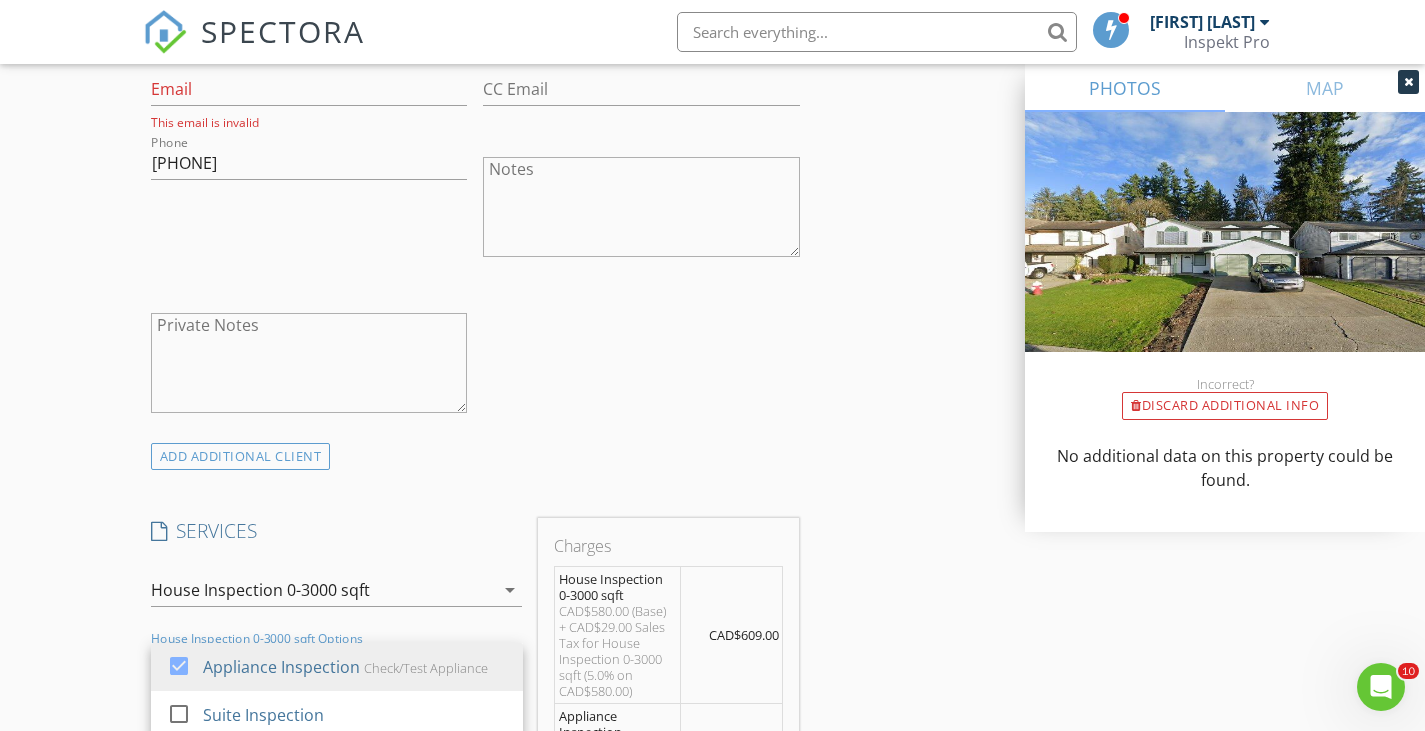 click on "New Inspection
Click here to use the New Order Form
INSPECTOR(S)
check_box   Charlie Rattan   PRIMARY   Charlie Rattan arrow_drop_down   check_box_outline_blank Charlie Rattan specifically requested
Date/Time
08/06/2025 12:30 PM
Location
Address Search       Address 11908 237a St   Unit   City Maple Ridge   State BC   Zip V4R 1V9   County Metro Vancouver     Square Feet 2062   Year Built 1987   Foundation arrow_drop_down     Charlie Rattan     45.7 miles     (an hour)
client
check_box Enable Client CC email for this inspection   Client Search     check_box_outline_blank Client is a Company/Organization     First Name Lodrigo   Last Name Arnuco   Email This email is invalid   CC Email   Phone 604-762-2805           Notes   Private Notes
ADD ADDITIONAL client
check_box     check_box_outline_blank" at bounding box center [712, 778] 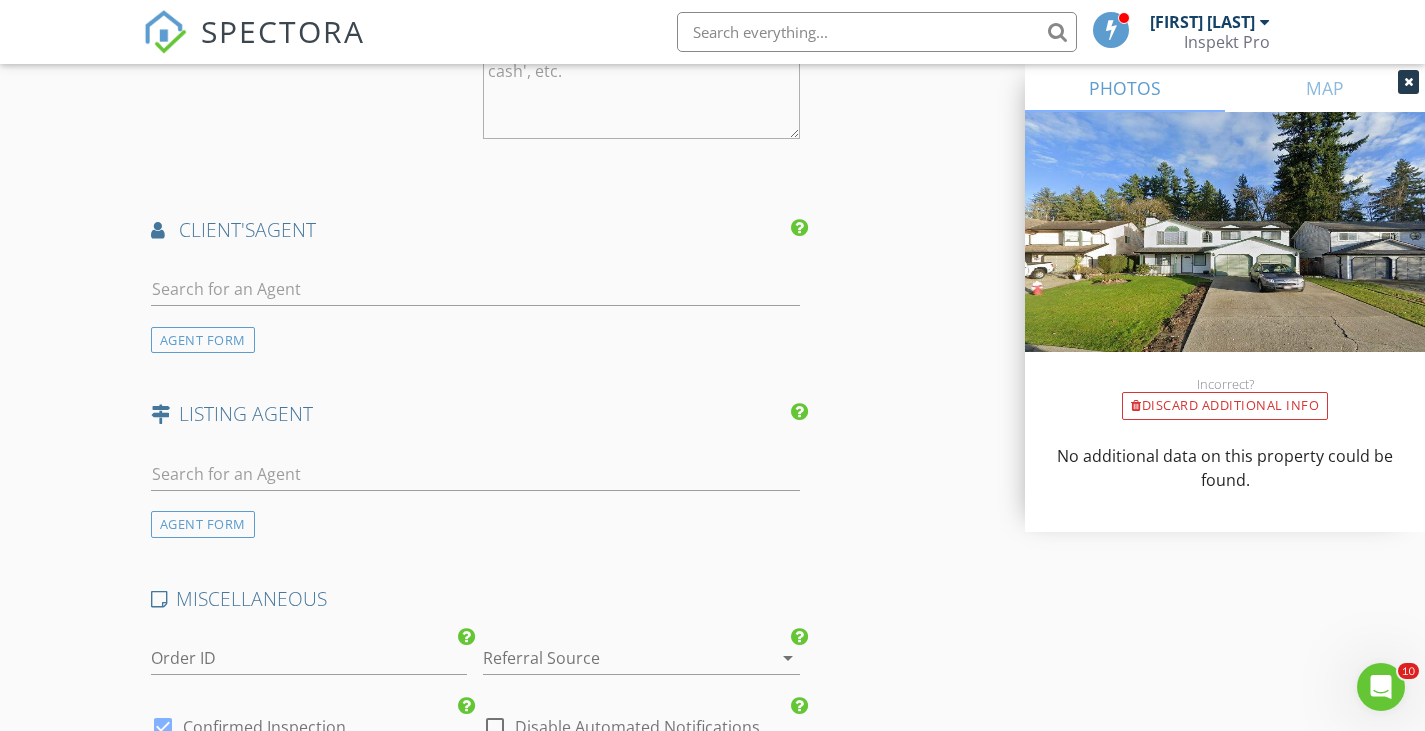 scroll, scrollTop: 2549, scrollLeft: 0, axis: vertical 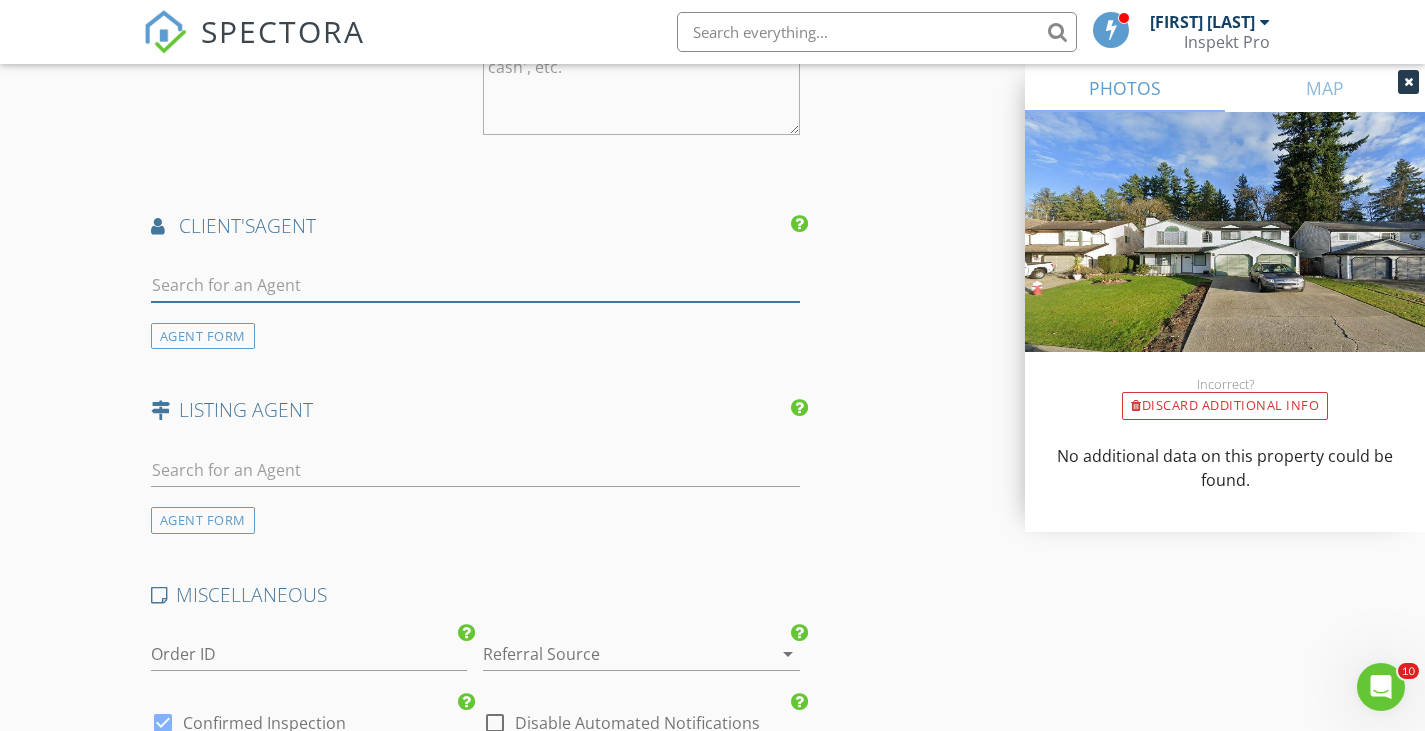 click at bounding box center (475, 285) 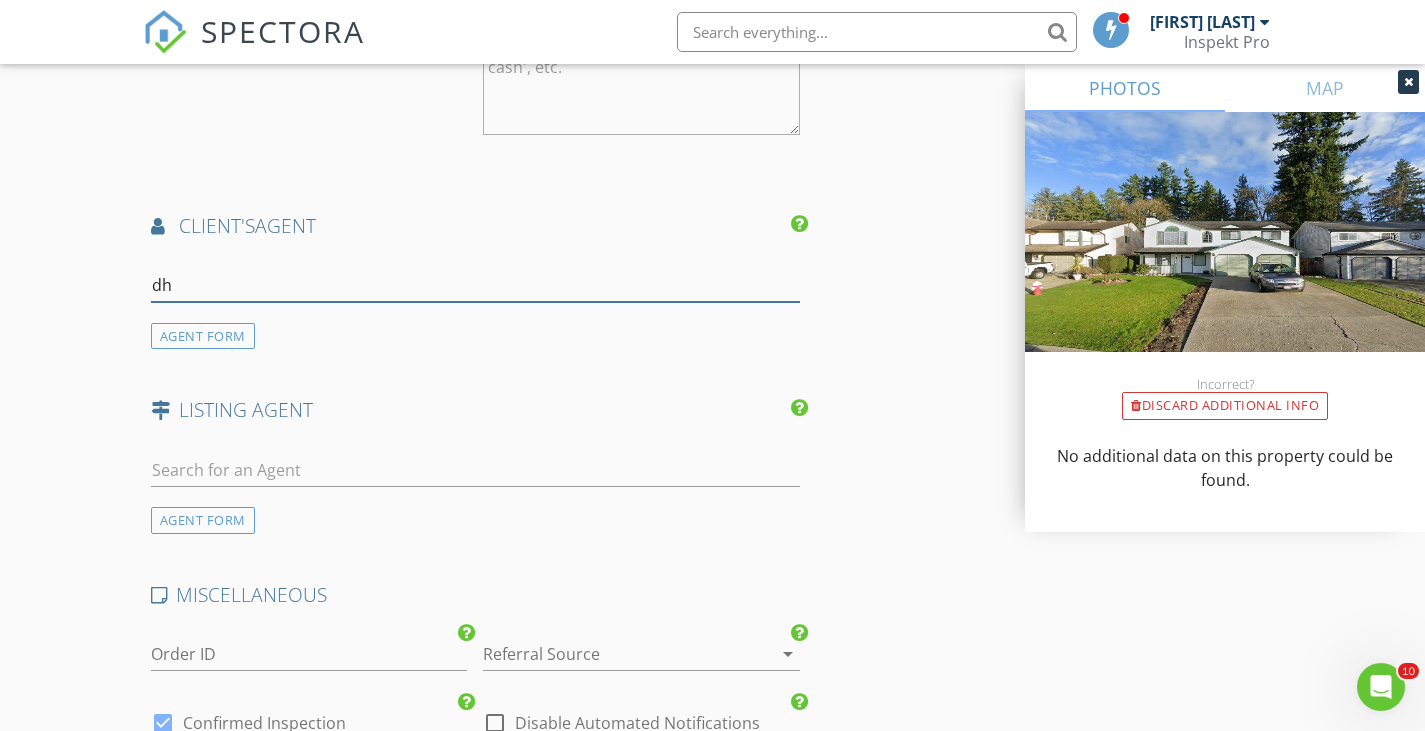 type on "d" 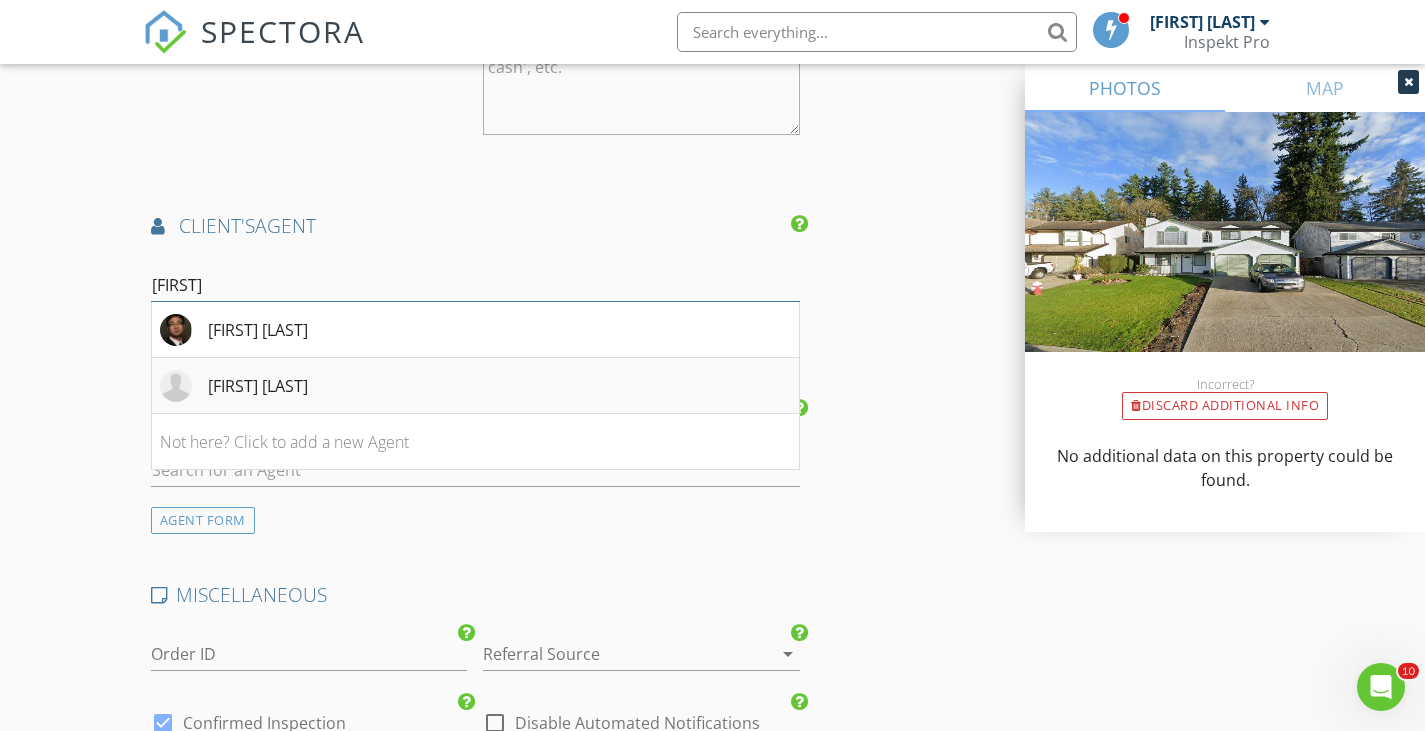 type on "shawn" 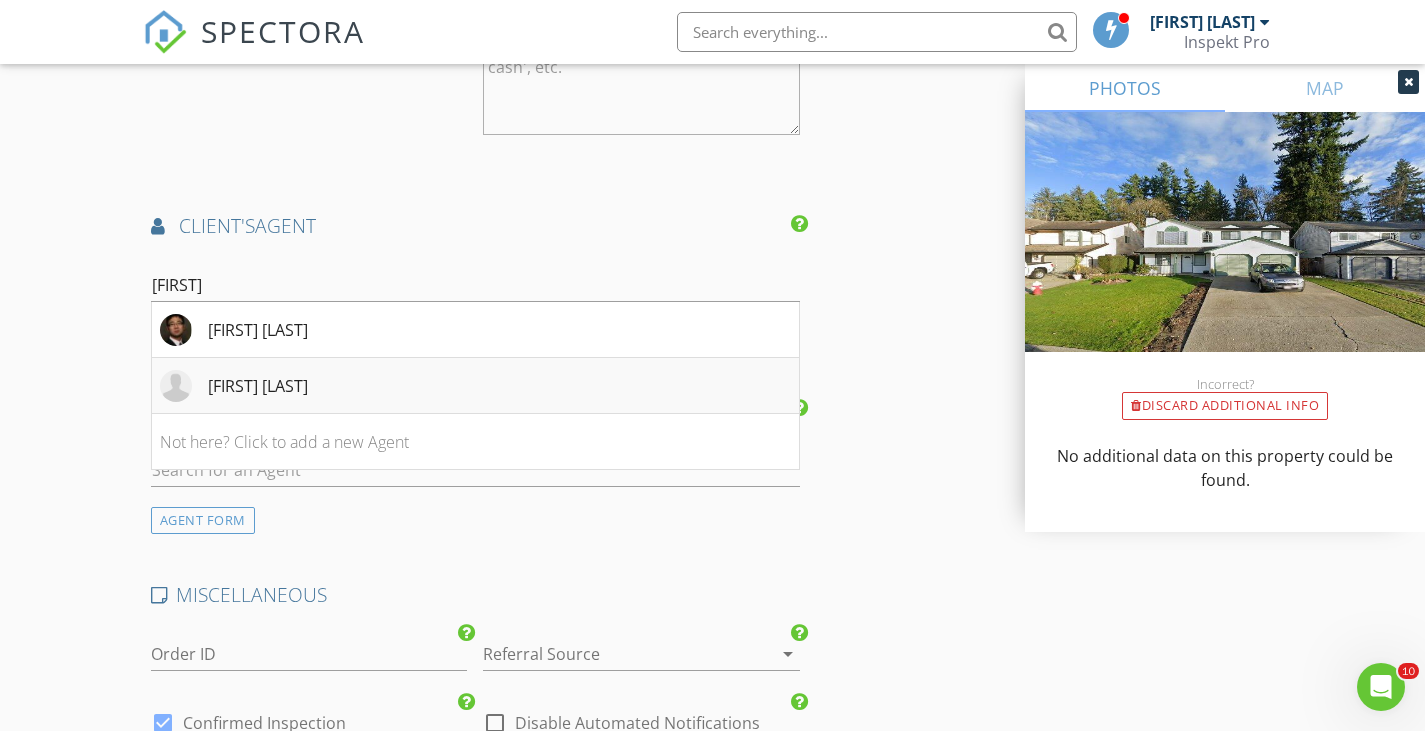 click on "Shawn Kandola" at bounding box center [258, 386] 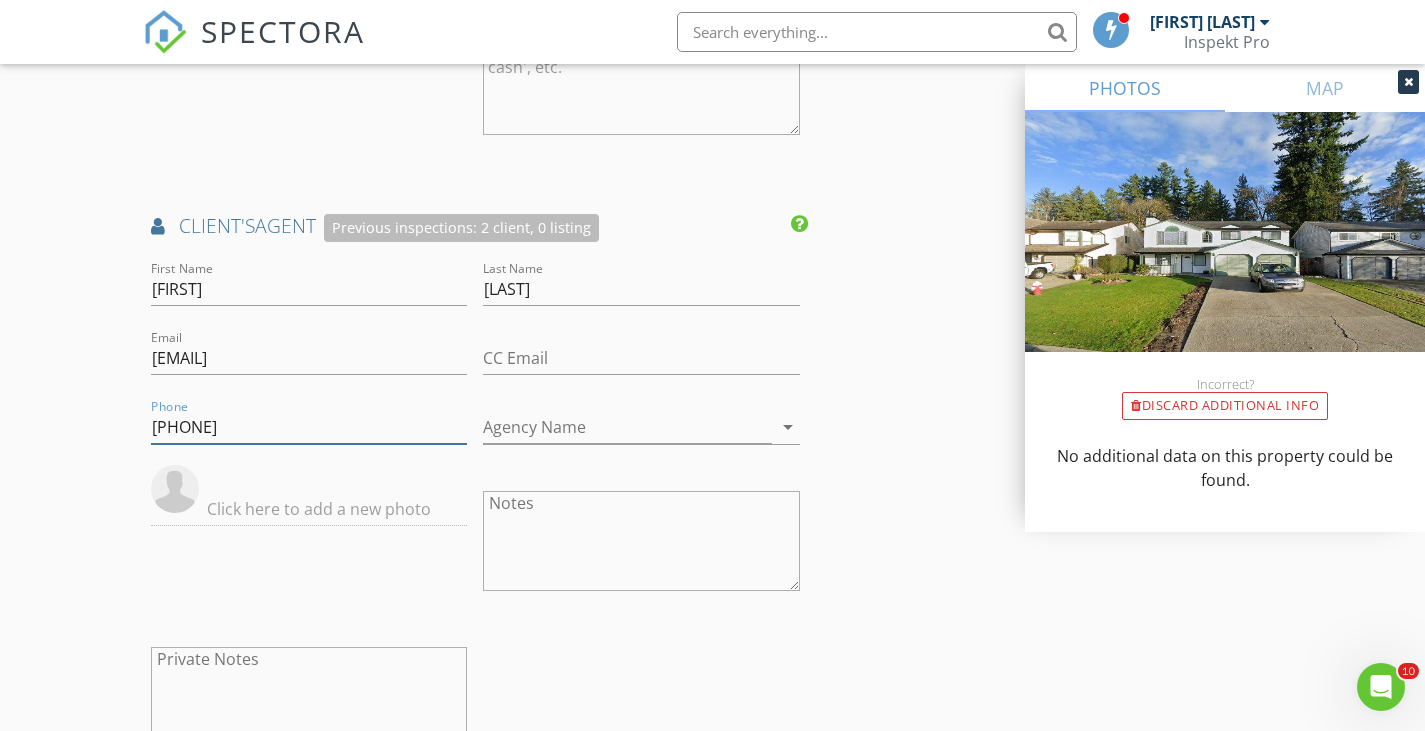 drag, startPoint x: 273, startPoint y: 421, endPoint x: 74, endPoint y: 403, distance: 199.81241 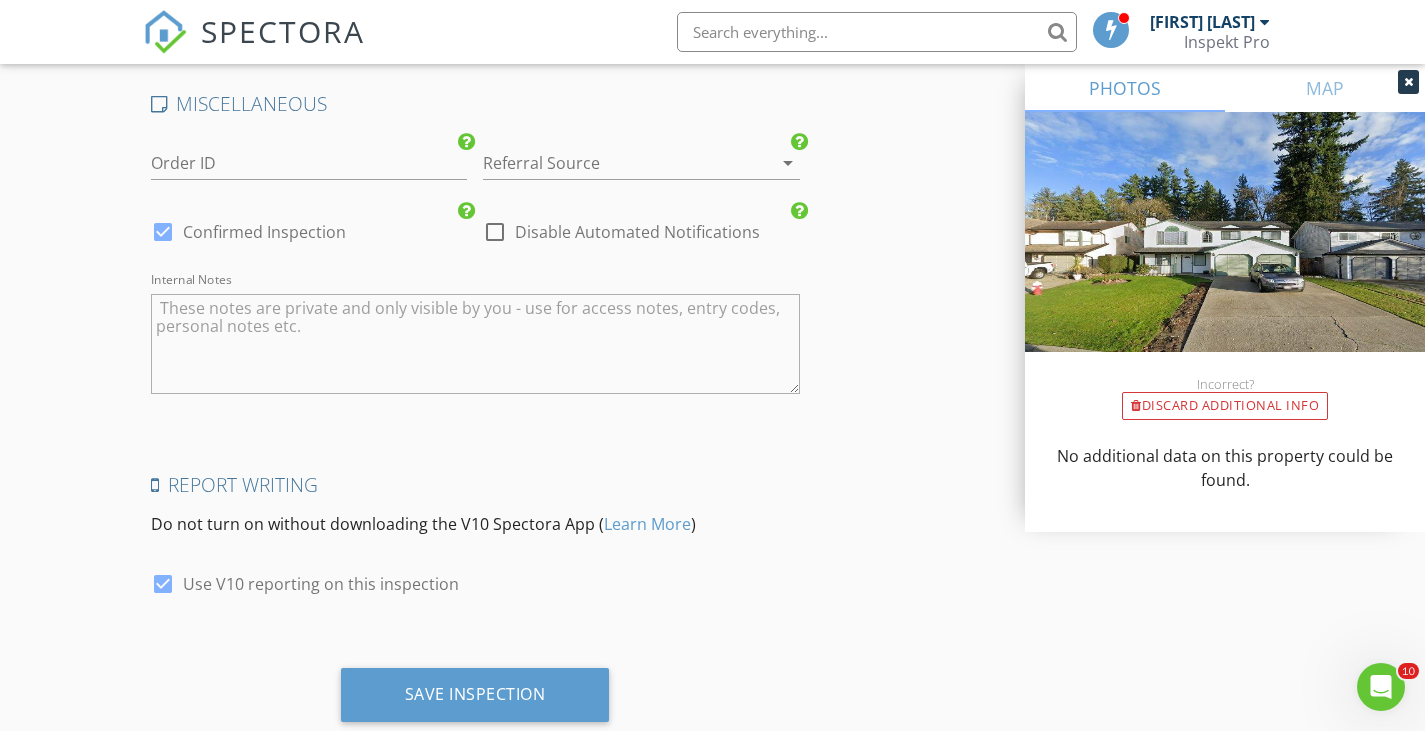 scroll, scrollTop: 3548, scrollLeft: 0, axis: vertical 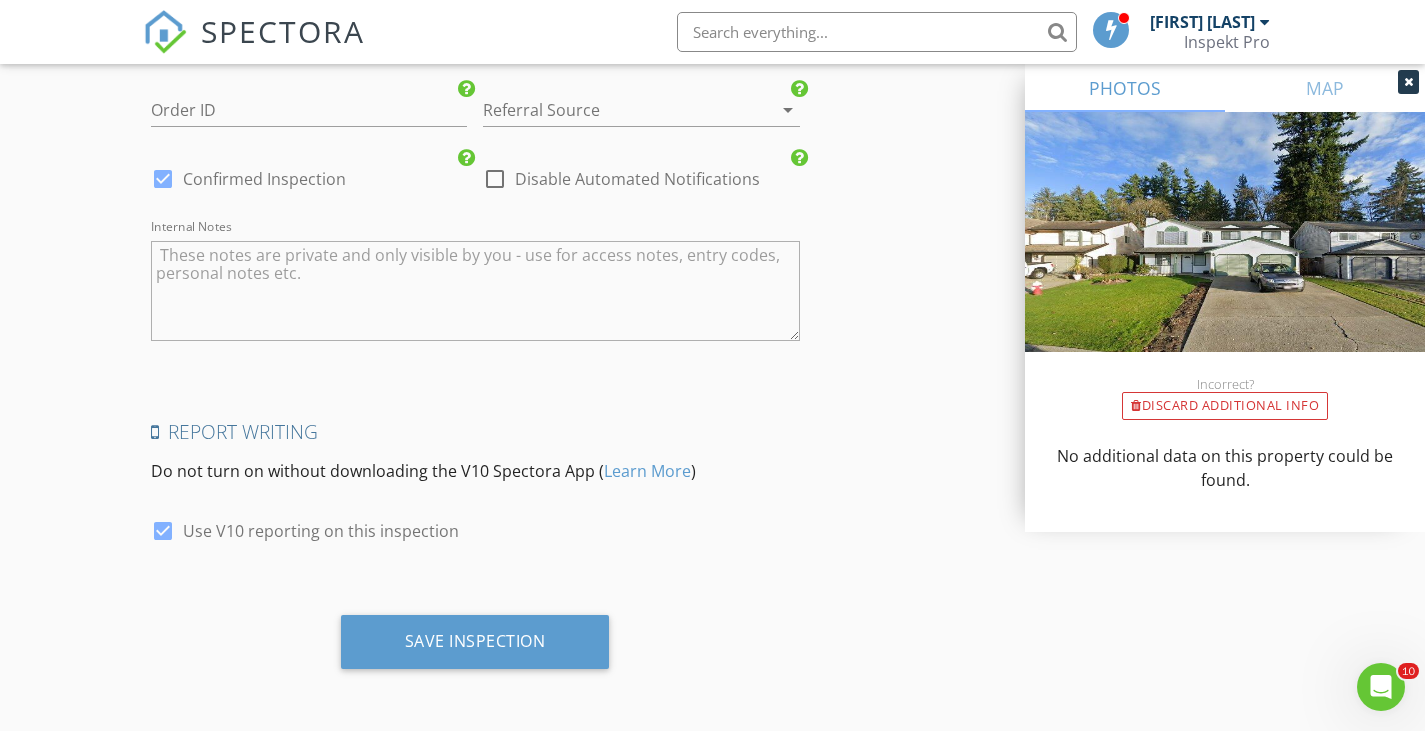 type on "604-307-1626" 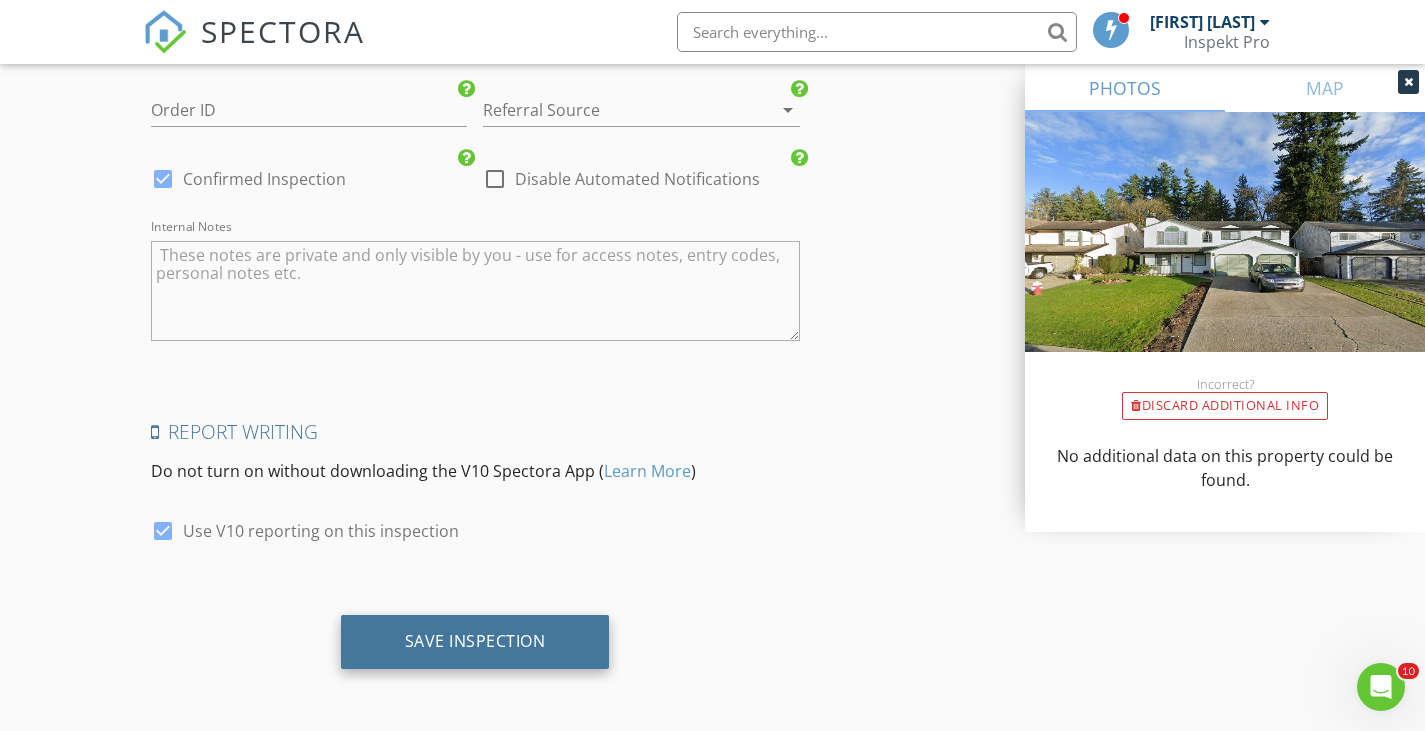 click on "Save Inspection" at bounding box center (475, 641) 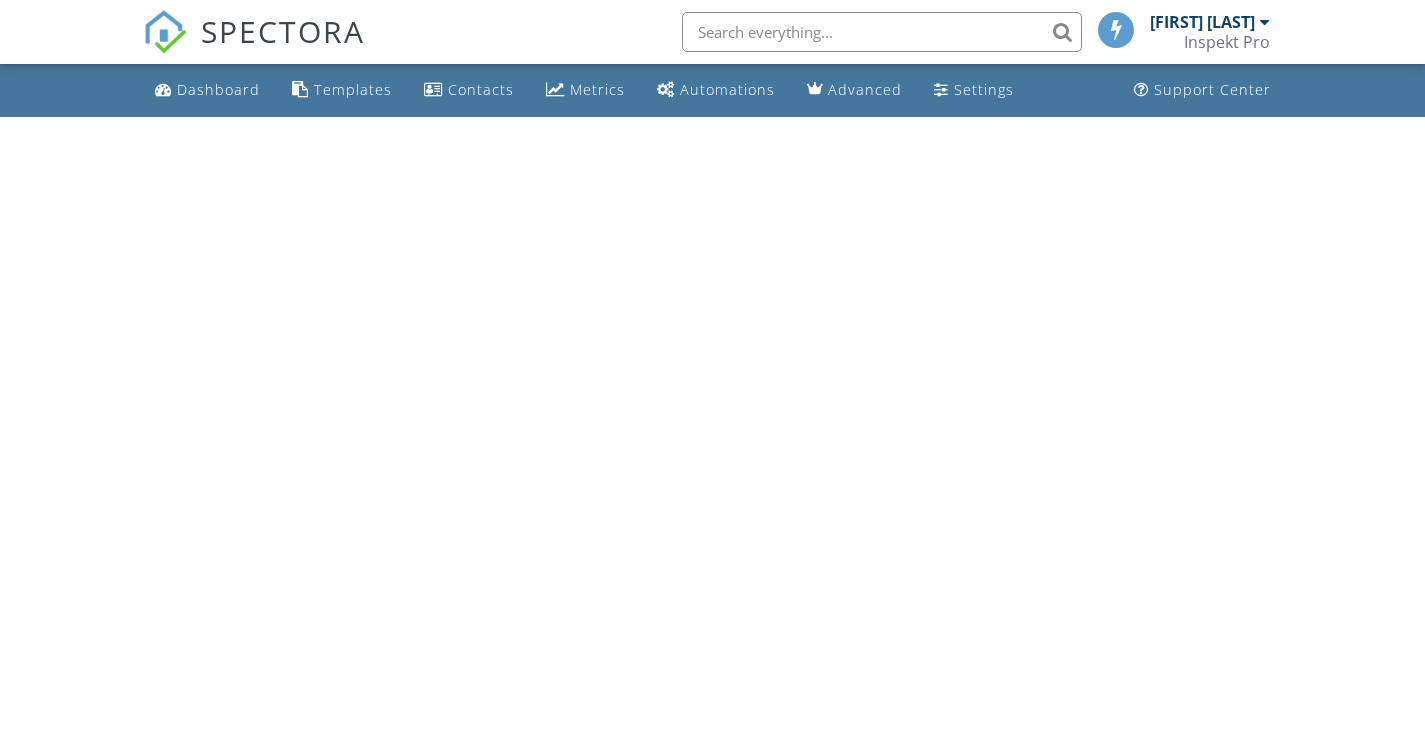 scroll, scrollTop: 0, scrollLeft: 0, axis: both 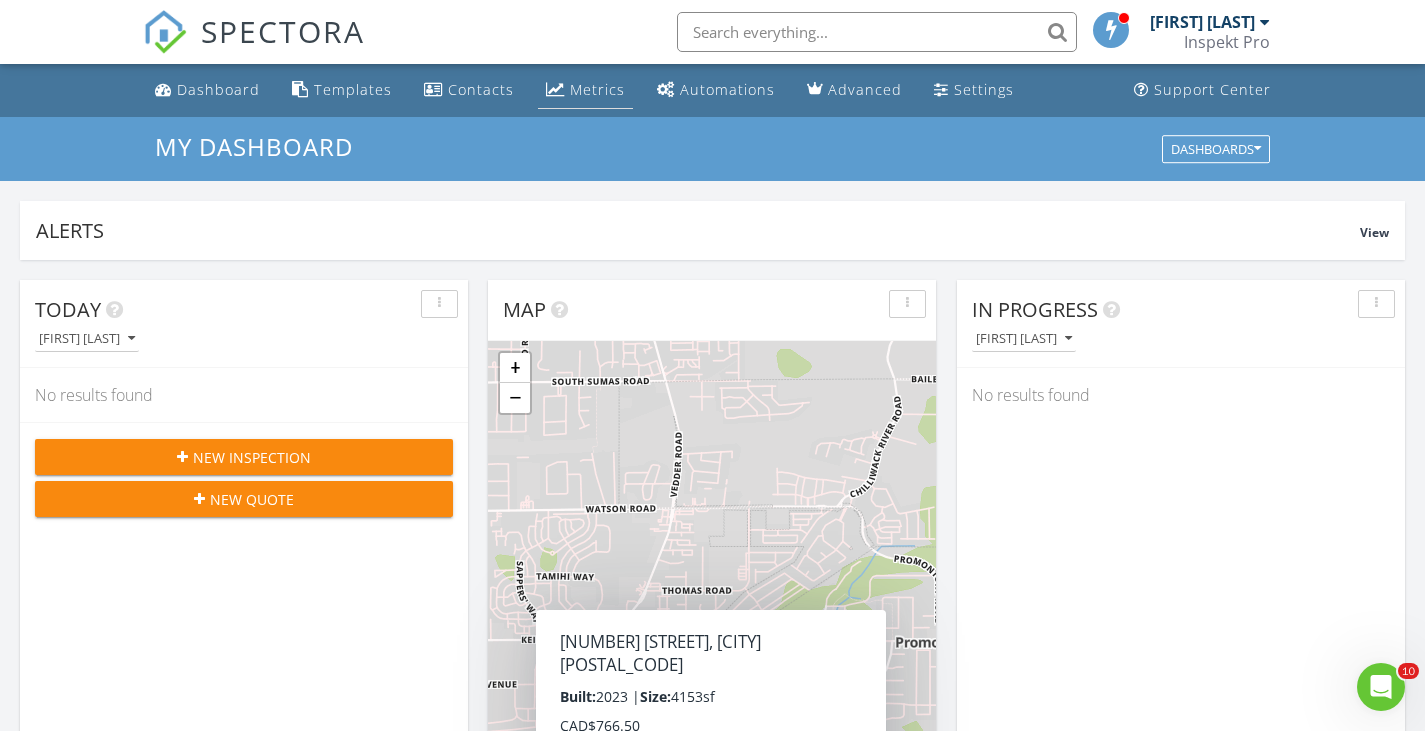 click on "Metrics" at bounding box center [597, 89] 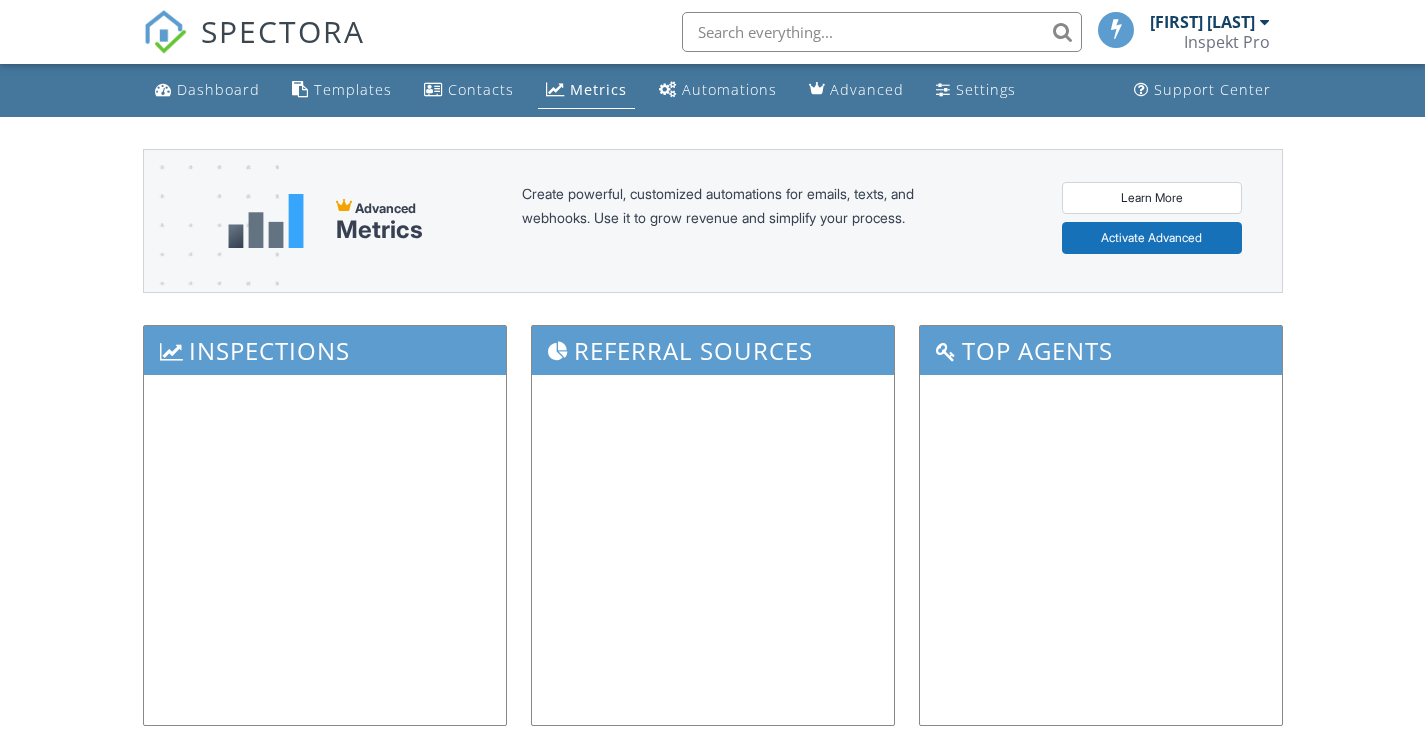 scroll, scrollTop: 0, scrollLeft: 0, axis: both 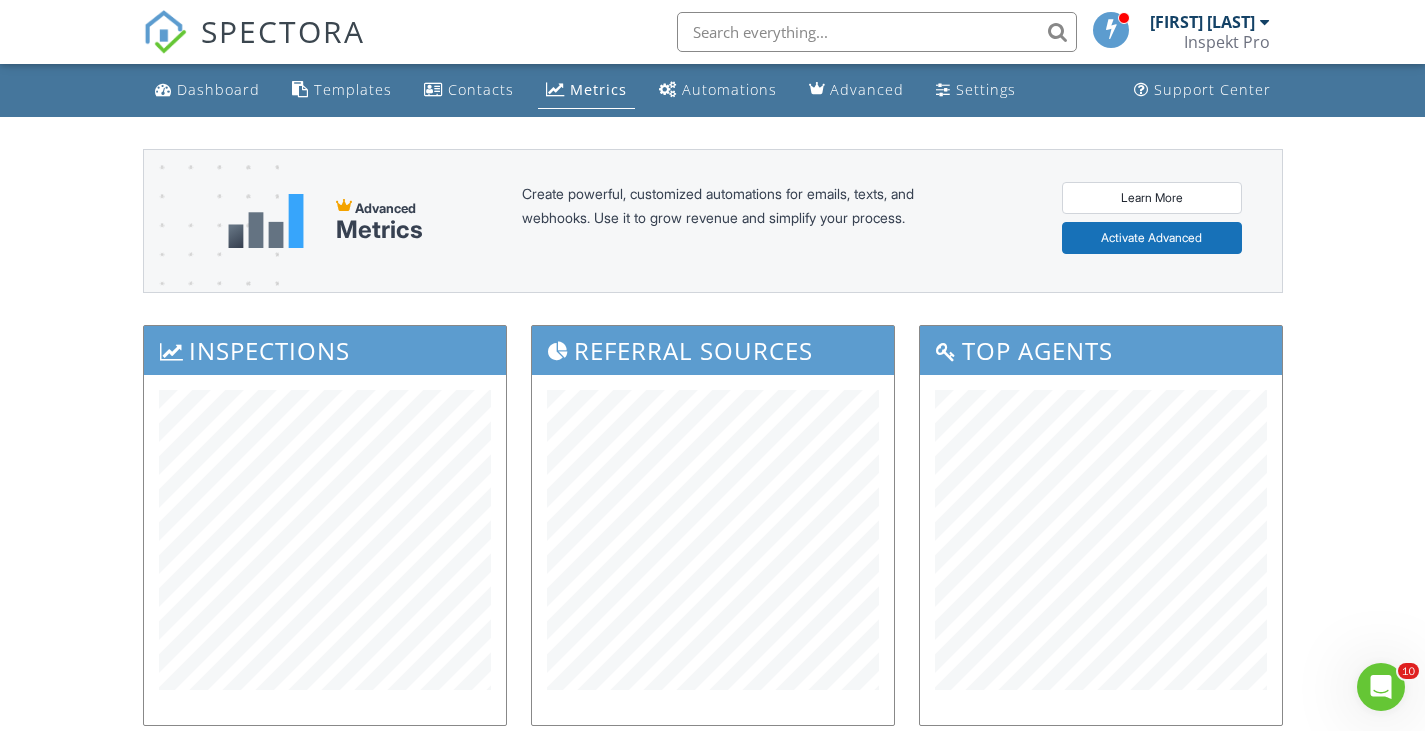 click on "SPECTORA" at bounding box center [254, 48] 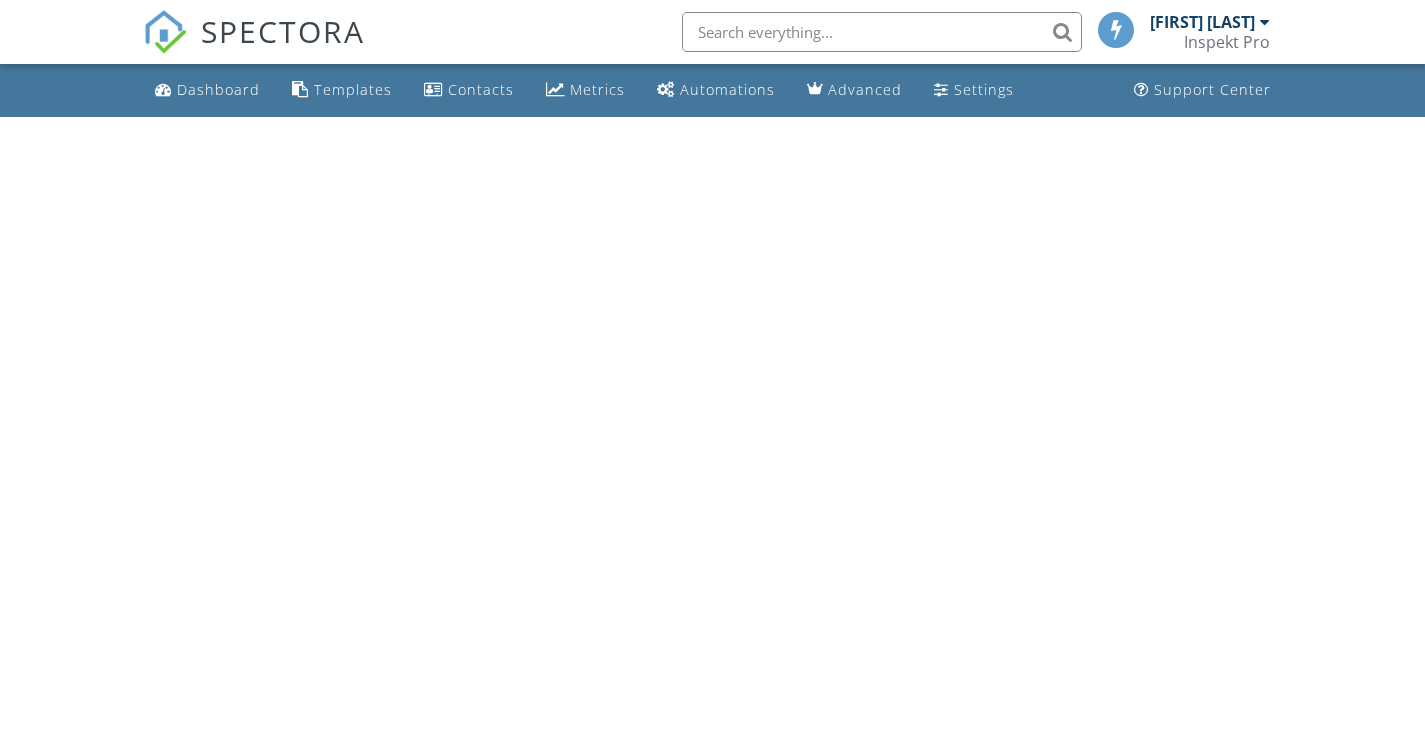 scroll, scrollTop: 0, scrollLeft: 0, axis: both 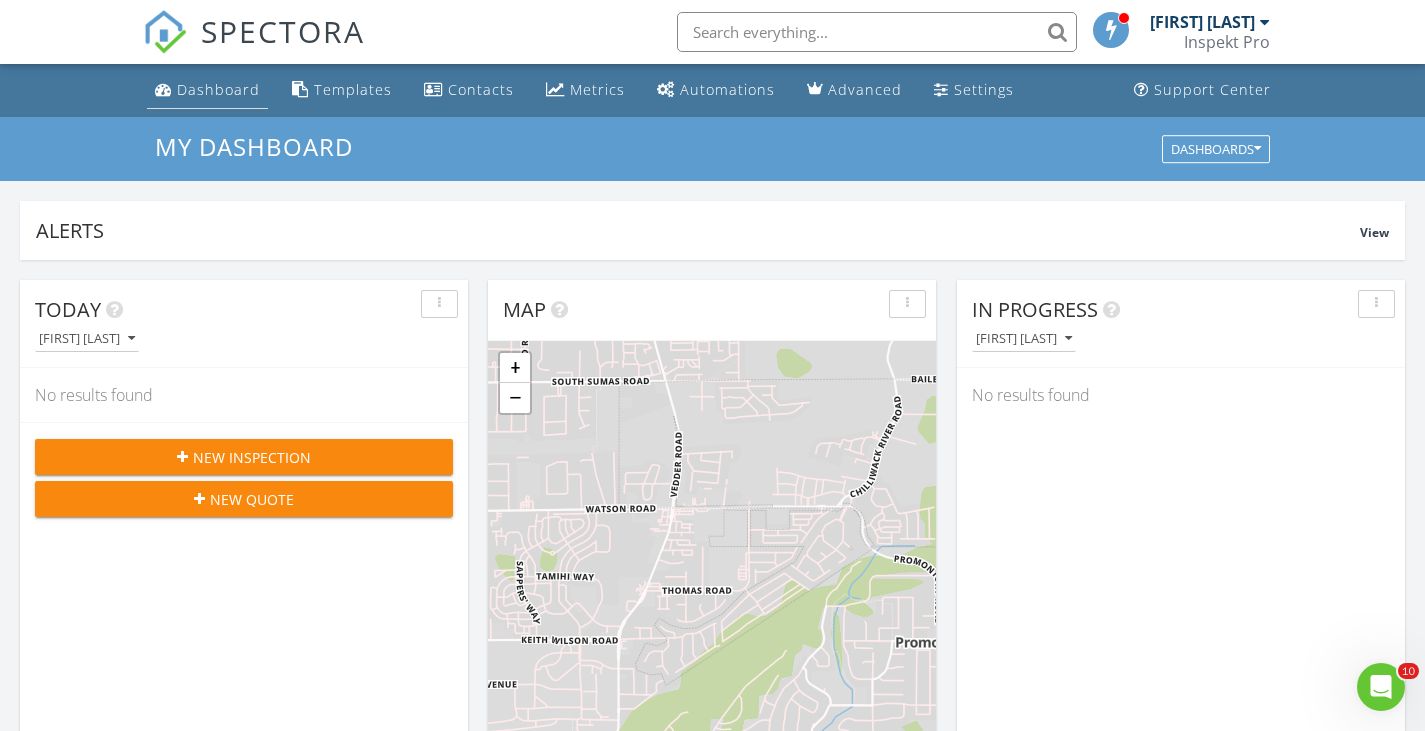 click on "Dashboard" at bounding box center [218, 89] 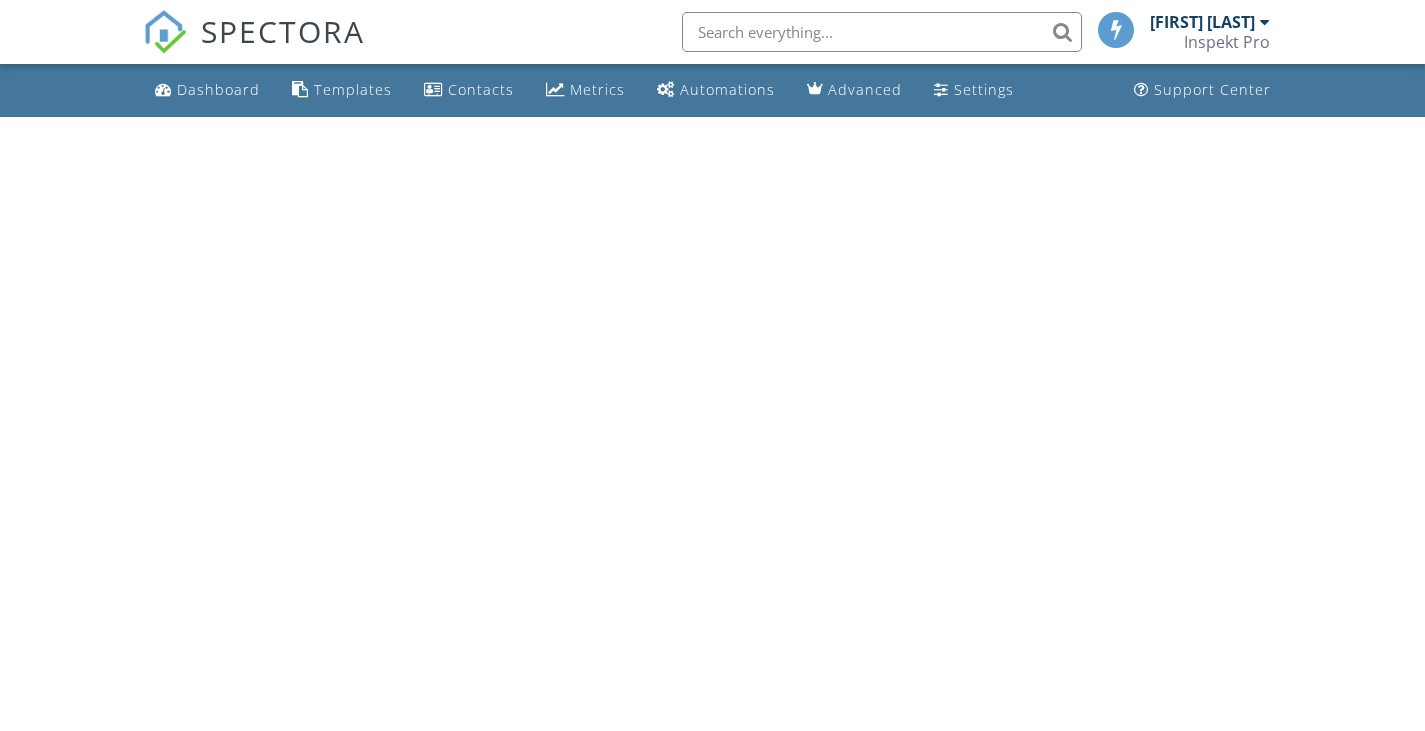 scroll, scrollTop: 0, scrollLeft: 0, axis: both 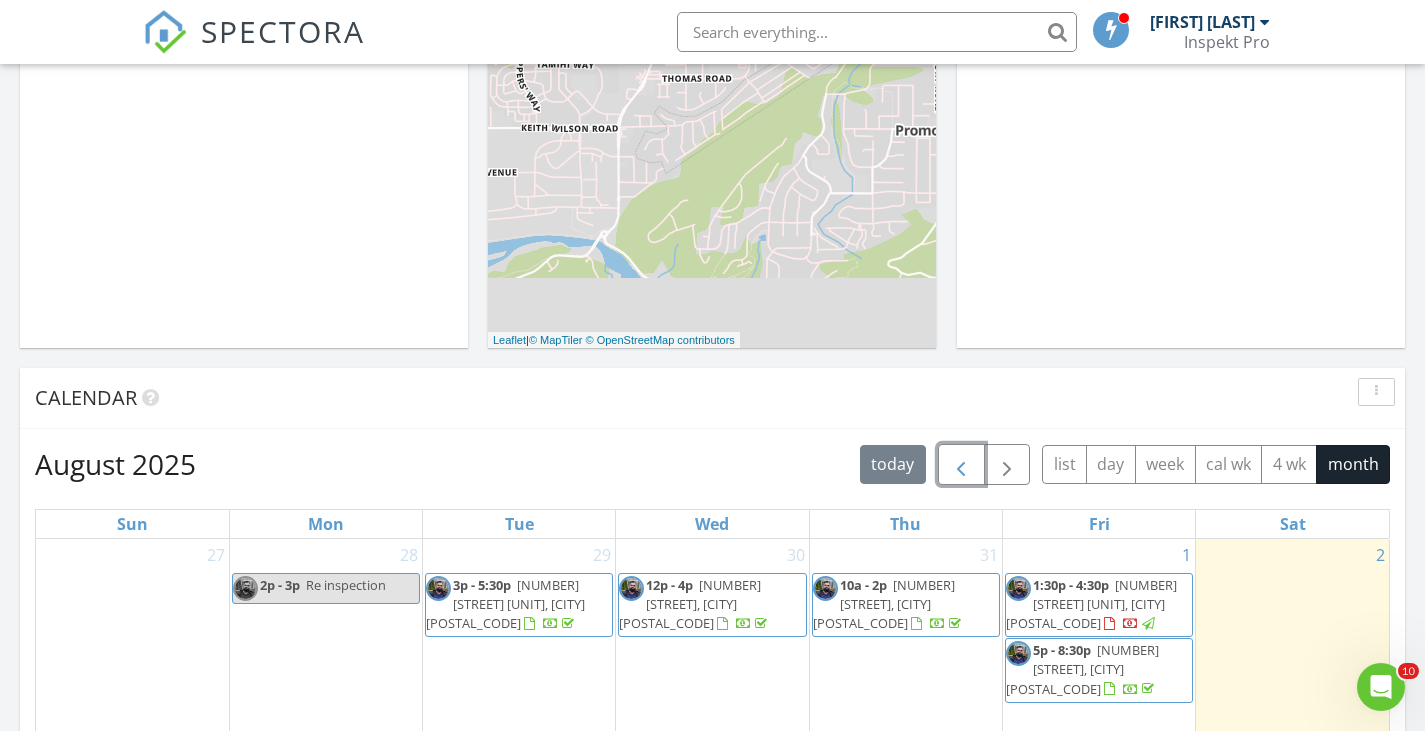 click at bounding box center (961, 464) 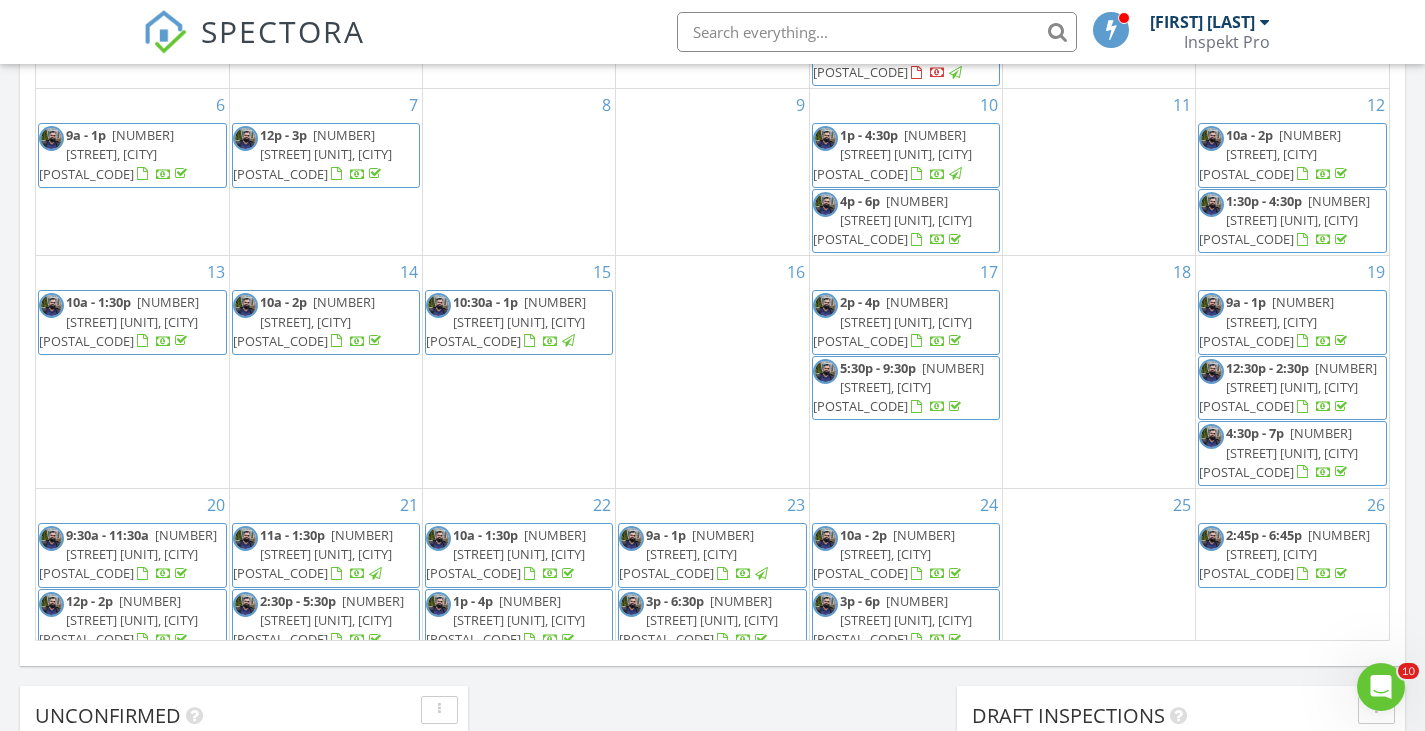 scroll, scrollTop: 1203, scrollLeft: 0, axis: vertical 